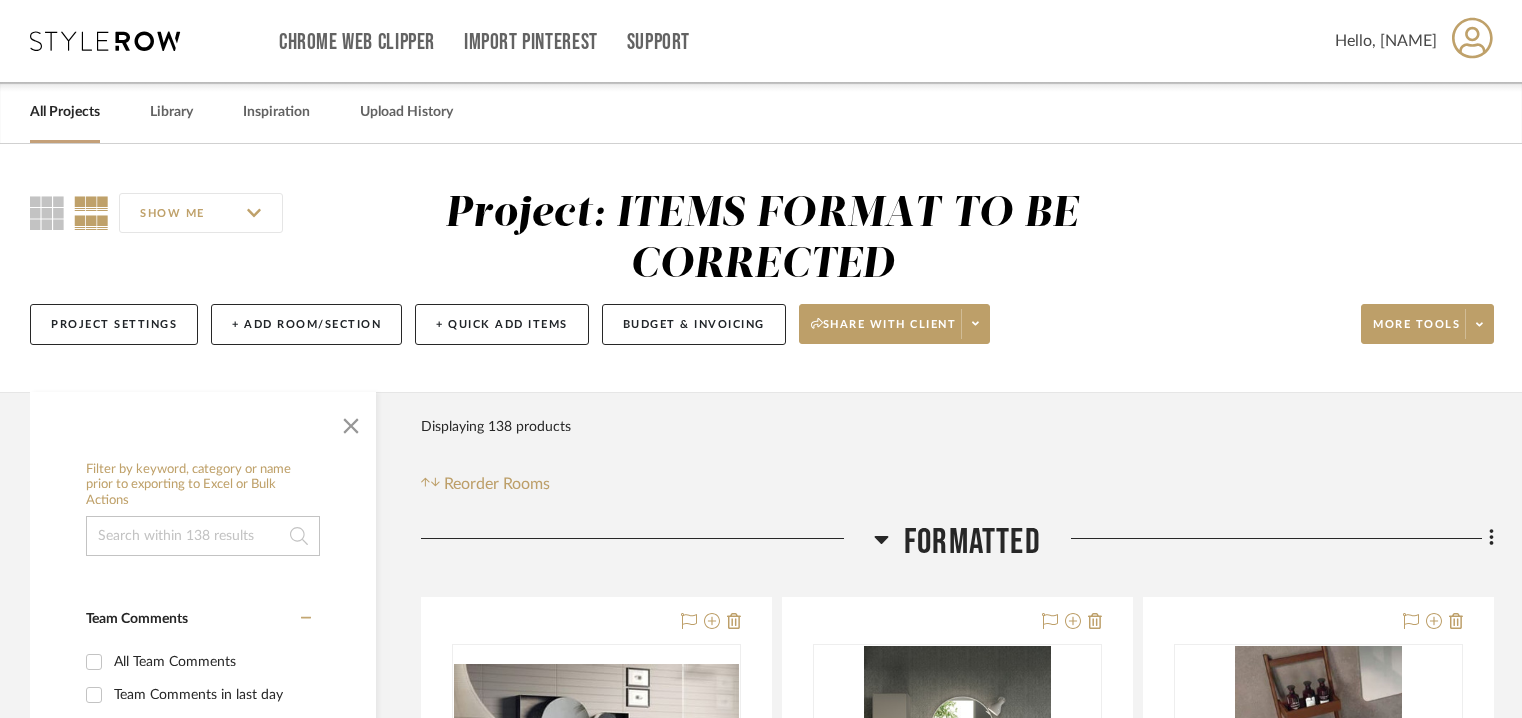 scroll, scrollTop: 0, scrollLeft: 0, axis: both 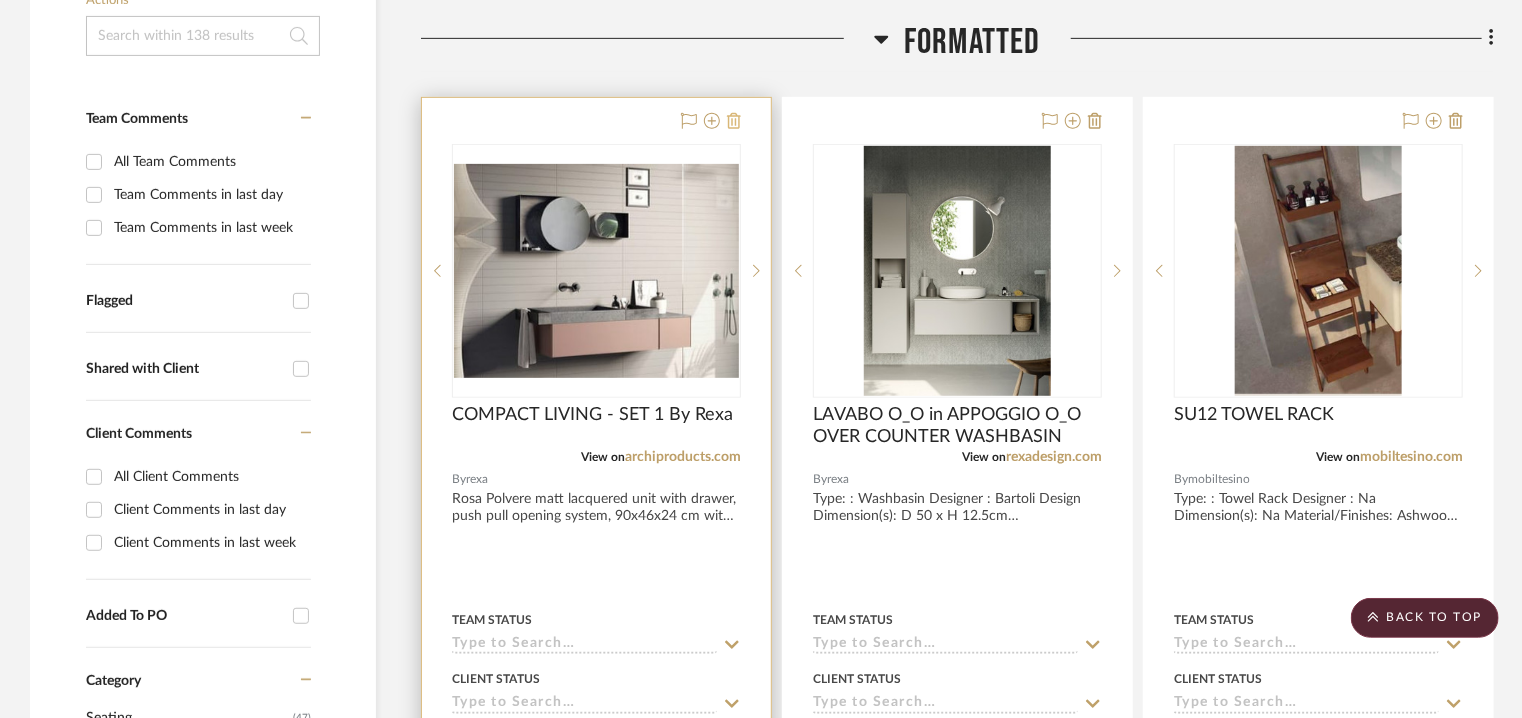 click 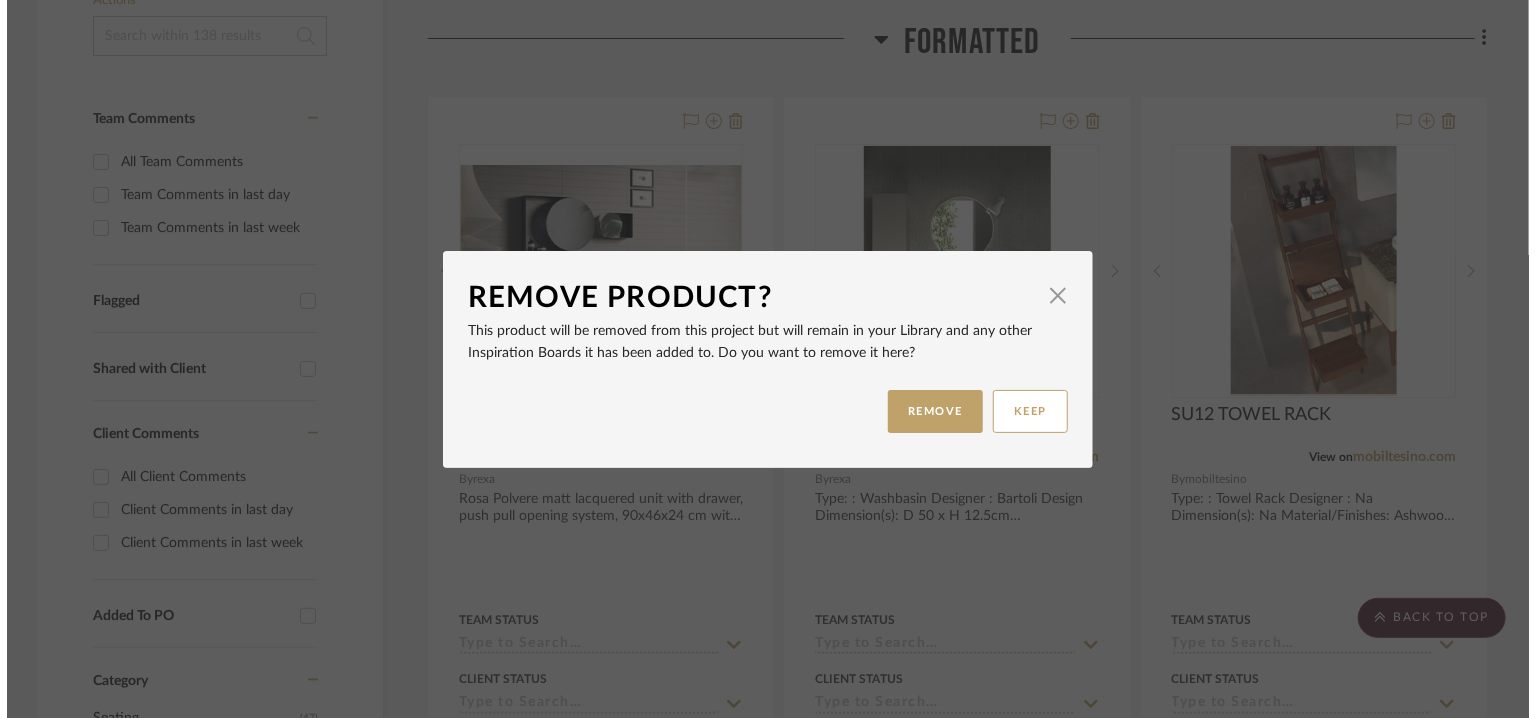 scroll, scrollTop: 0, scrollLeft: 0, axis: both 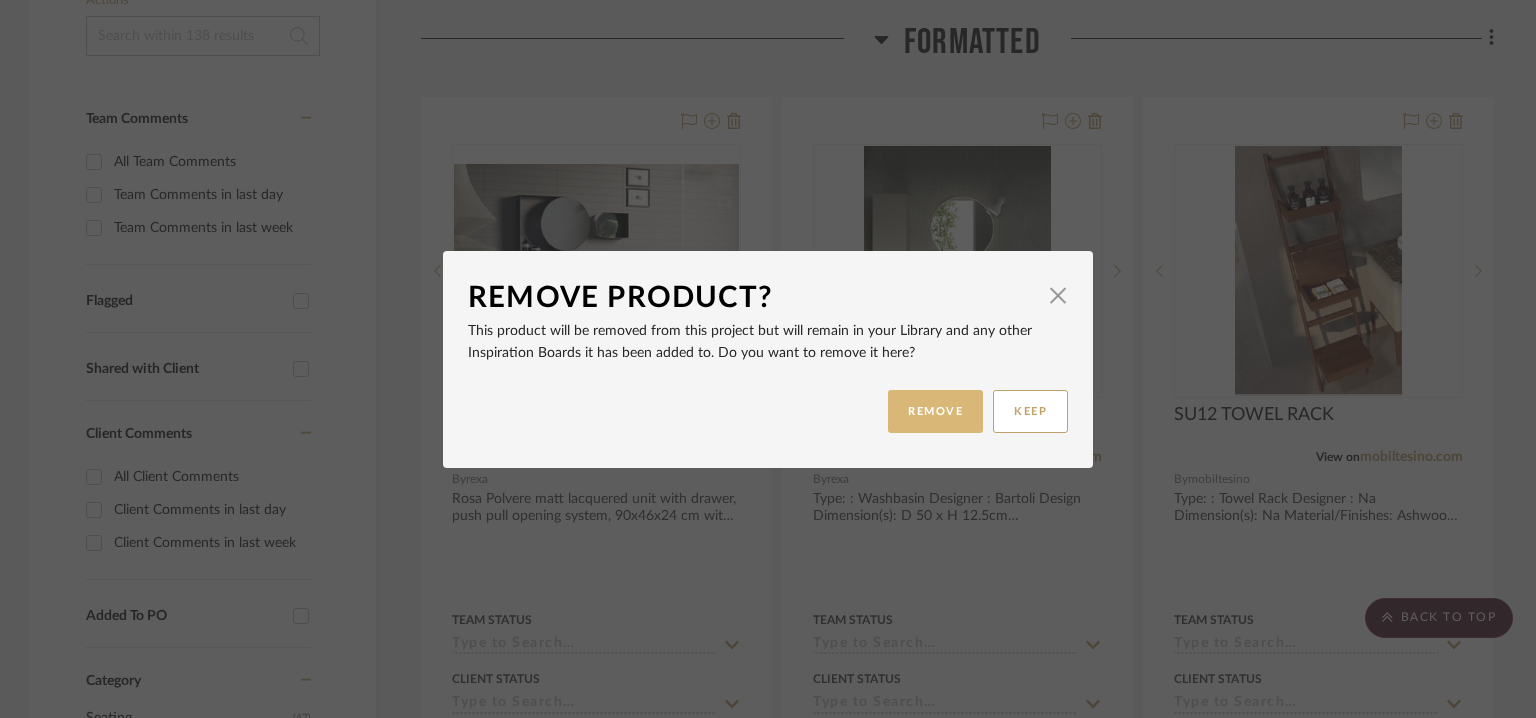 click on "REMOVE" at bounding box center (935, 411) 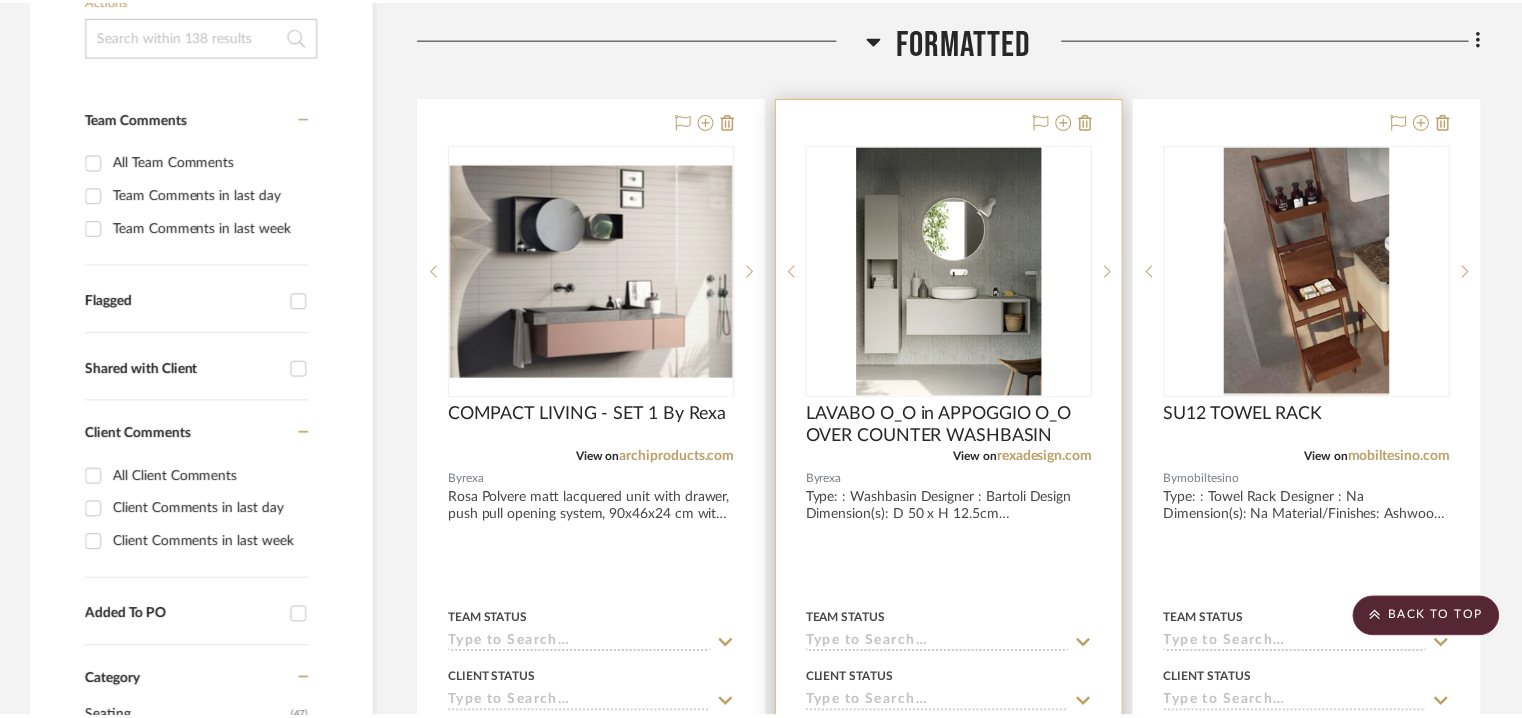 scroll, scrollTop: 500, scrollLeft: 0, axis: vertical 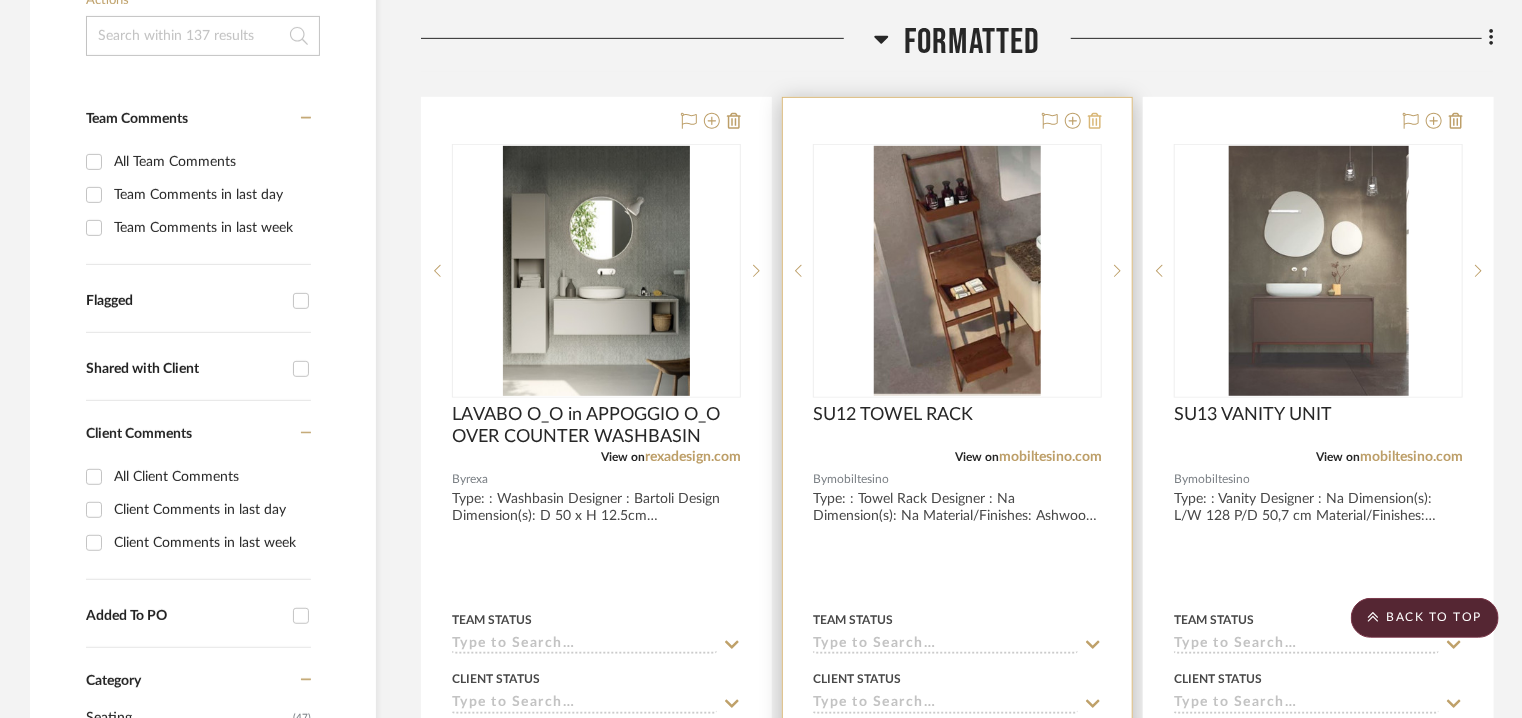 click 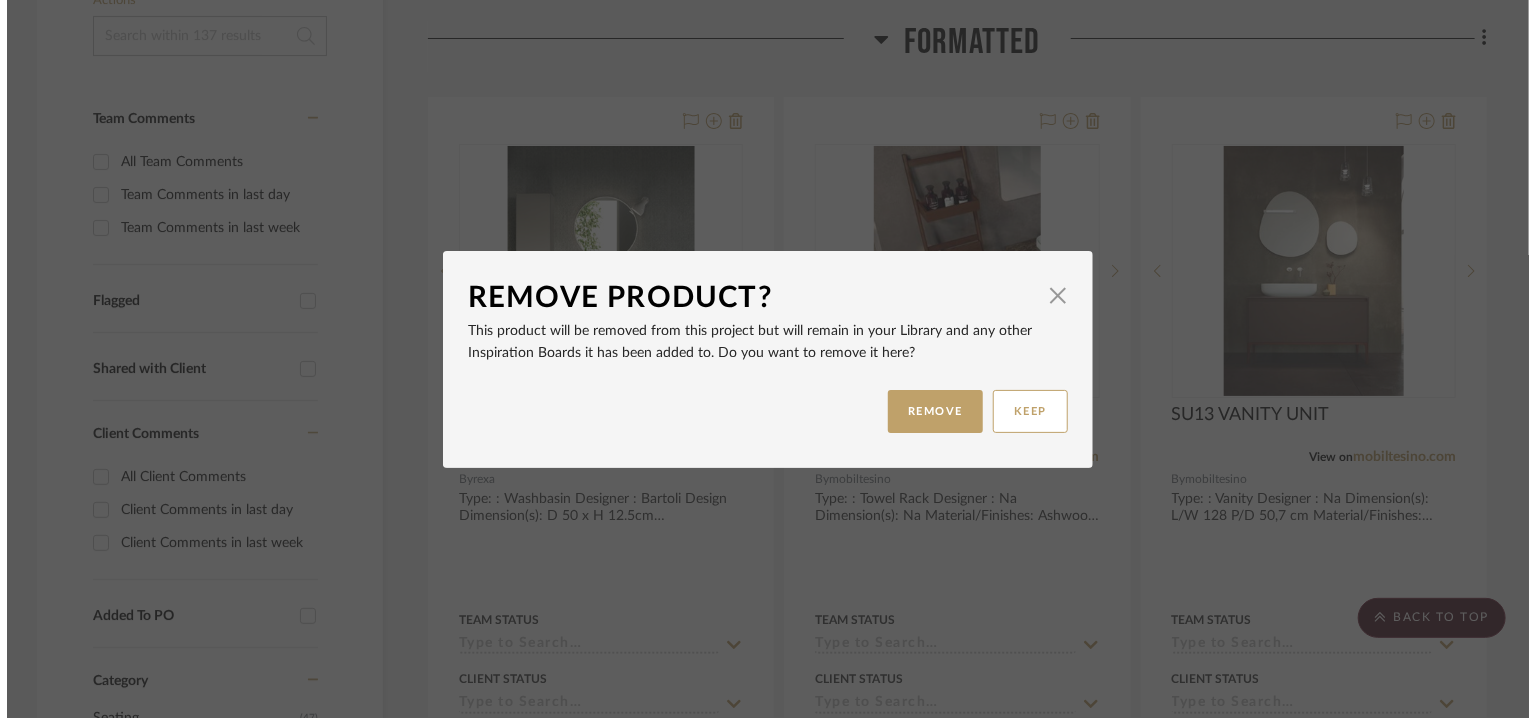 scroll, scrollTop: 0, scrollLeft: 0, axis: both 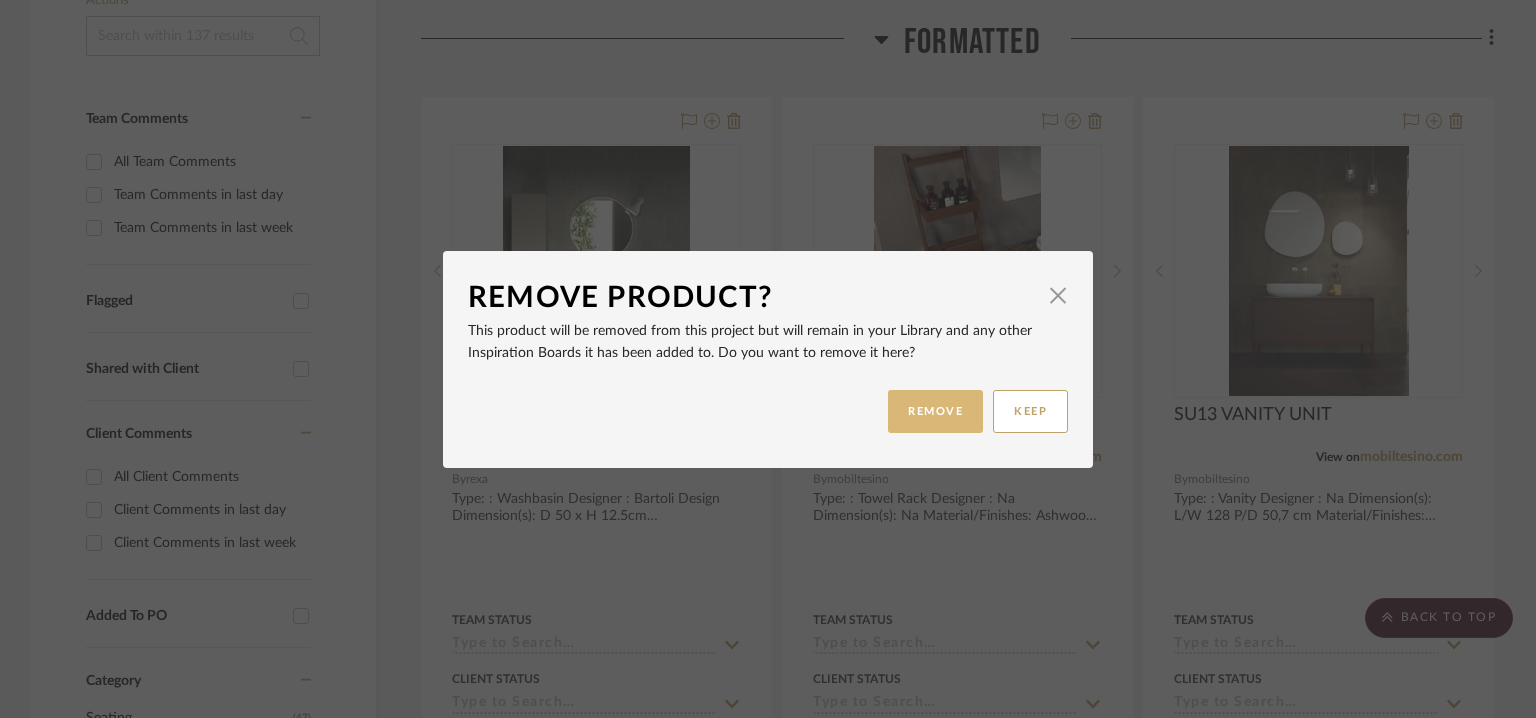 click on "REMOVE" at bounding box center (935, 411) 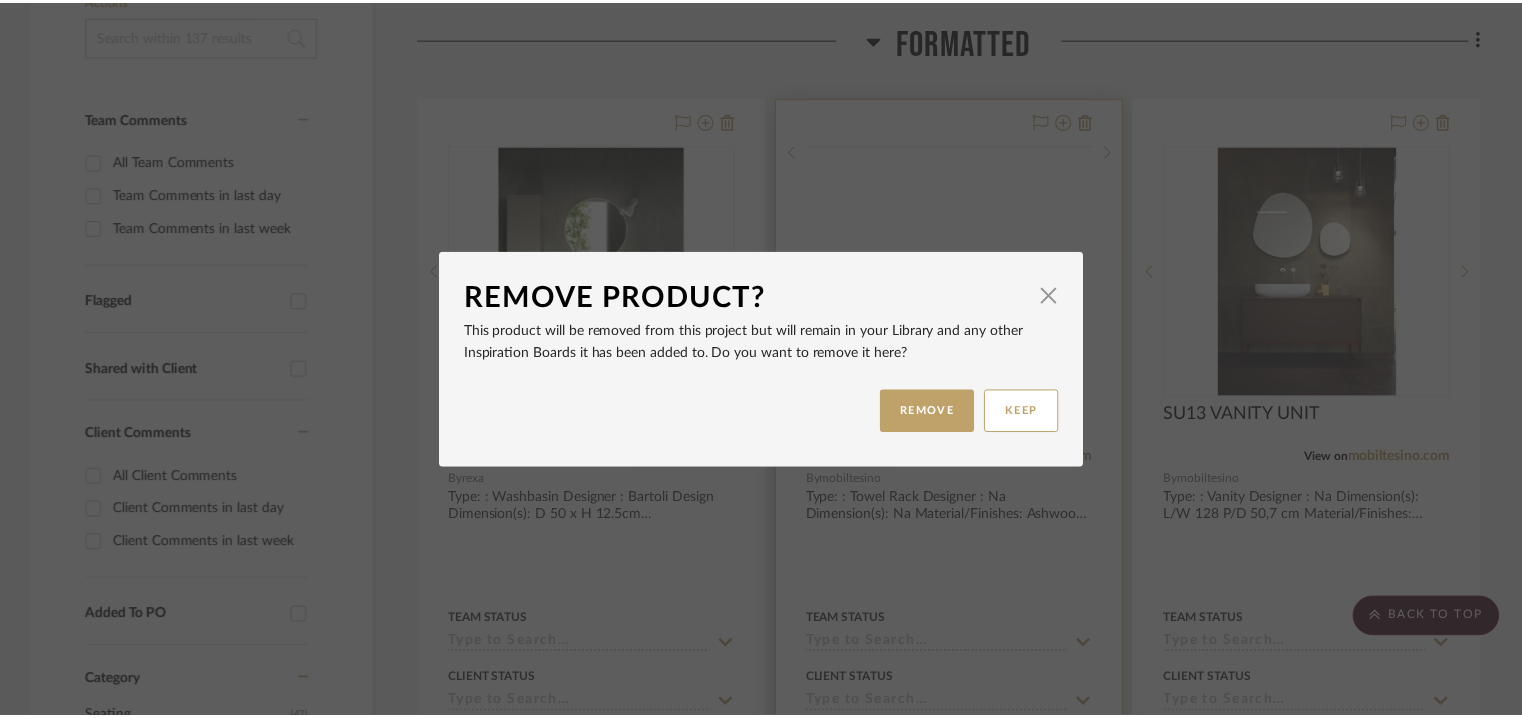 scroll, scrollTop: 500, scrollLeft: 0, axis: vertical 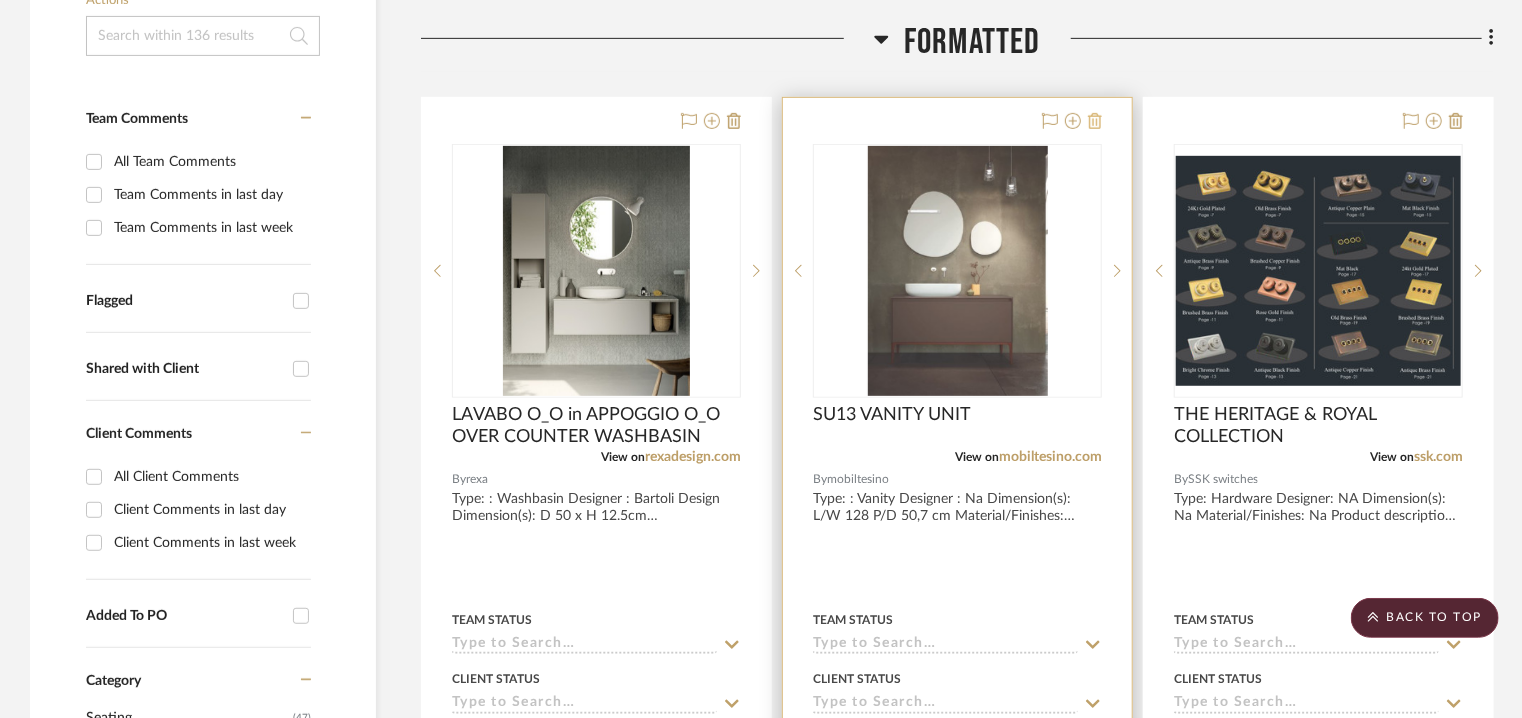 click 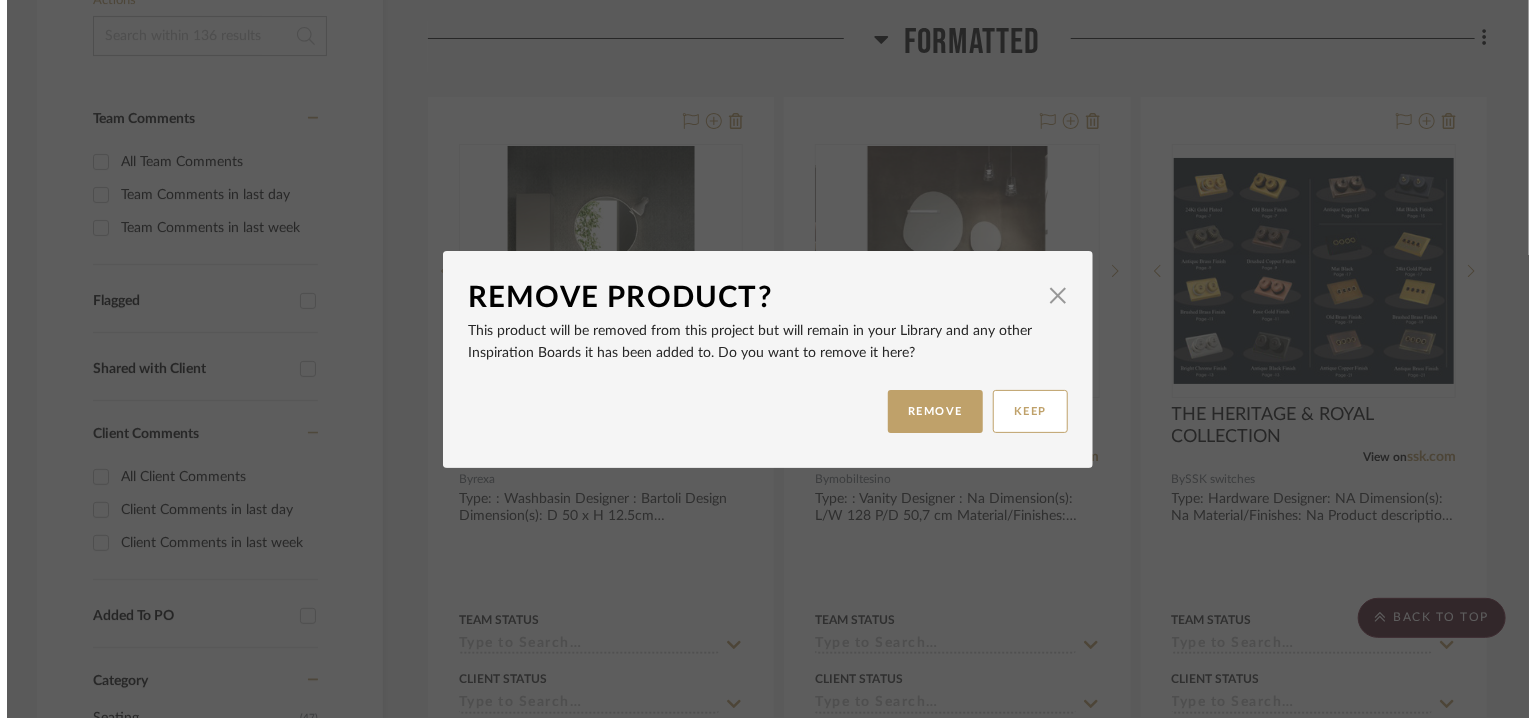 scroll, scrollTop: 0, scrollLeft: 0, axis: both 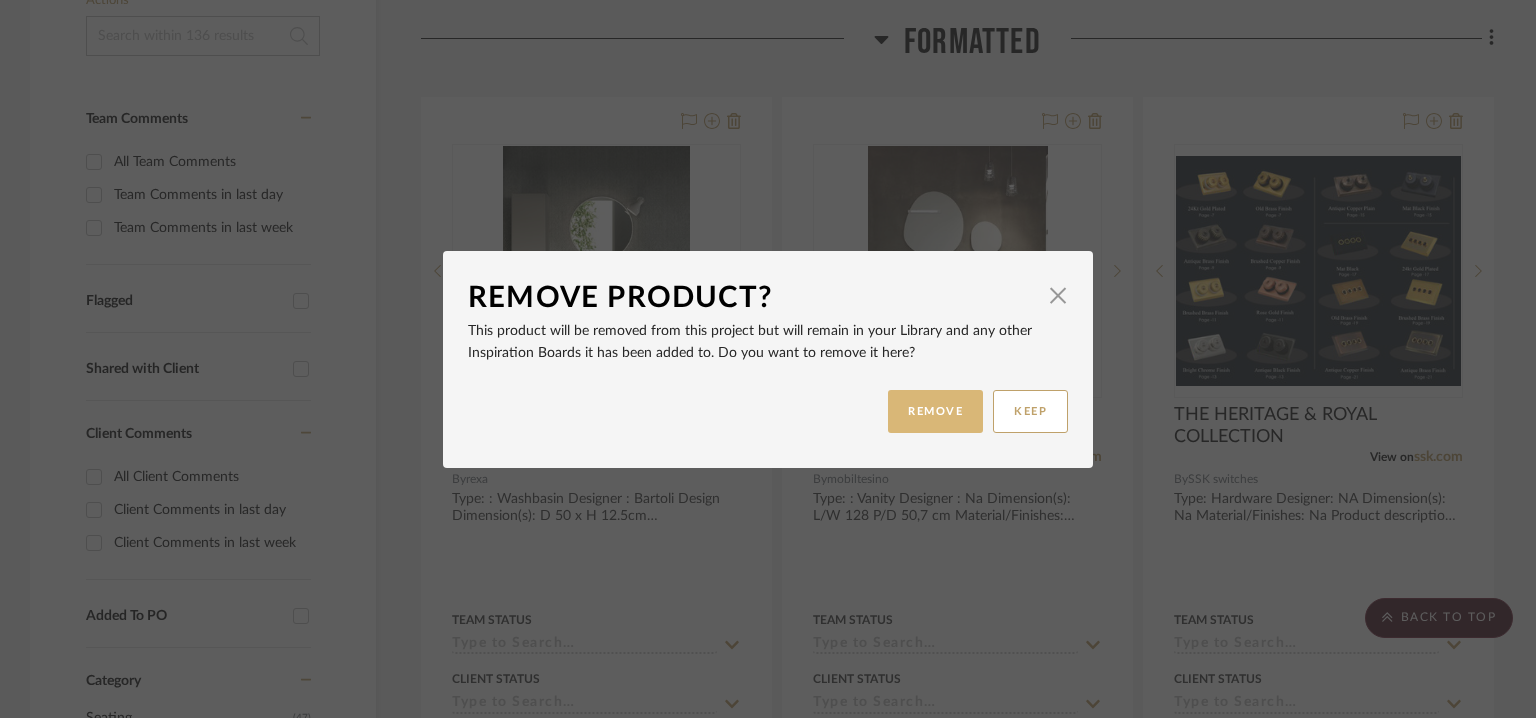 click on "REMOVE" at bounding box center (935, 411) 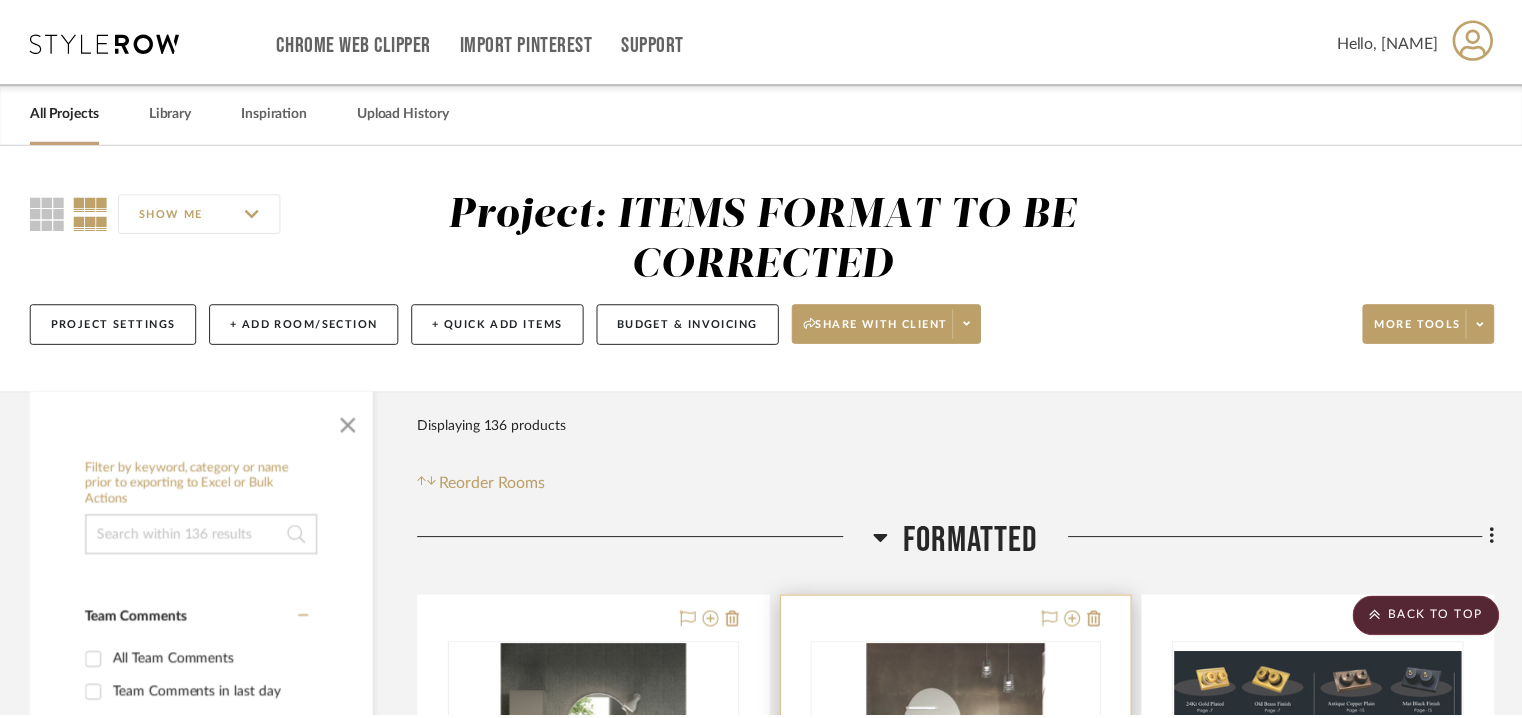 scroll, scrollTop: 500, scrollLeft: 0, axis: vertical 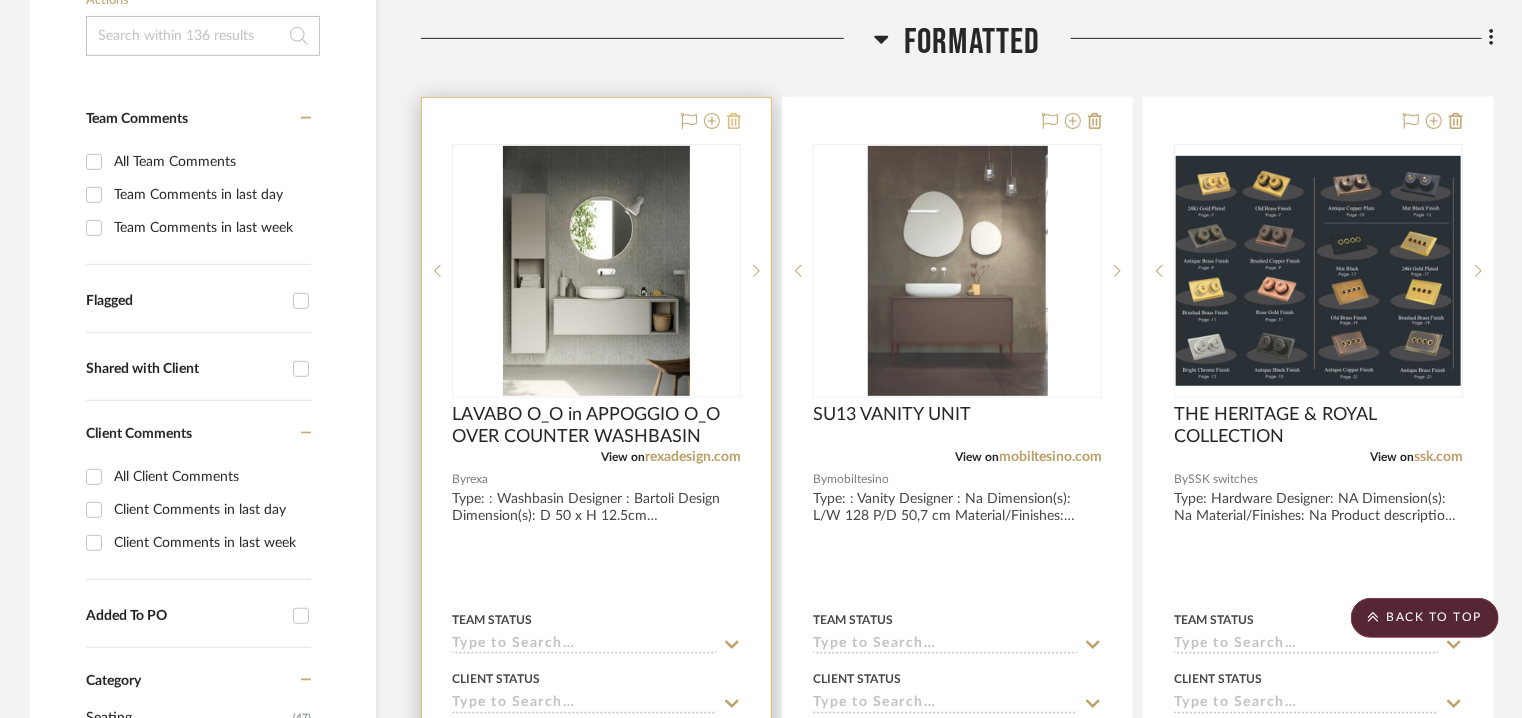 click 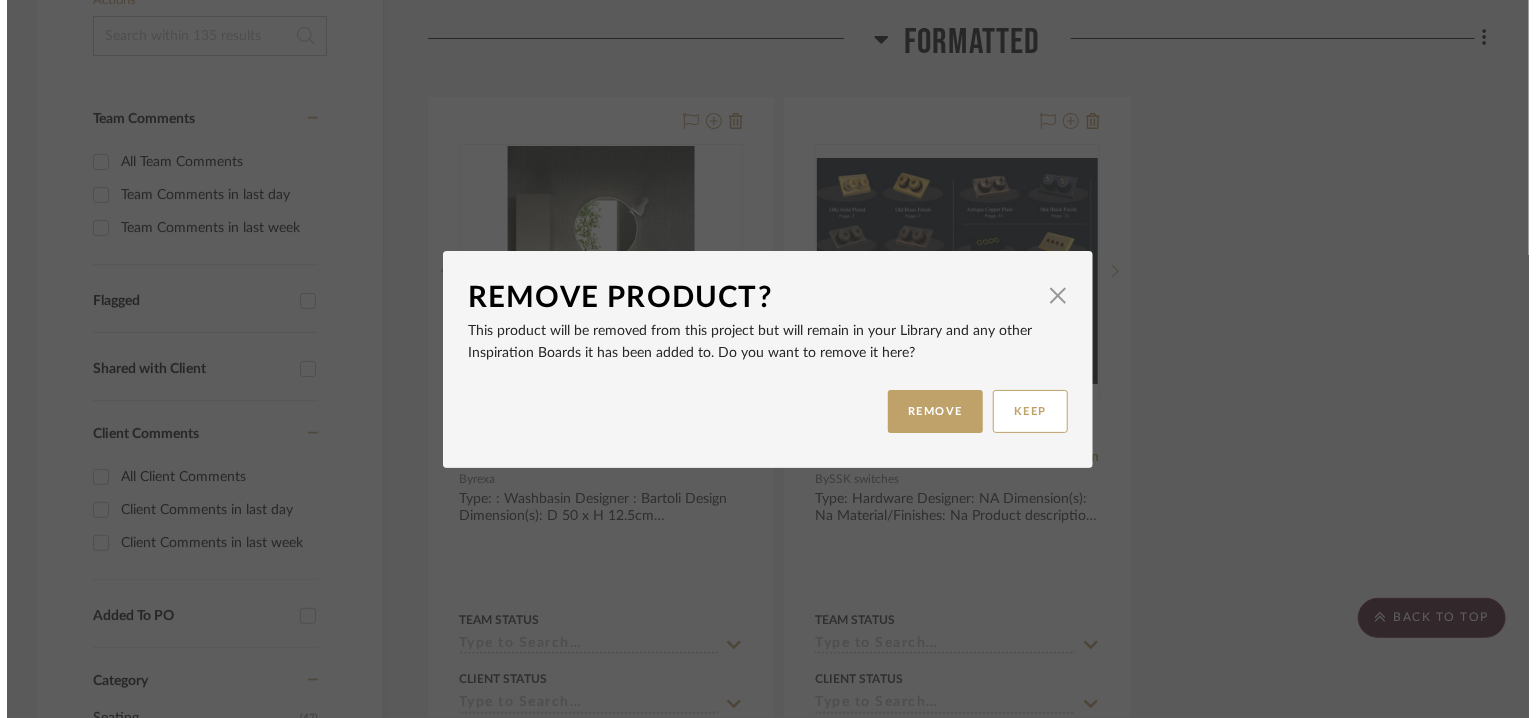 scroll, scrollTop: 0, scrollLeft: 0, axis: both 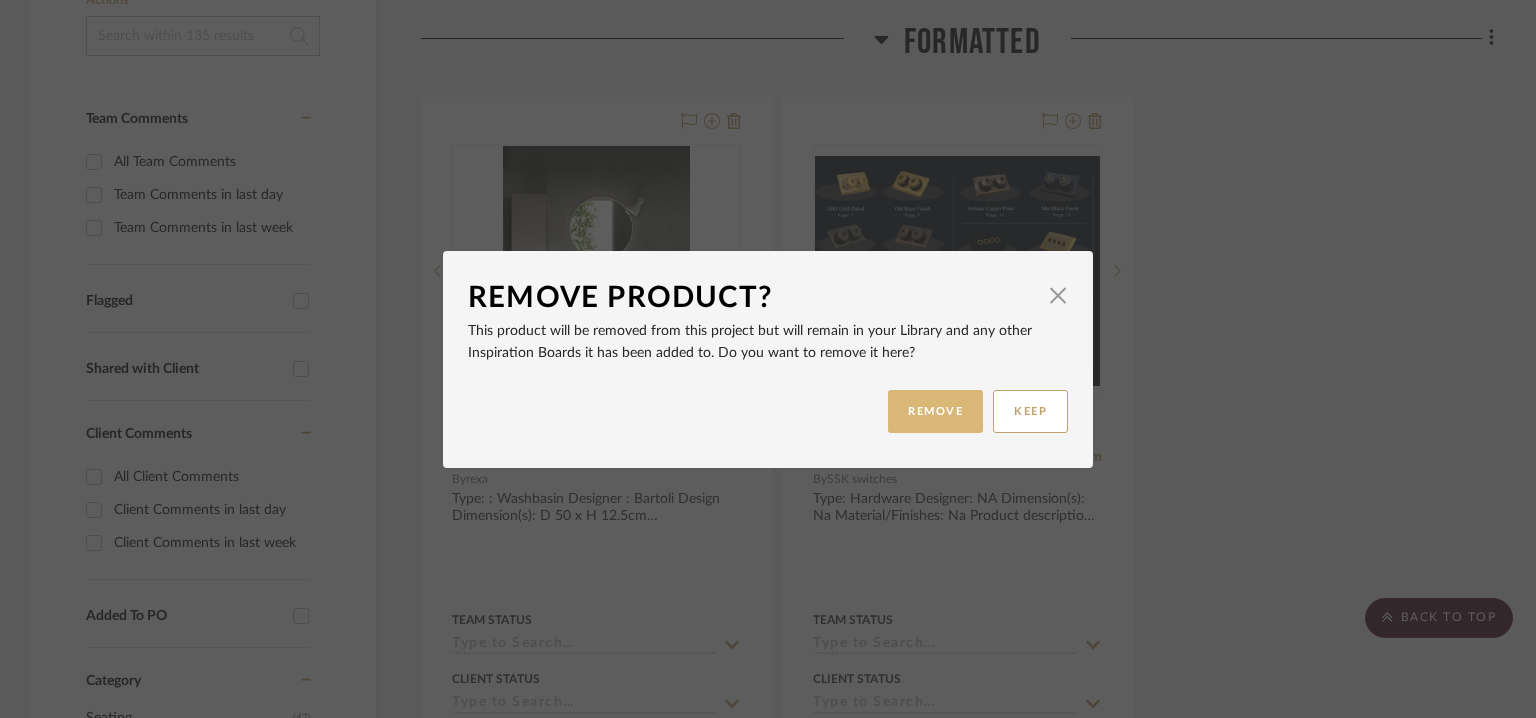 click on "REMOVE" at bounding box center [935, 411] 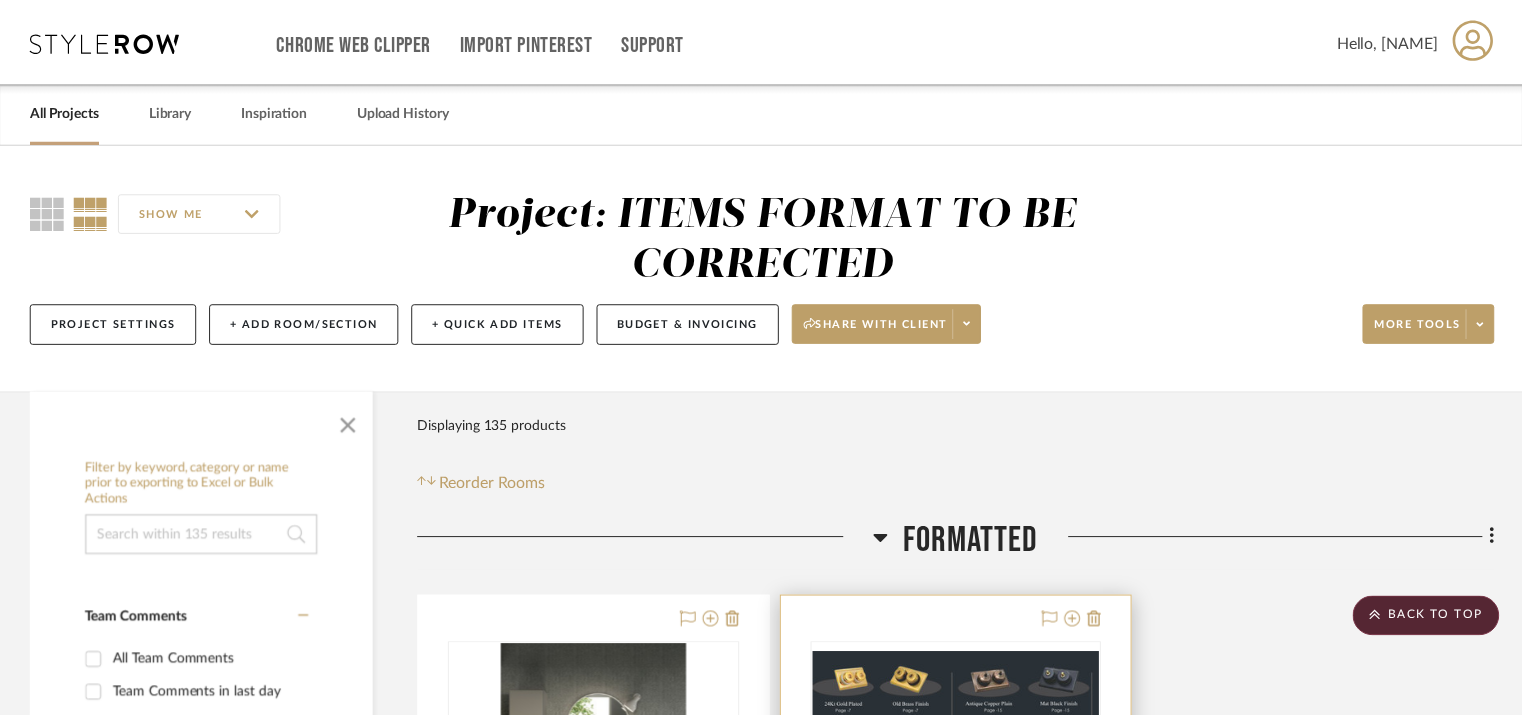 scroll, scrollTop: 500, scrollLeft: 0, axis: vertical 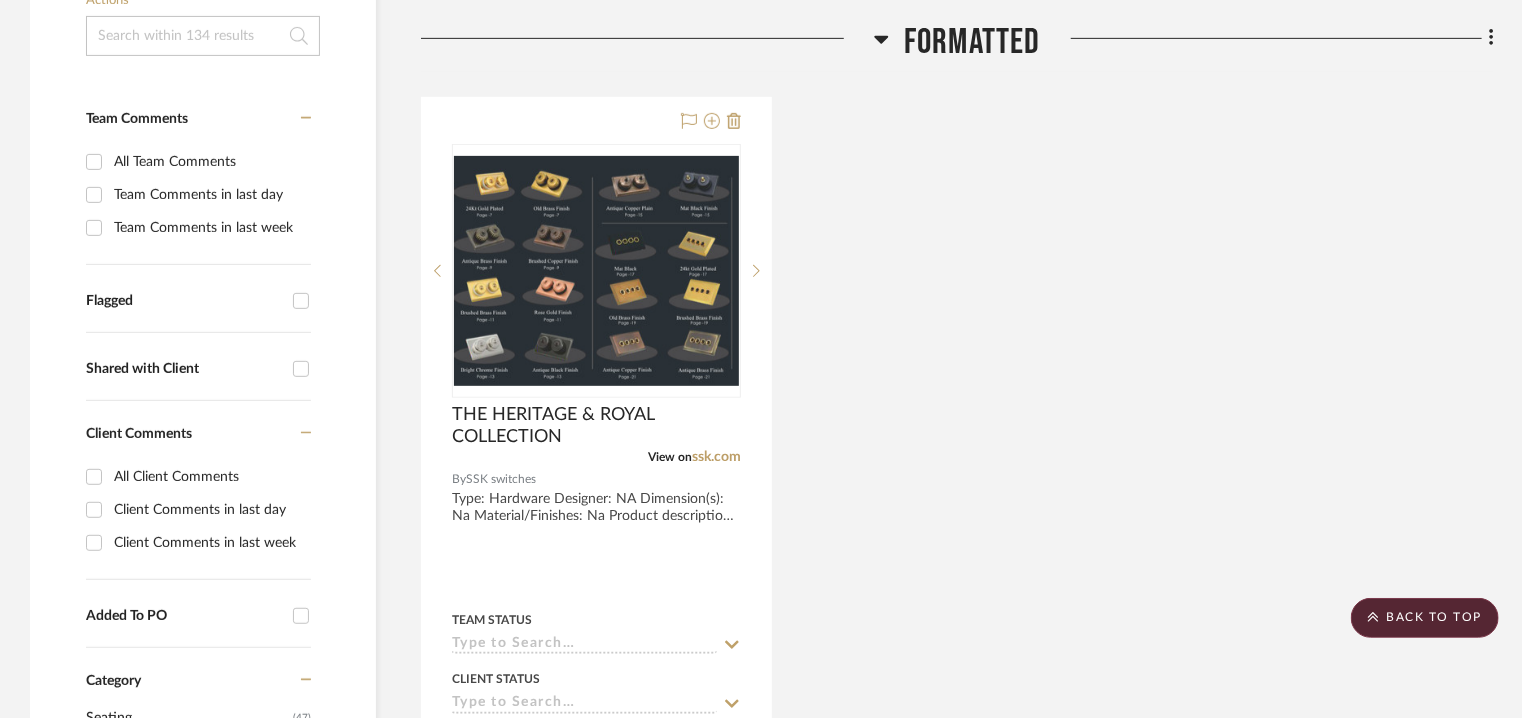 click 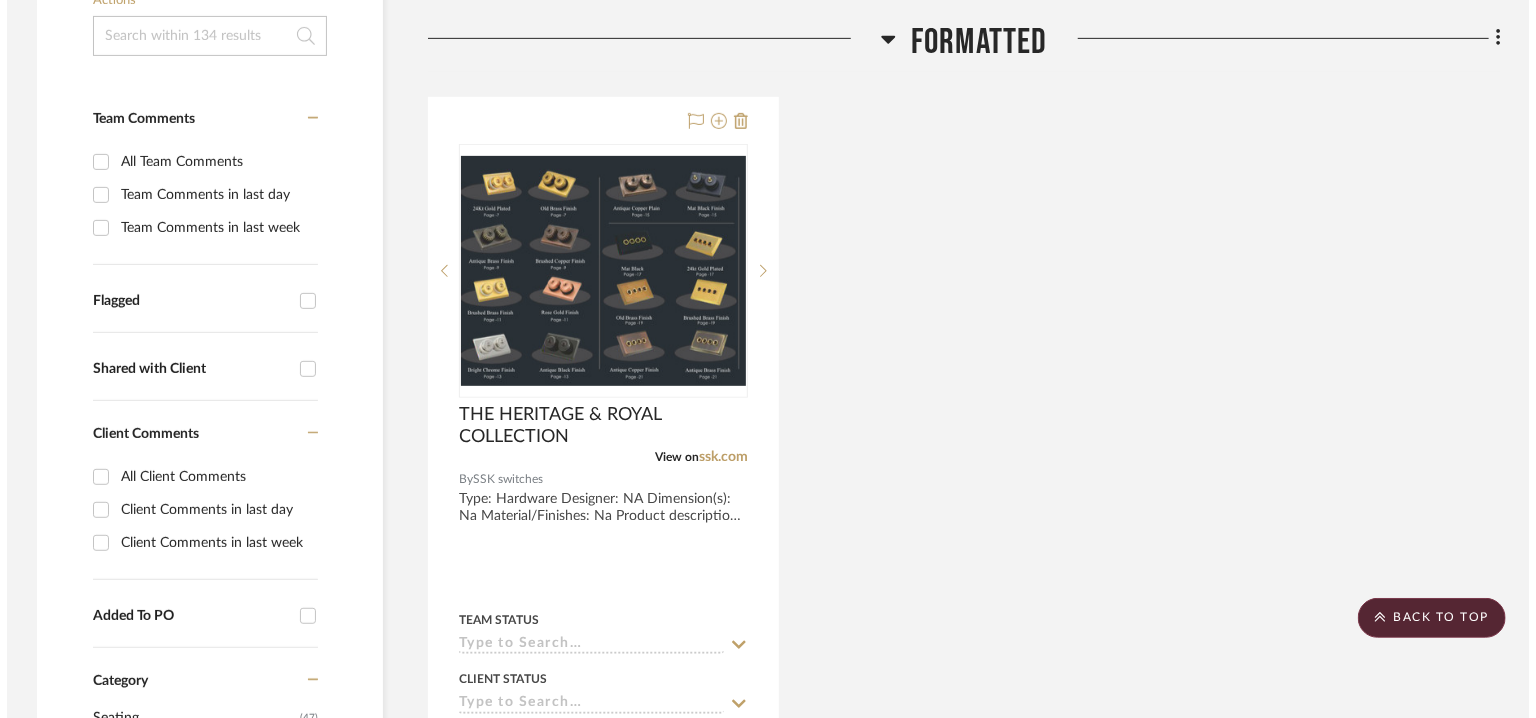 scroll, scrollTop: 0, scrollLeft: 0, axis: both 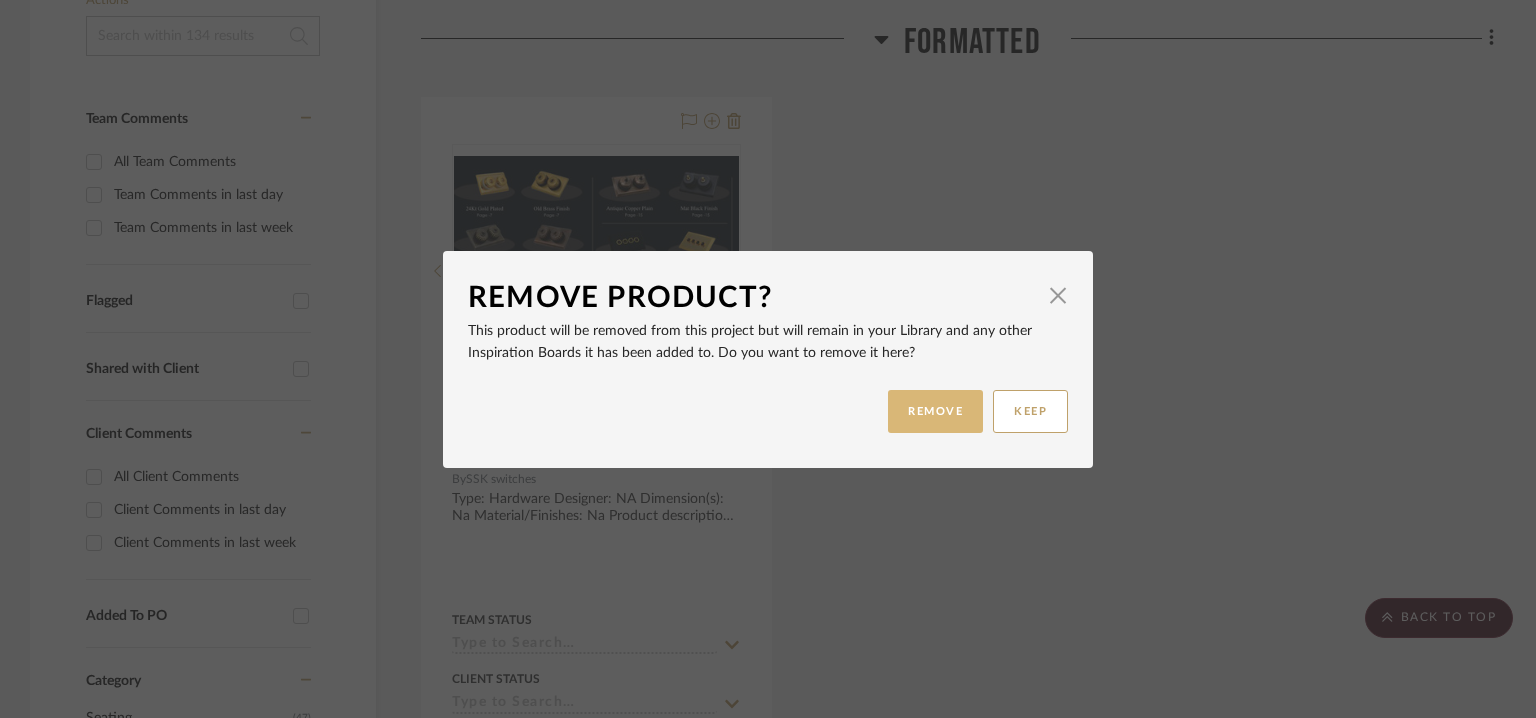 click on "REMOVE" at bounding box center (935, 411) 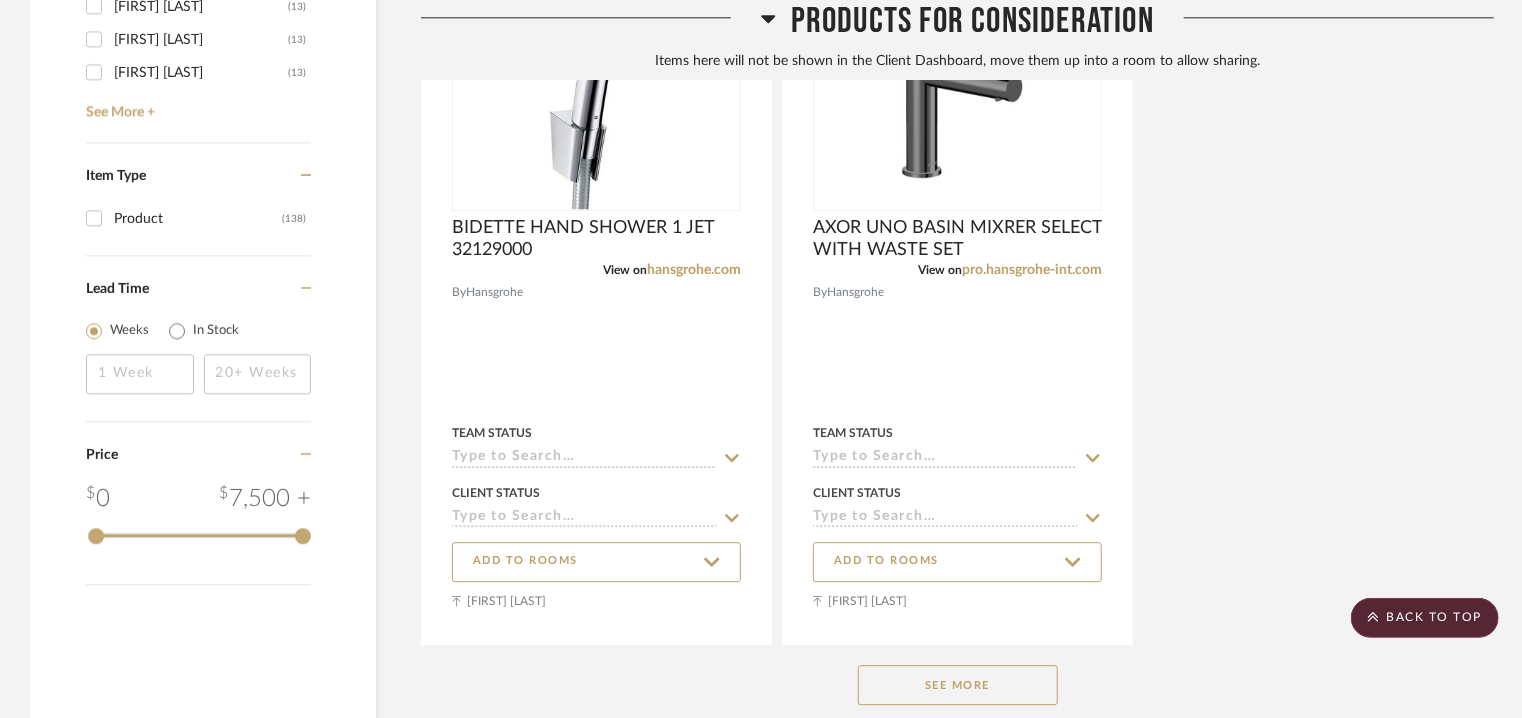 scroll, scrollTop: 2621, scrollLeft: 0, axis: vertical 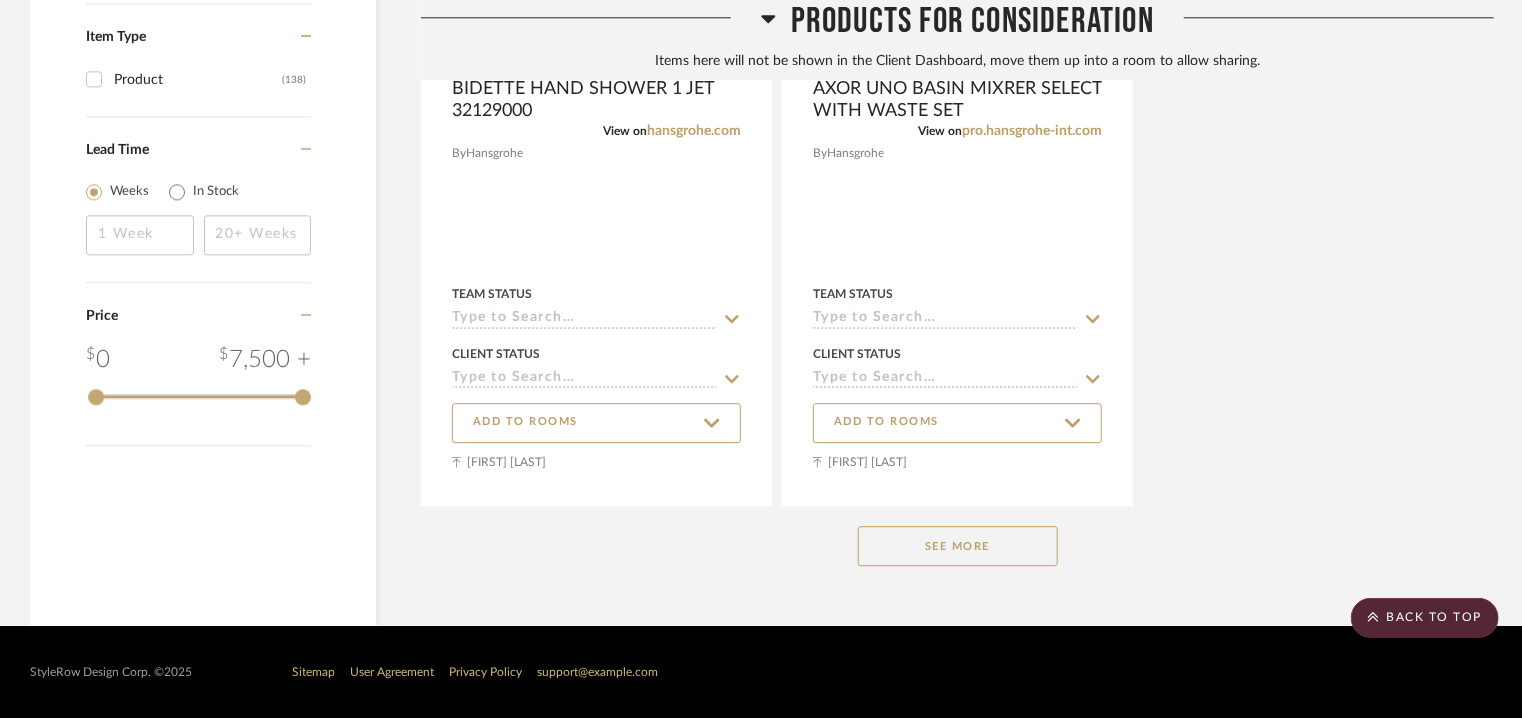 click on "See More" 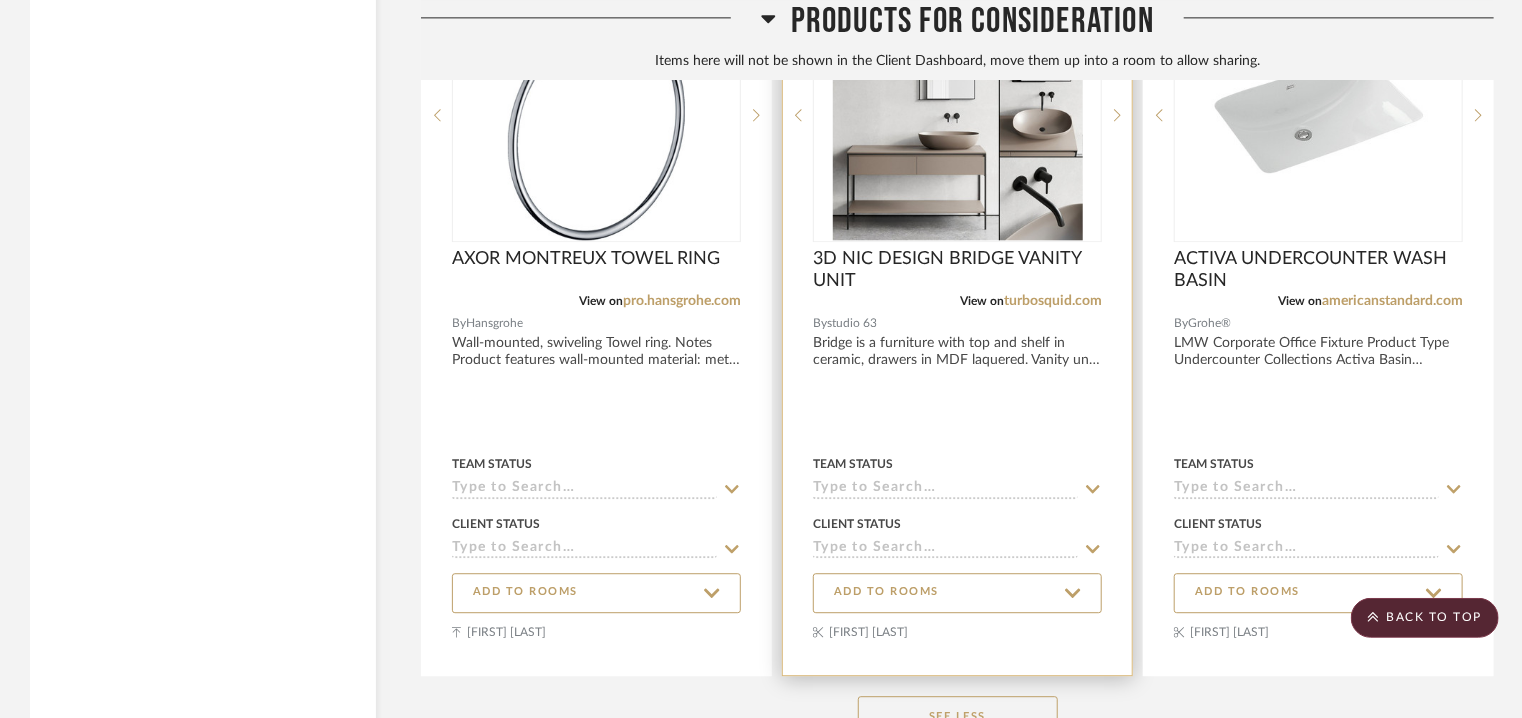 scroll, scrollTop: 6221, scrollLeft: 0, axis: vertical 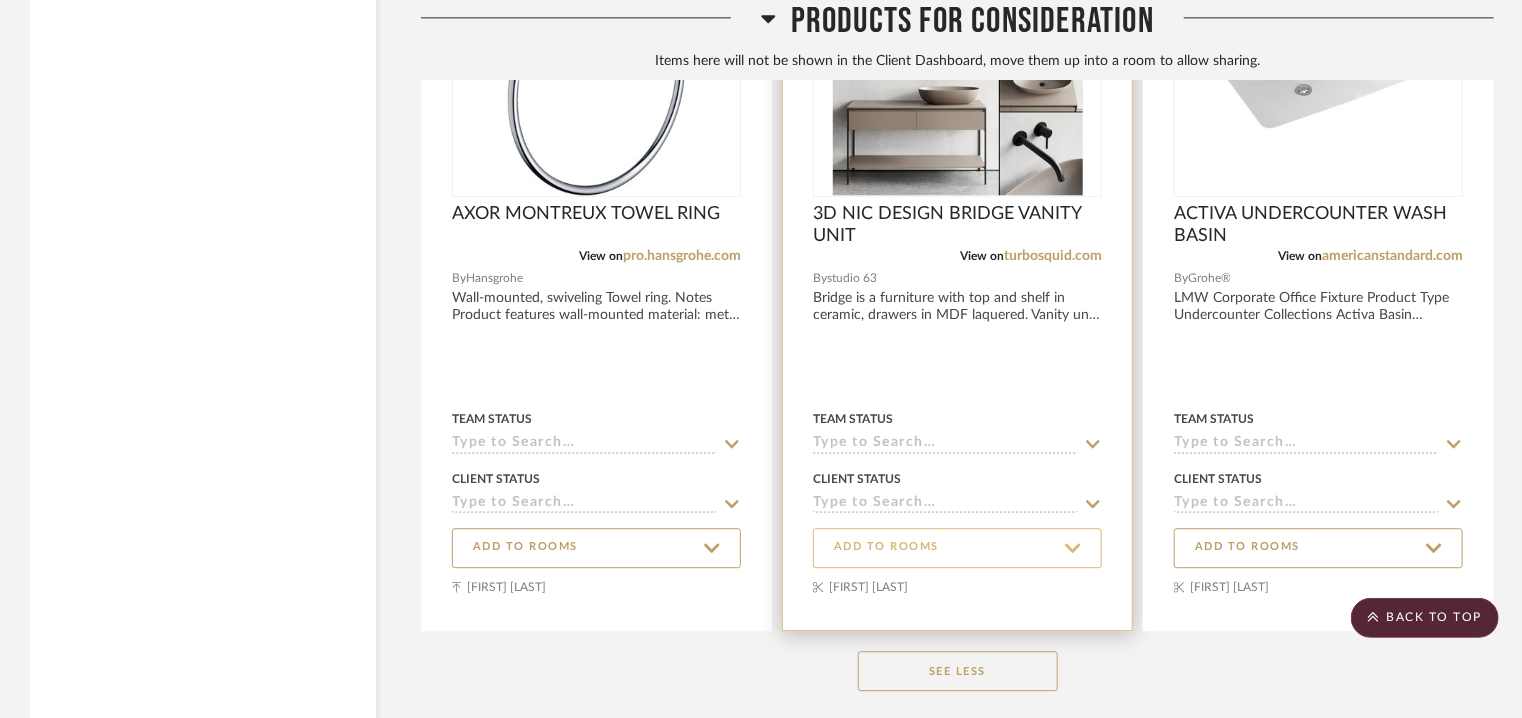 click 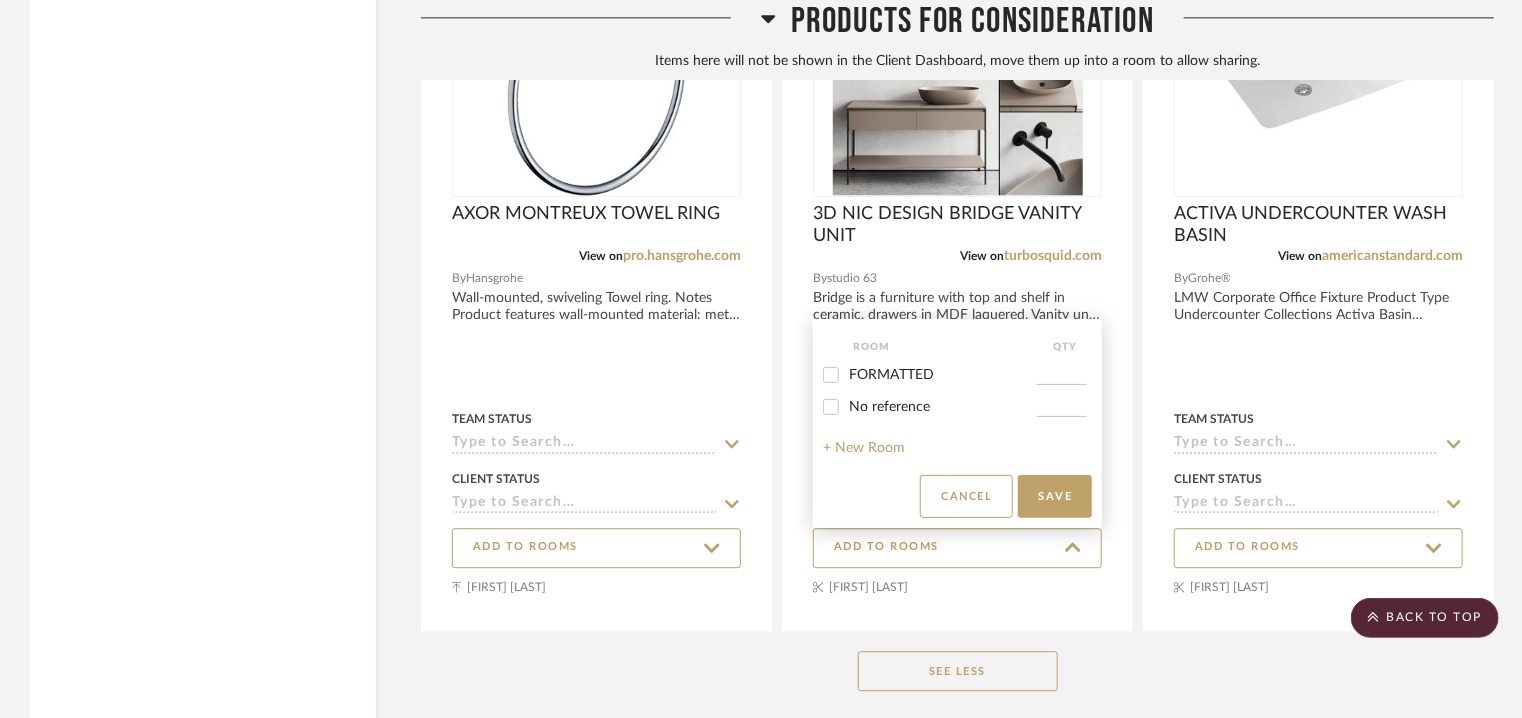 click on "FORMATTED" at bounding box center [891, 375] 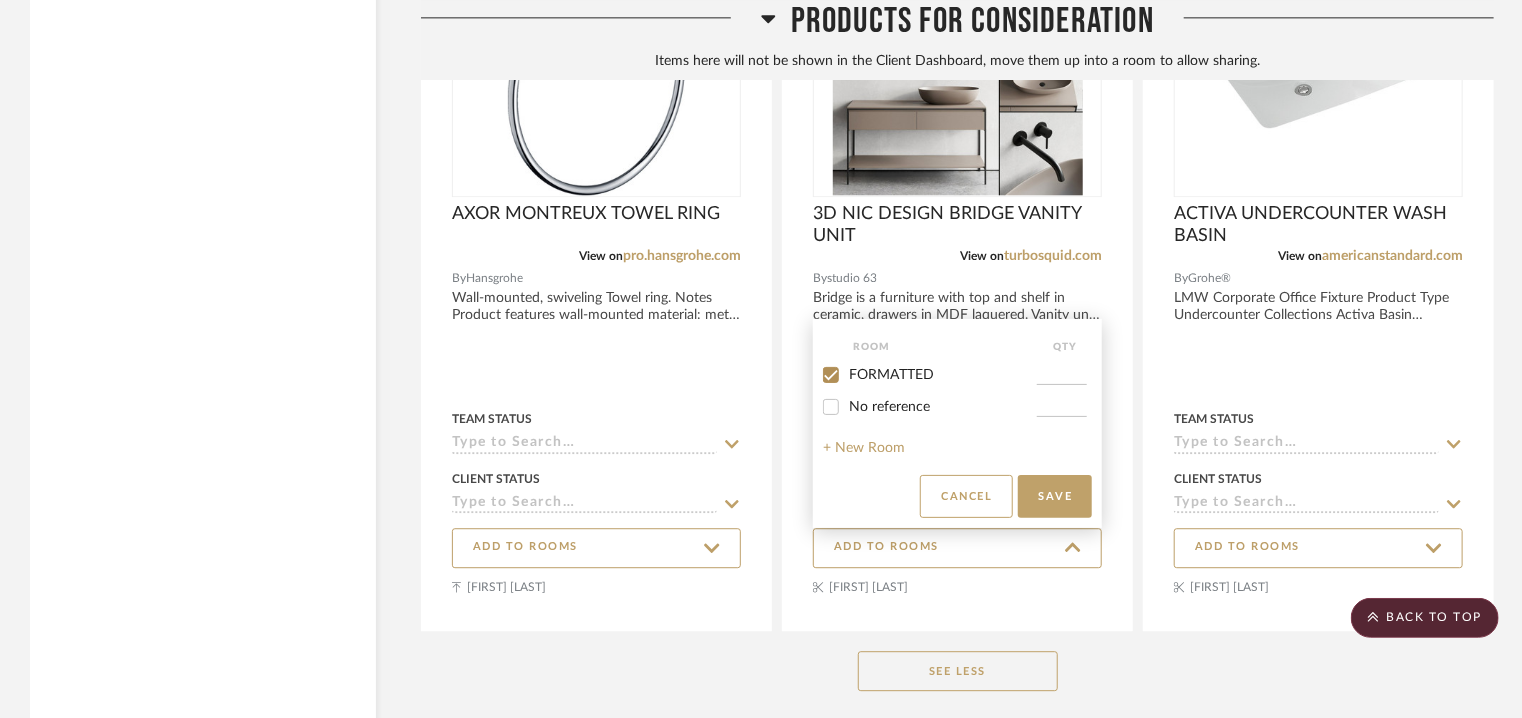 checkbox on "true" 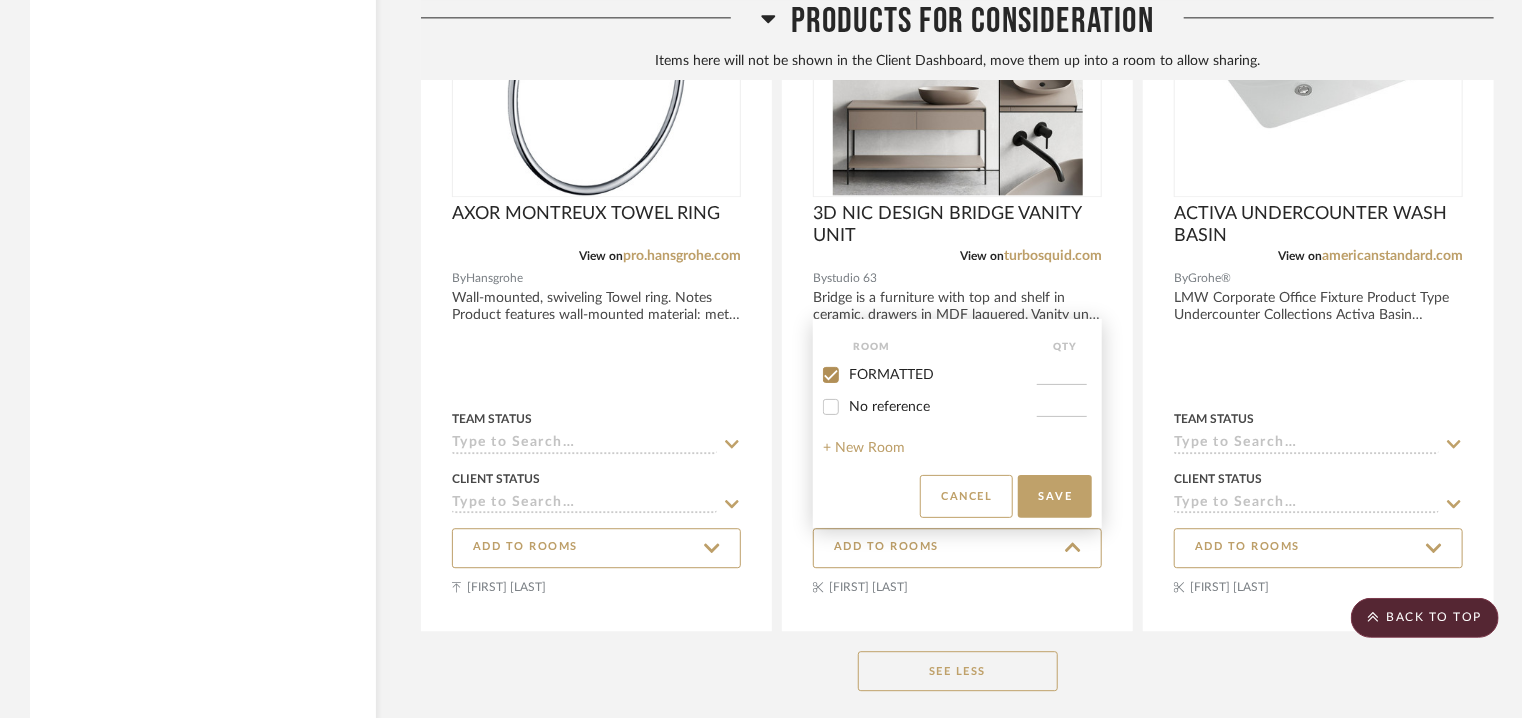type on "1" 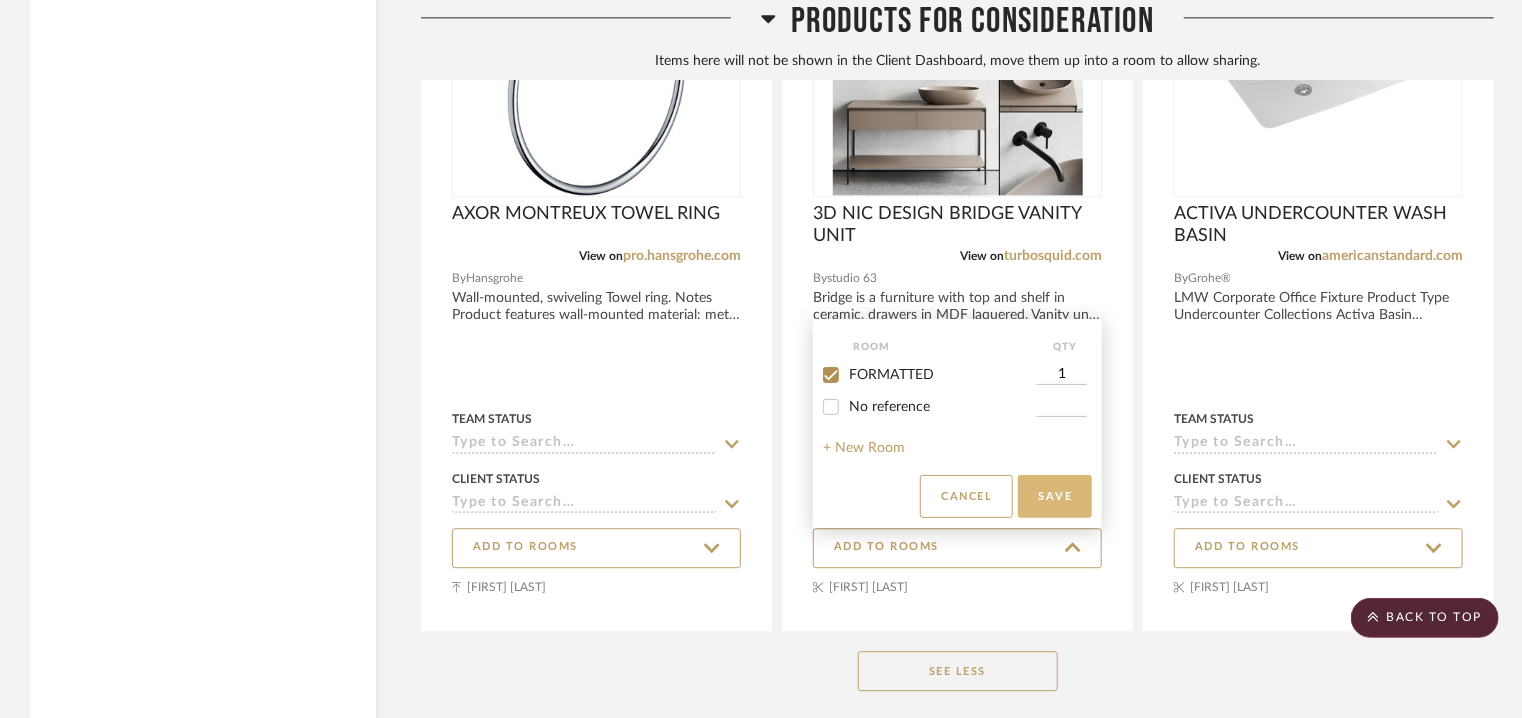 click on "Save" at bounding box center [1055, 496] 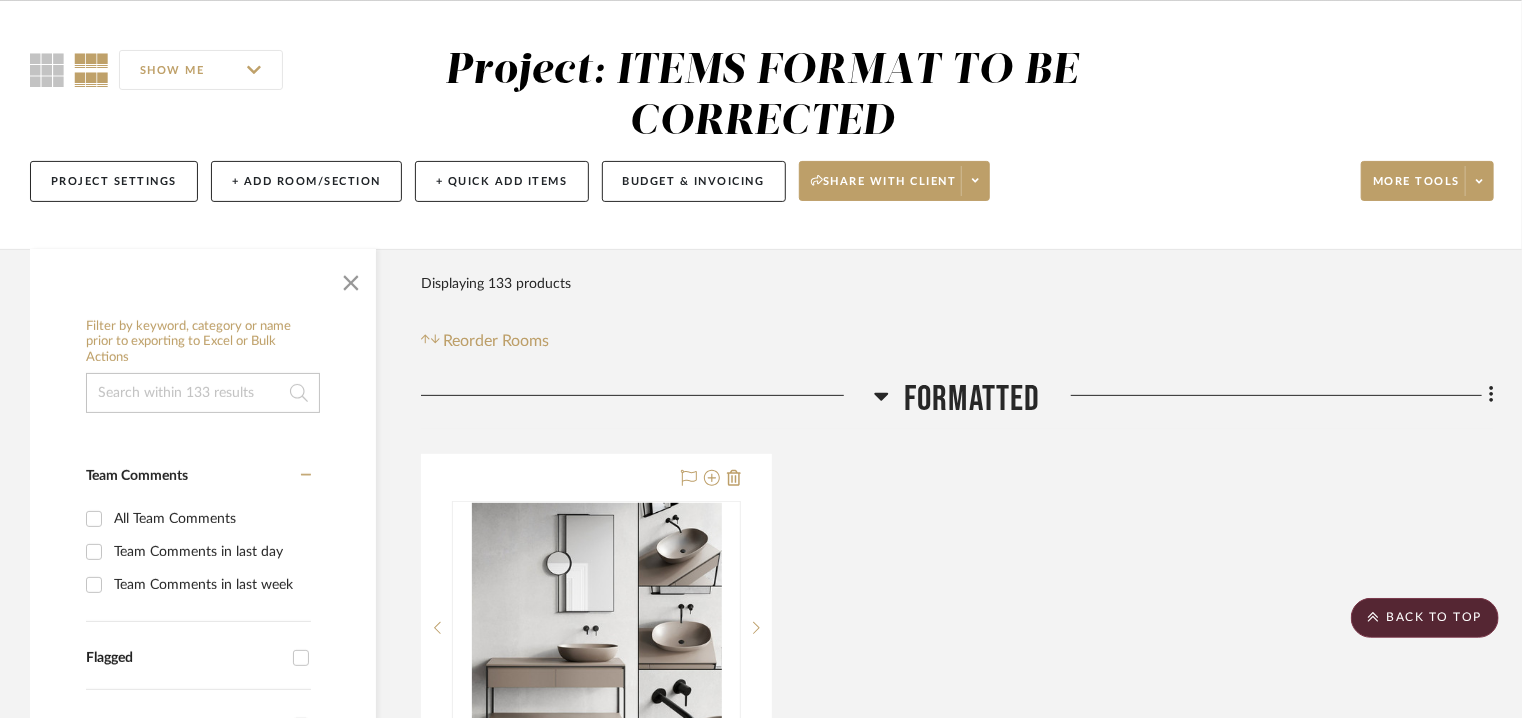 scroll, scrollTop: 0, scrollLeft: 0, axis: both 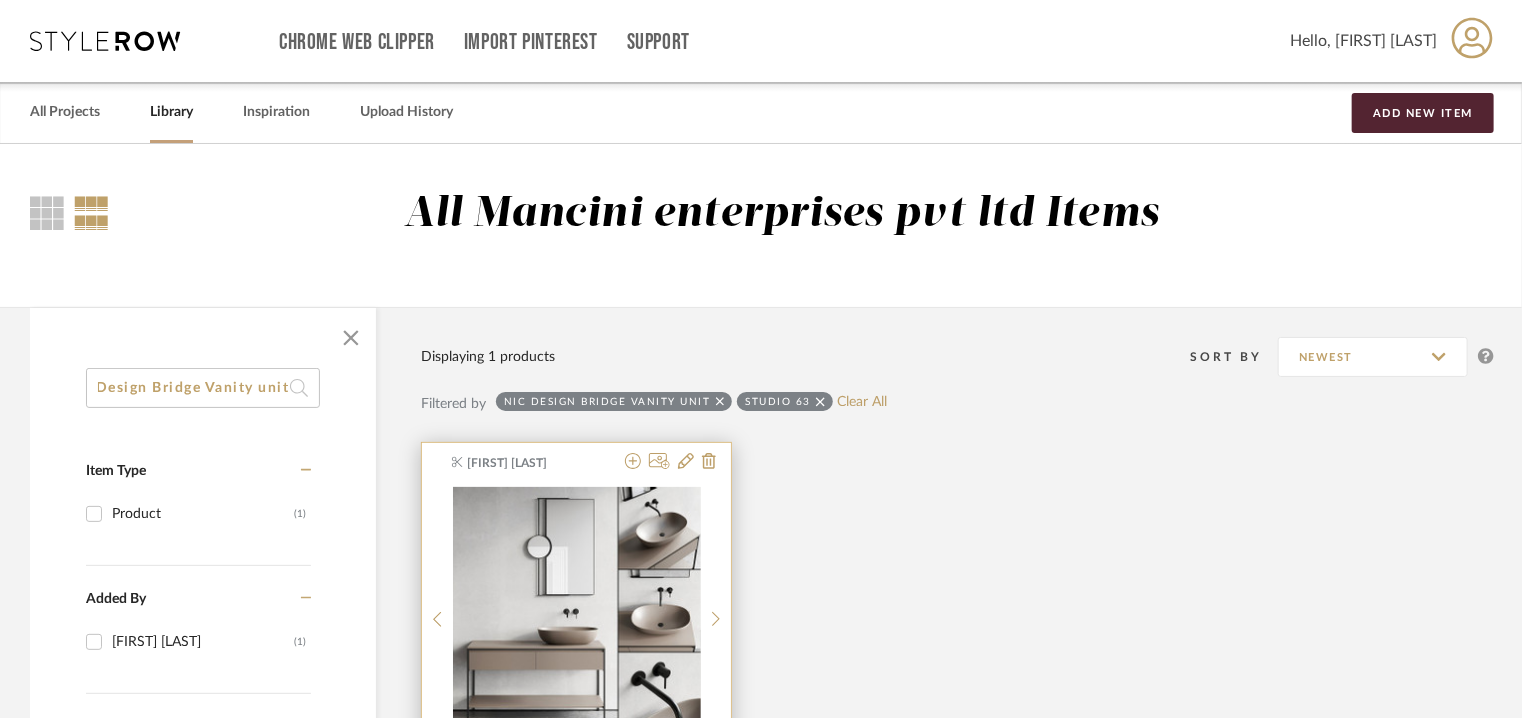 drag, startPoint x: 148, startPoint y: 408, endPoint x: 596, endPoint y: 470, distance: 452.26984 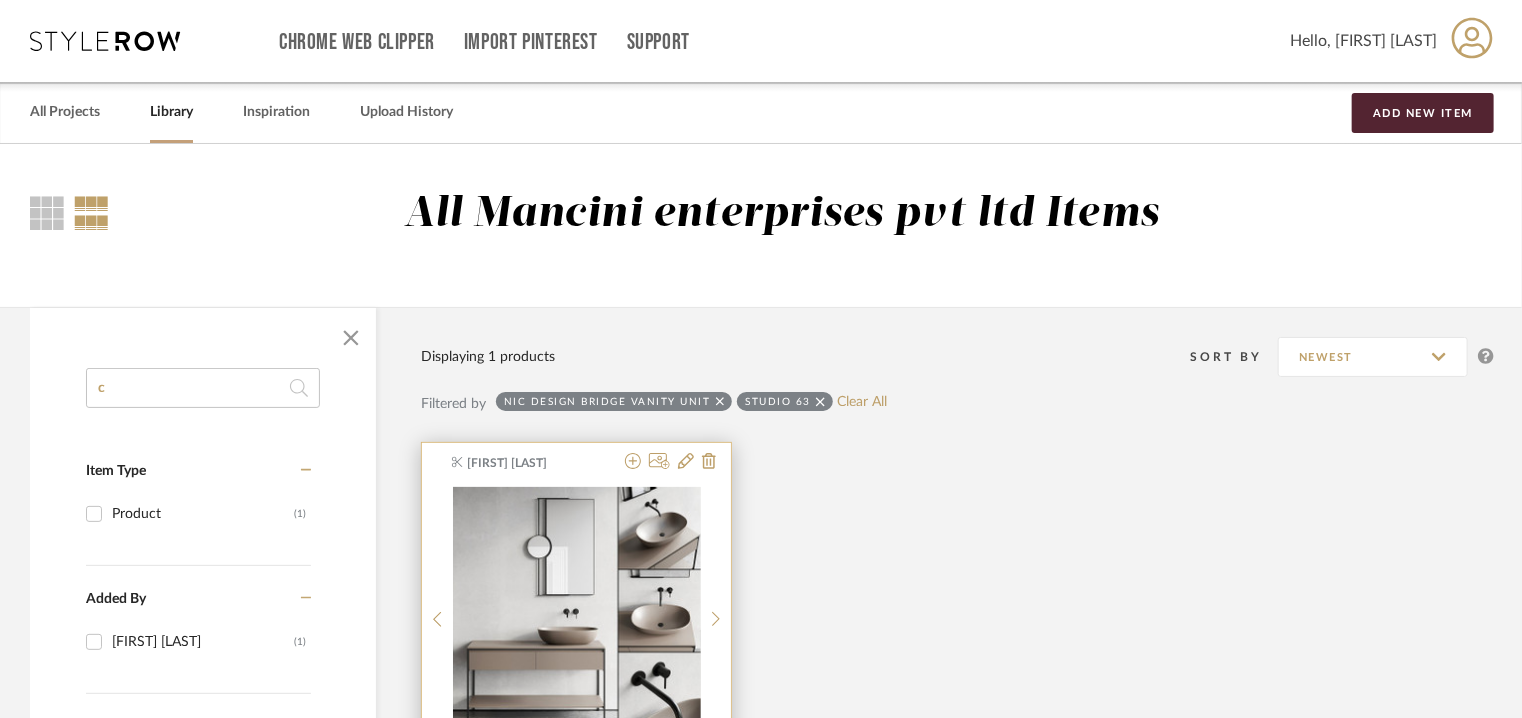 scroll, scrollTop: 0, scrollLeft: 0, axis: both 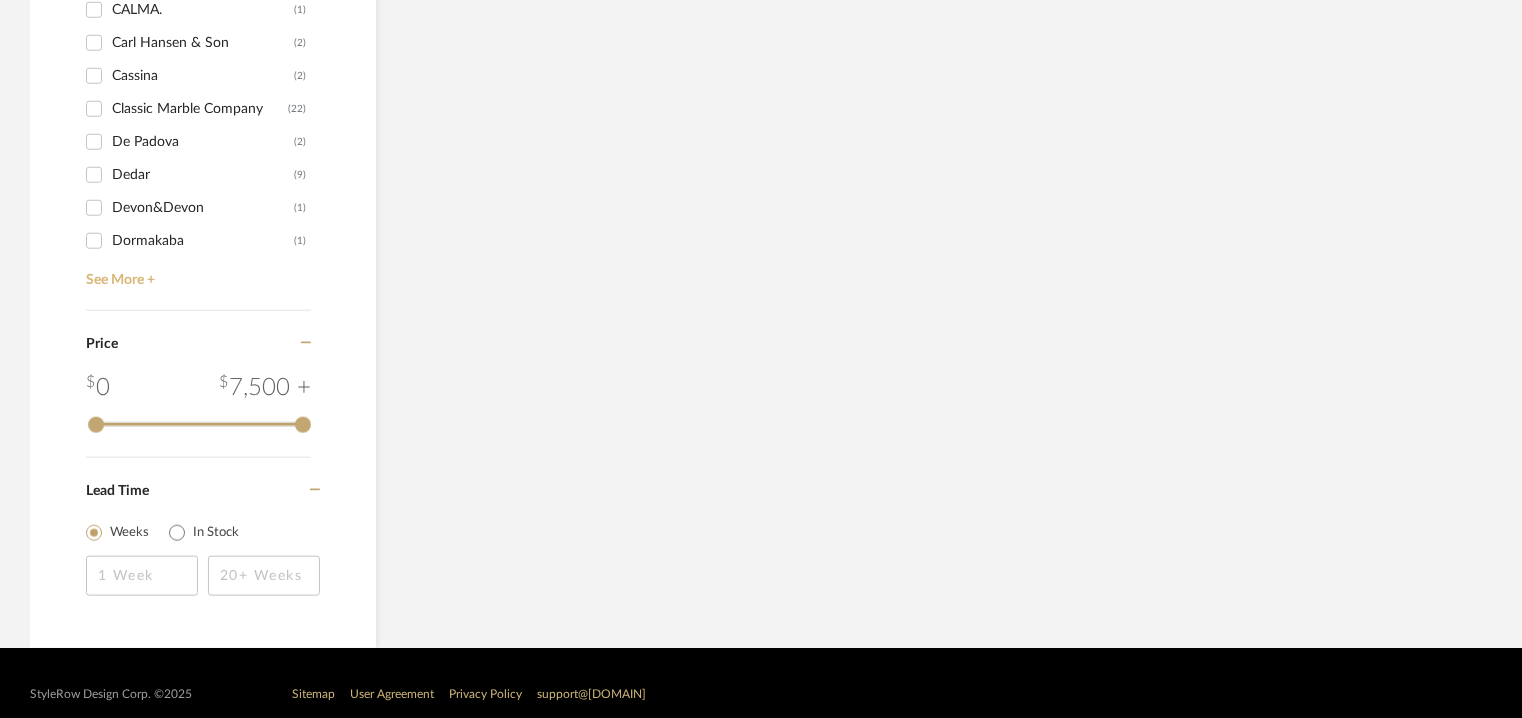 type on "compact" 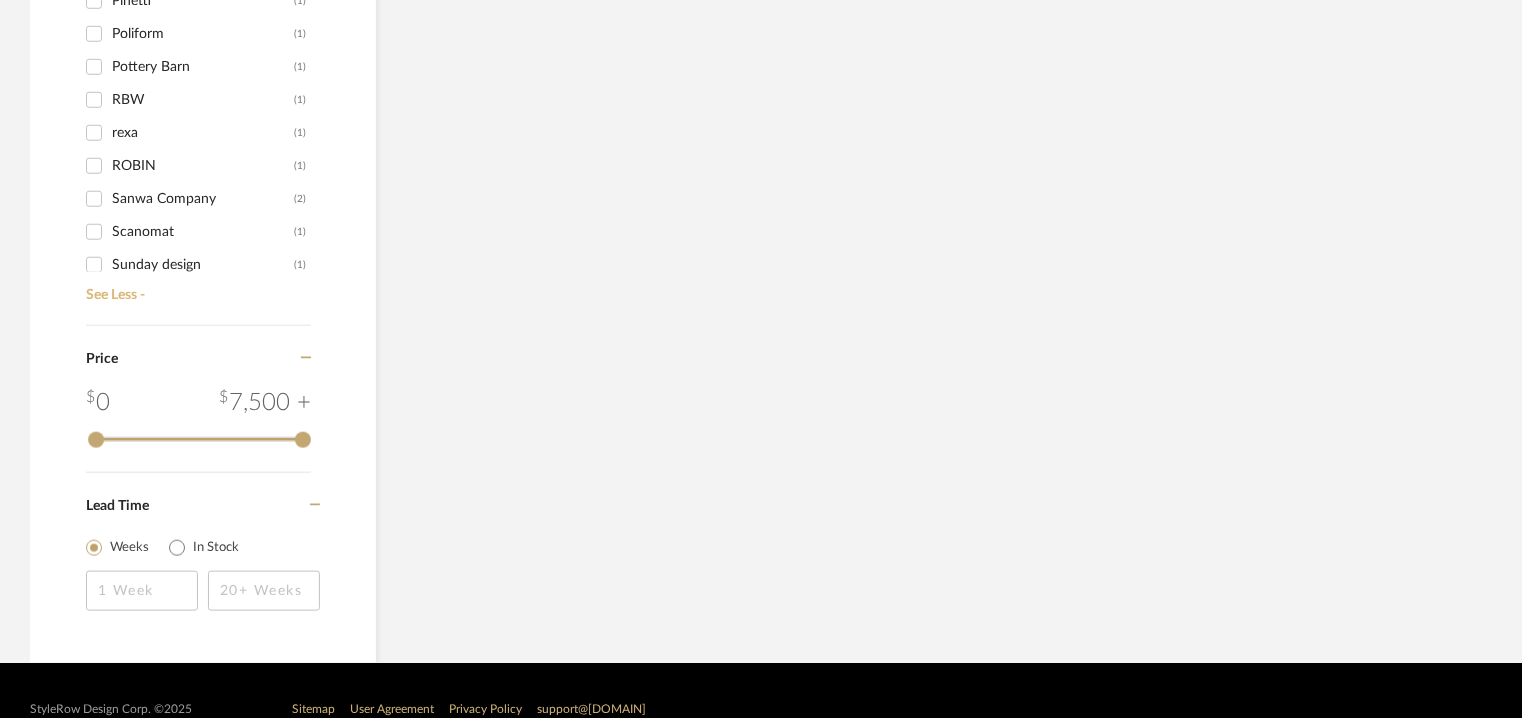 scroll, scrollTop: 1000, scrollLeft: 0, axis: vertical 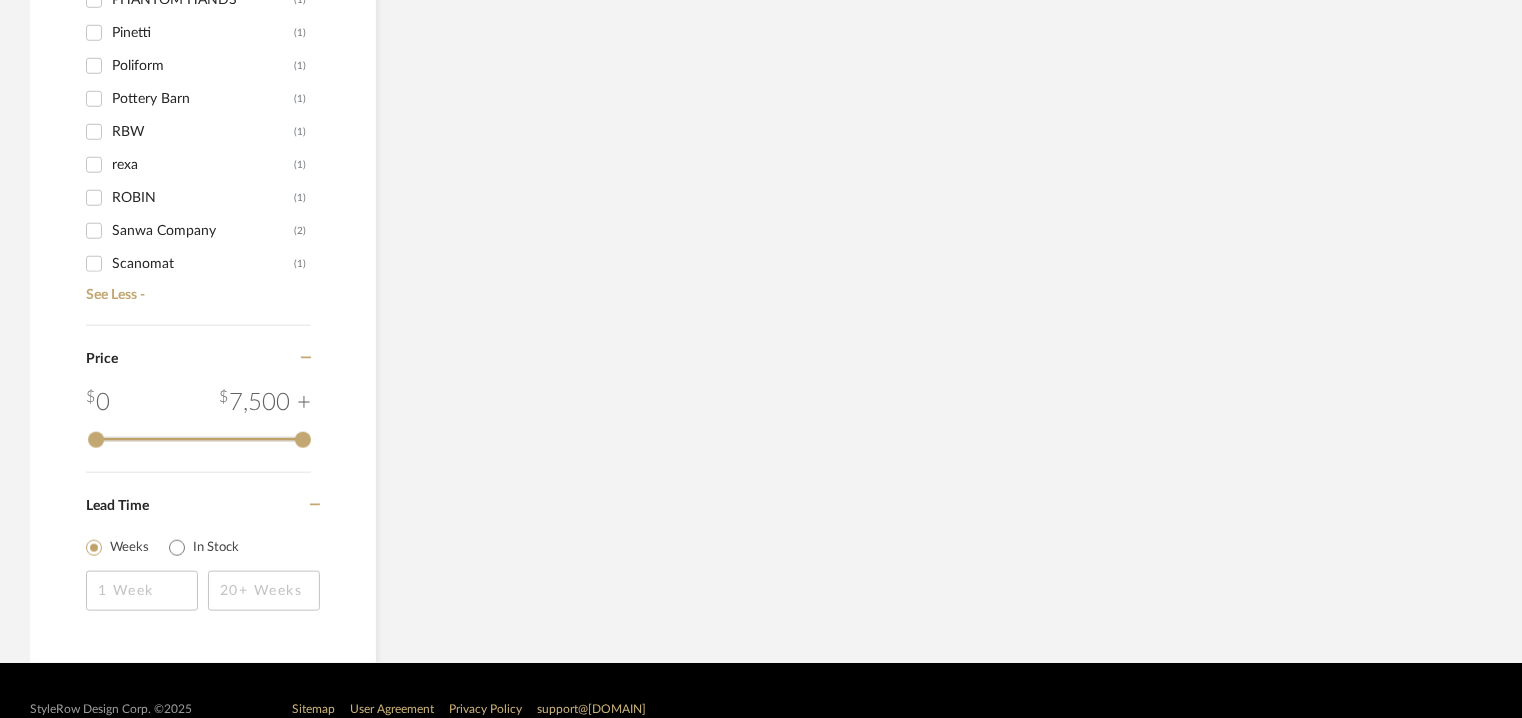 click on "rexa  (1)" at bounding box center (94, 165) 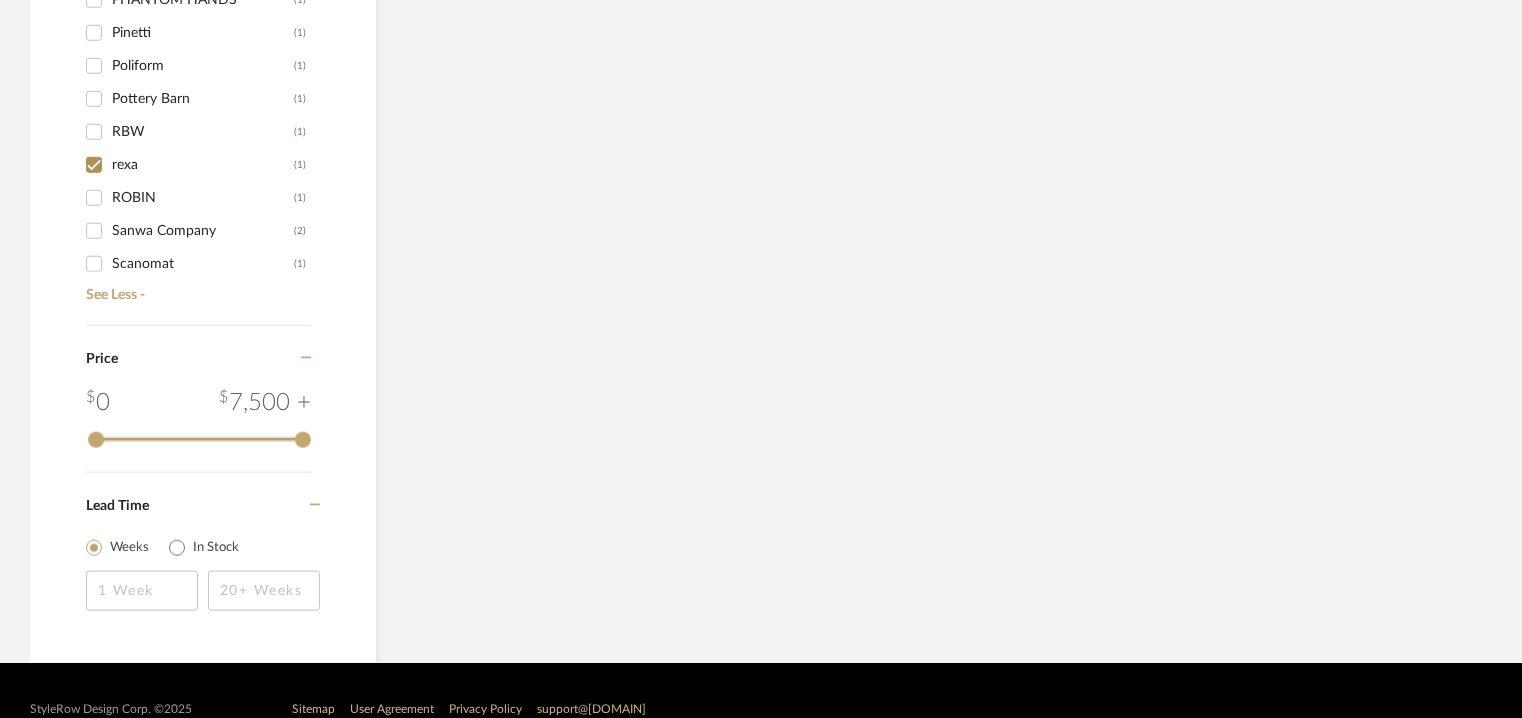 checkbox on "true" 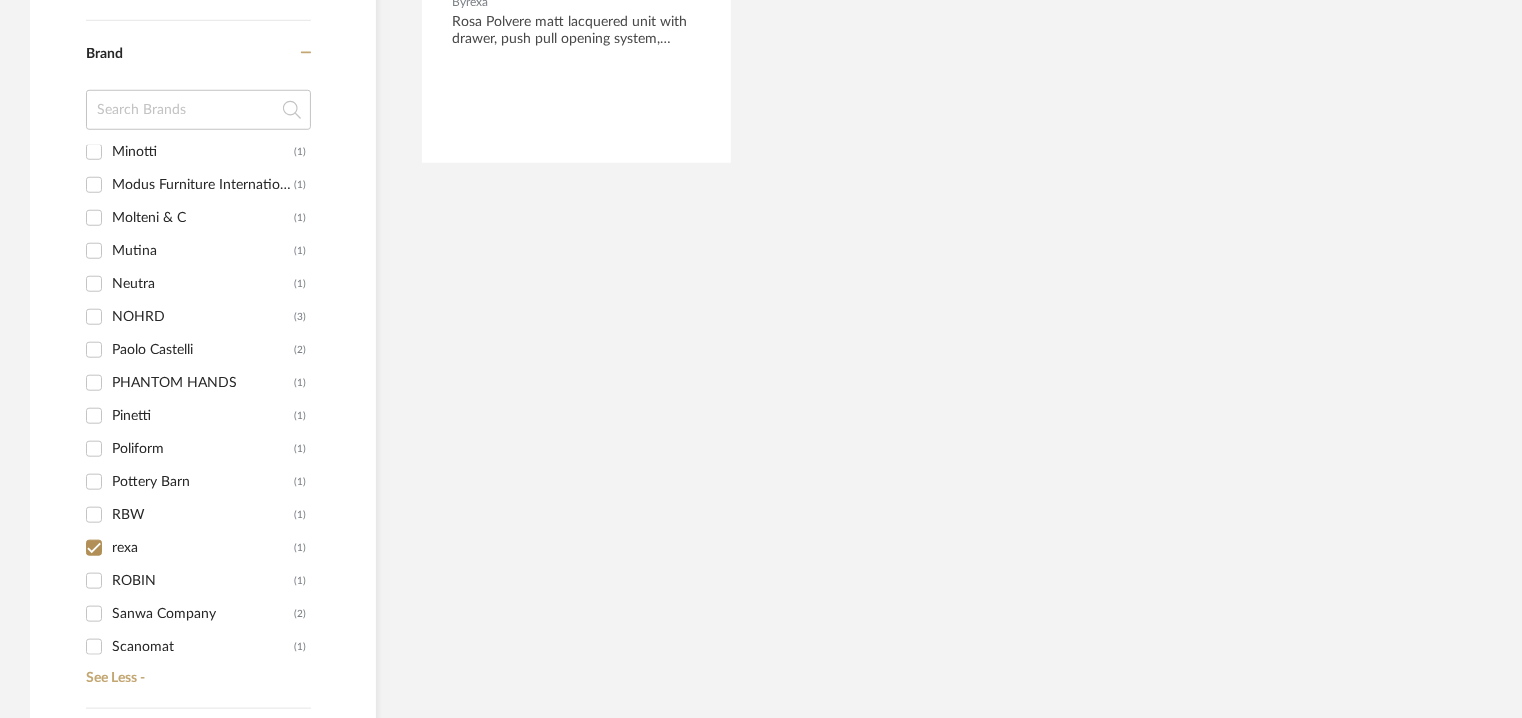 scroll, scrollTop: 462, scrollLeft: 0, axis: vertical 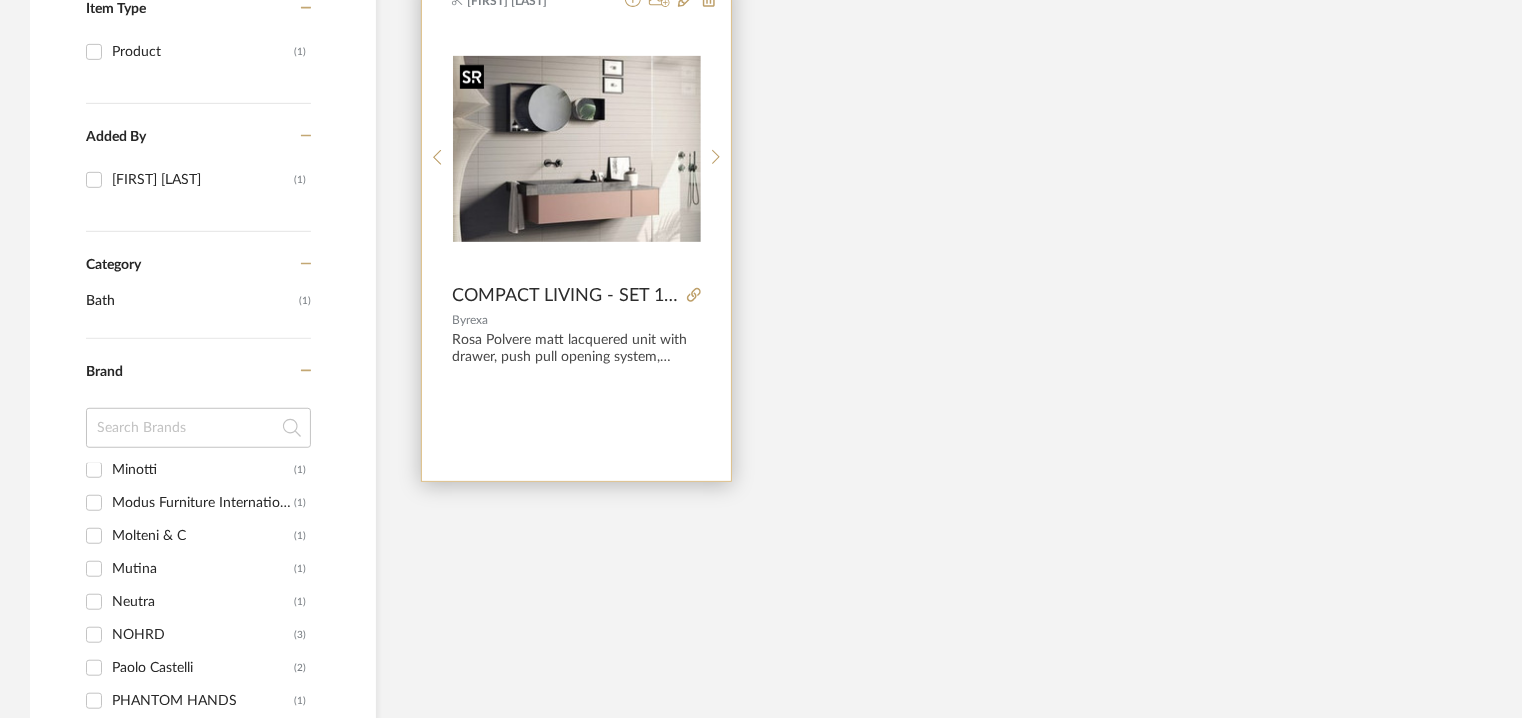 click at bounding box center [577, 149] 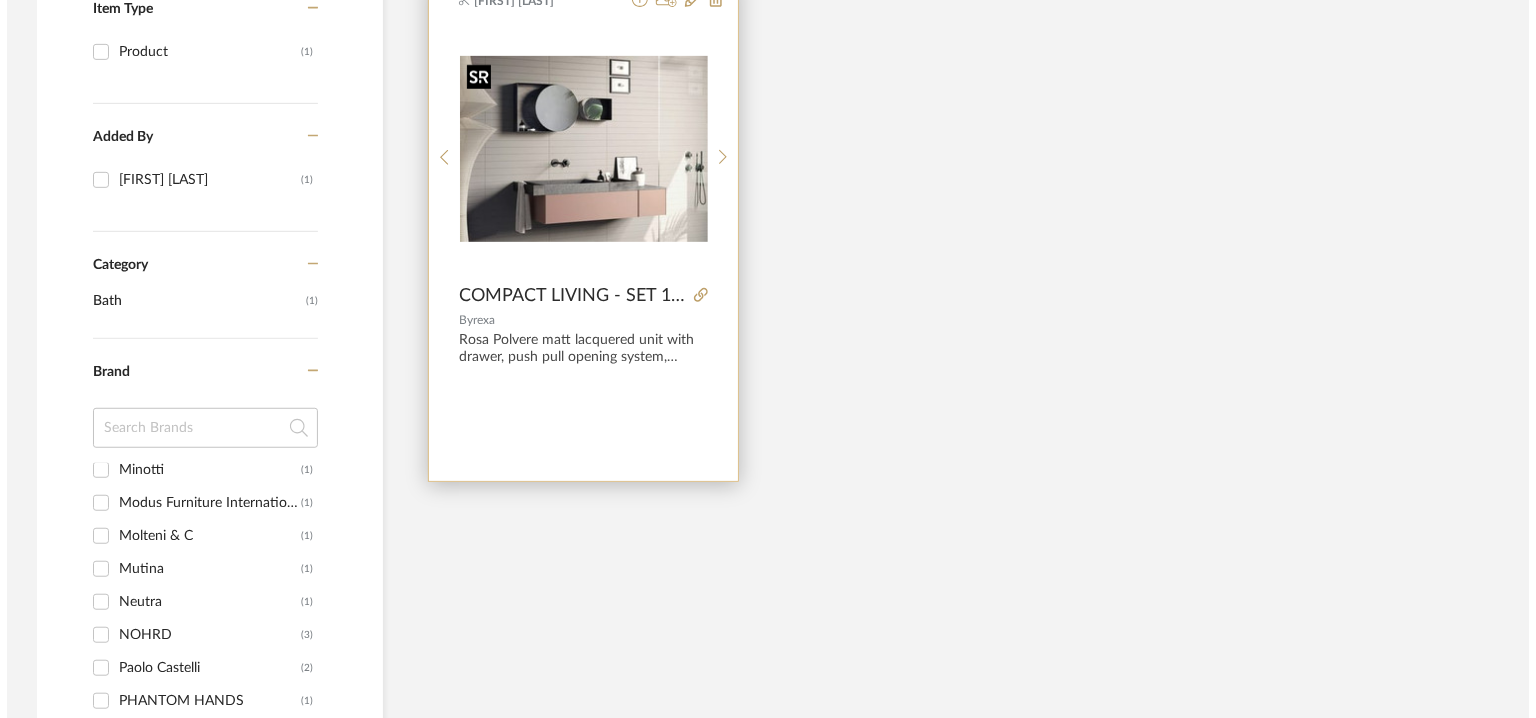 scroll, scrollTop: 0, scrollLeft: 0, axis: both 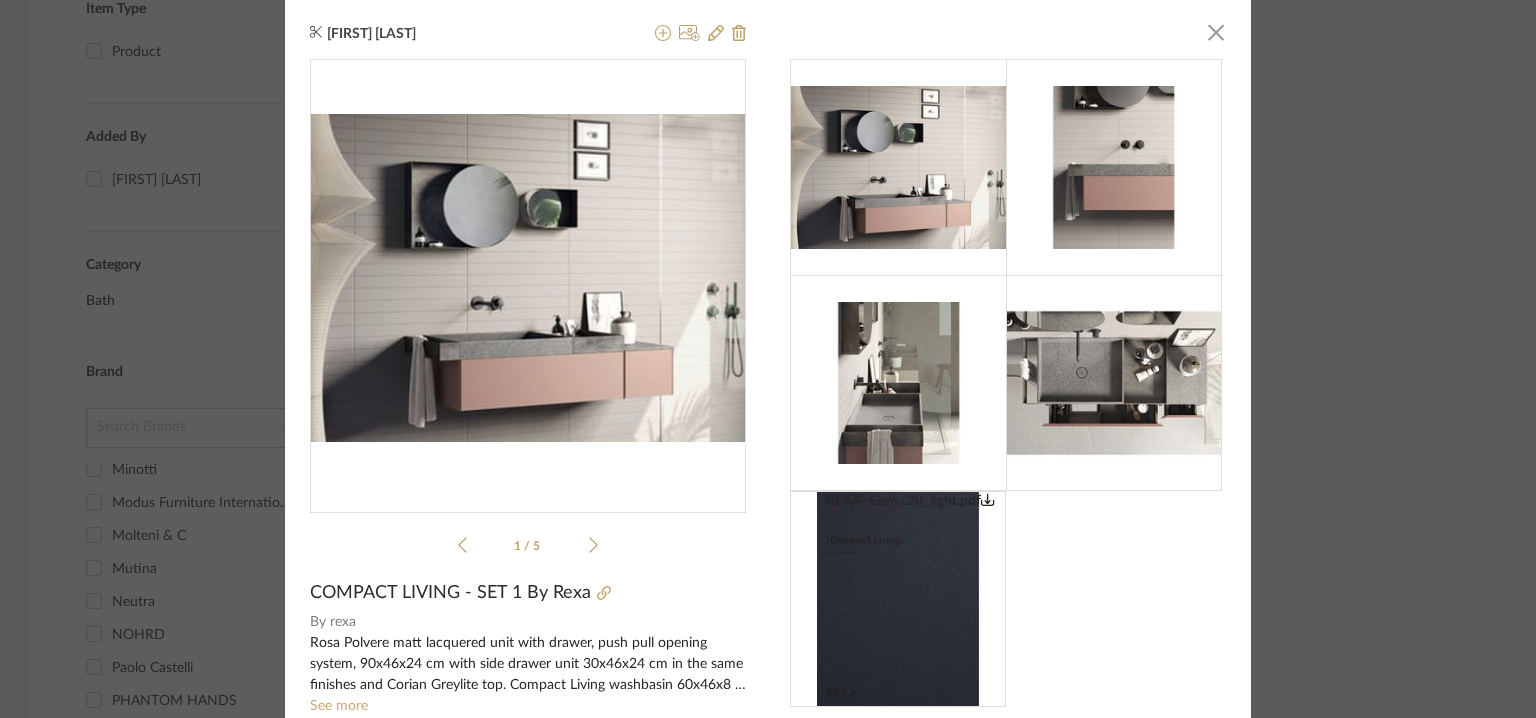 click at bounding box center (528, 278) 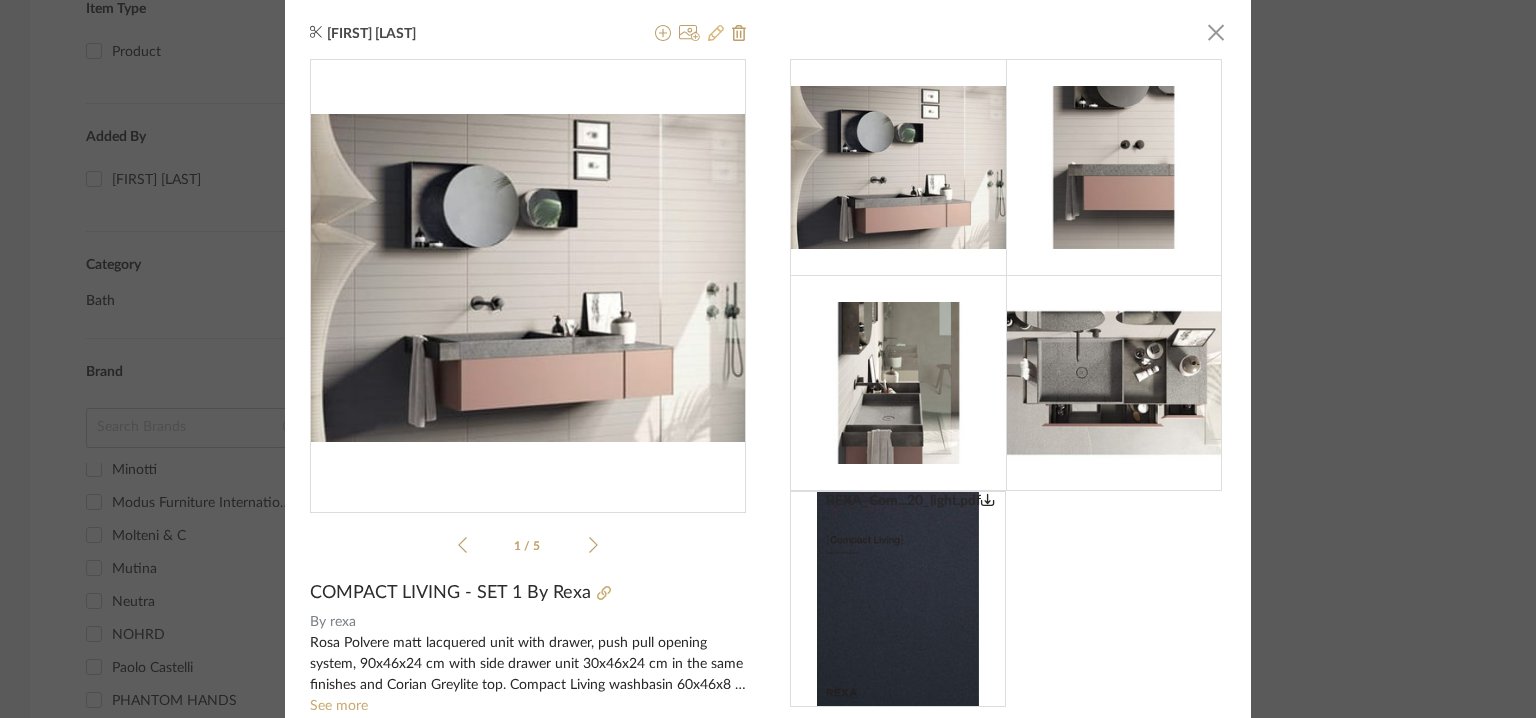 click 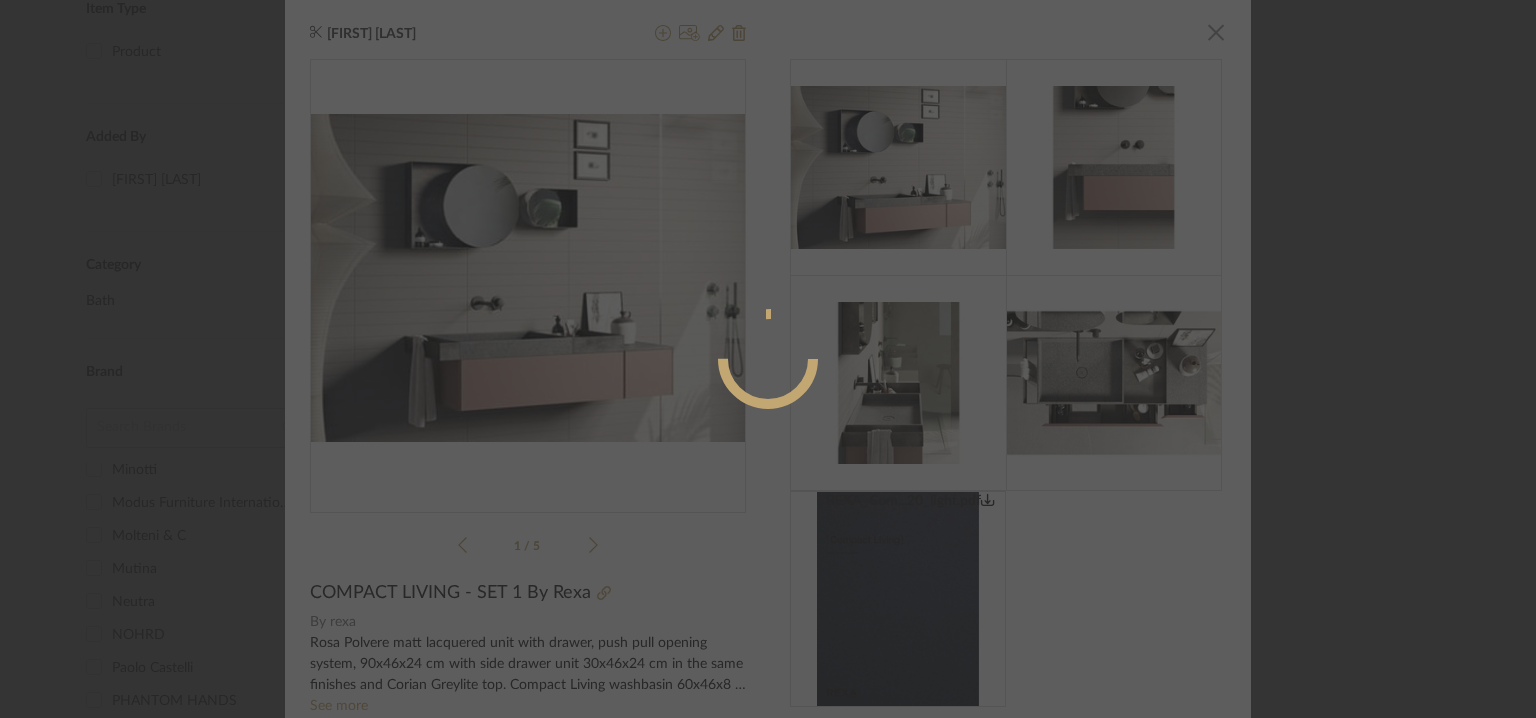 radio on "true" 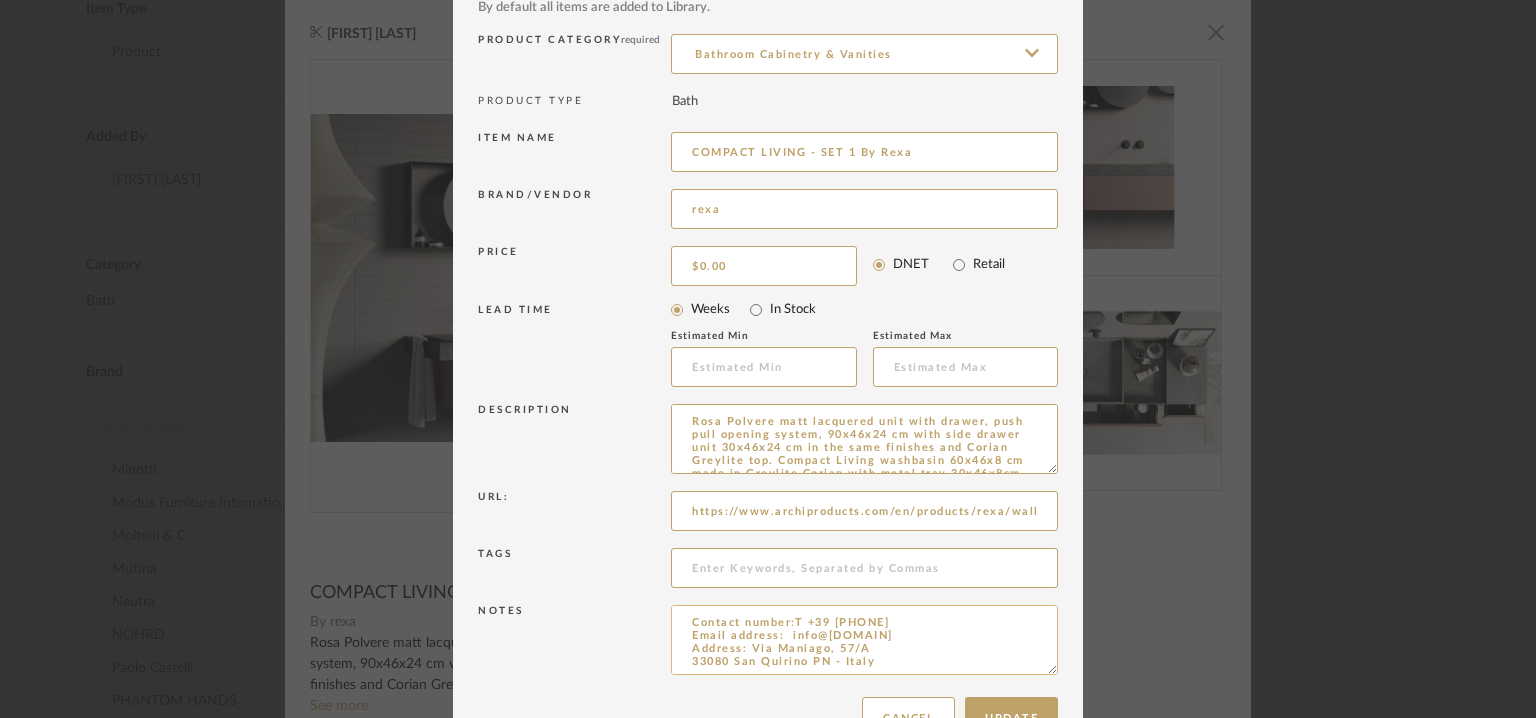 scroll, scrollTop: 192, scrollLeft: 0, axis: vertical 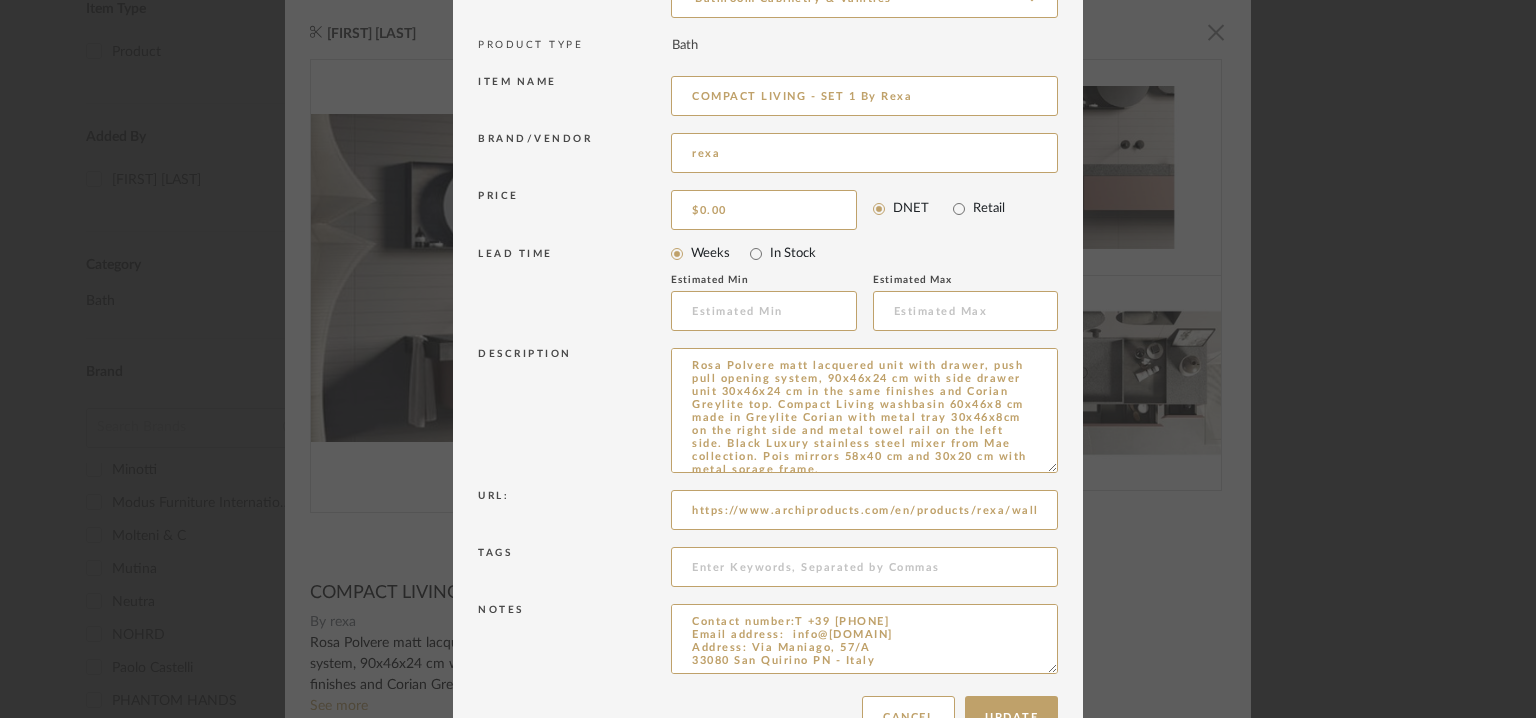 drag, startPoint x: 1040, startPoint y: 415, endPoint x: 1038, endPoint y: 667, distance: 252.00793 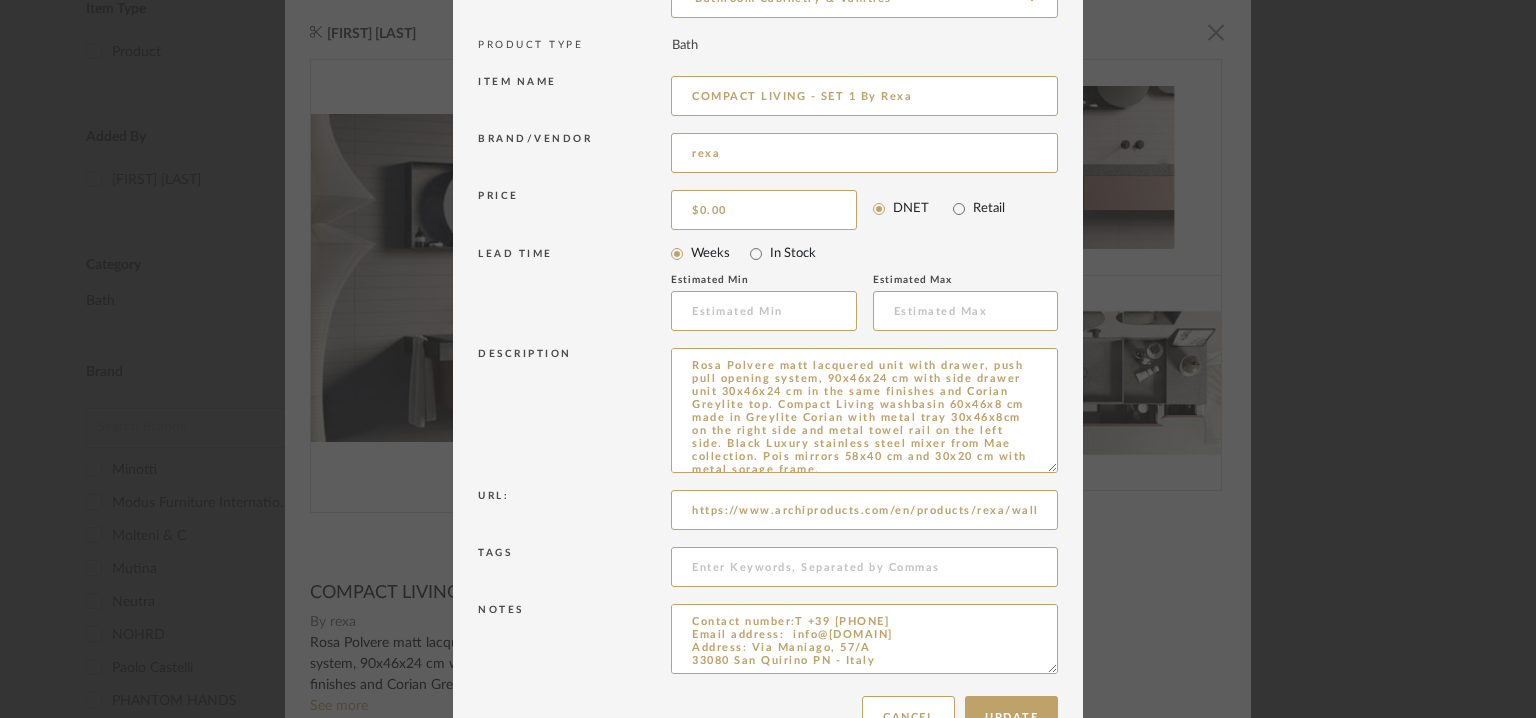 click on "Item name  COMPACT LIVING - SET 1 By Rexa  Brand/Vendor  rexa  Price  $0.00 DNET  Retail   LEAD TIME  Weeks In Stock  Estimated Min   Estimated Max   Description  Rosa Polvere matt lacquered unit with drawer, push pull opening system, 90x46x24 cm with side drawer unit 30x46x24 cm in the same finishes and Corian Greylite top.‎ Compact Living washbasin 60x46x8 cm made in Greylite Corian with metal tray 30x46x8cm on the right side and metal towel rail on the left side.‎ Black Luxury stainless steel mixer from Mae collection.‎ Pois mirrors 58x40 cm and 30x20 cm with metal sorage frame.‎
Details  Url:  https://www.archiproducts.com/en/products/rexa/wall-mounted-vanity-unit-compact-living-set-1_416677#  Tags" at bounding box center (768, 359) 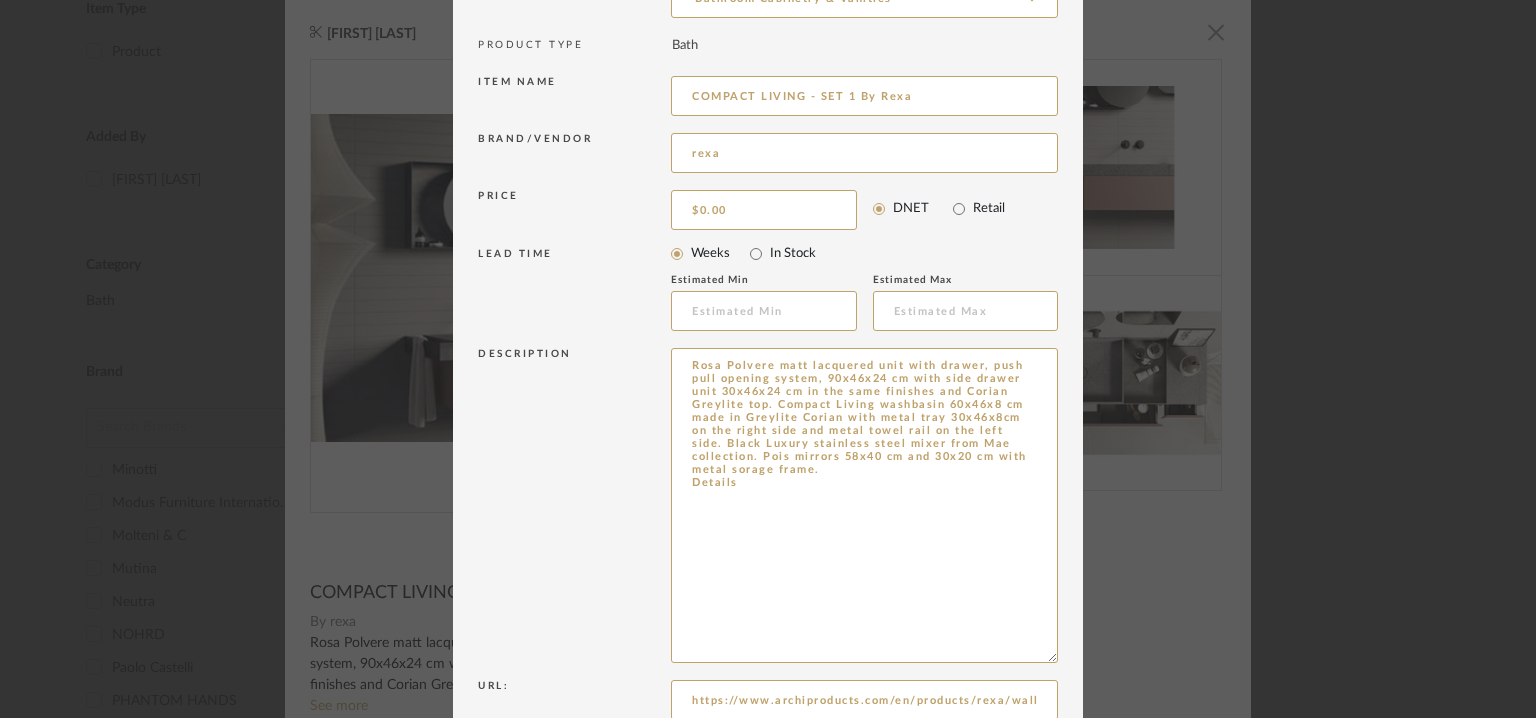 drag, startPoint x: 800, startPoint y: 521, endPoint x: 669, endPoint y: 344, distance: 220.20445 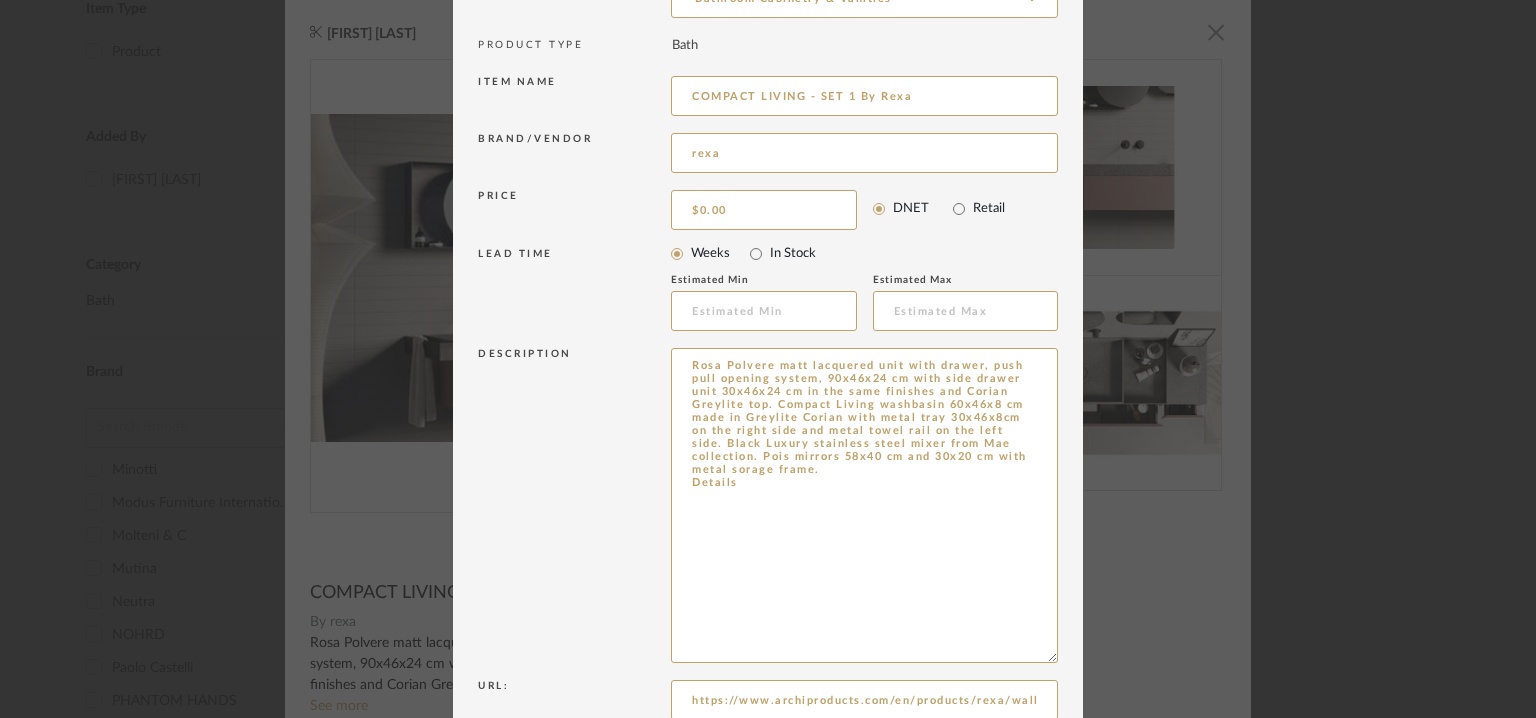 click on "Description  Rosa Polvere matt lacquered unit with drawer, push pull opening system, 90x46x24 cm with side drawer unit 30x46x24 cm in the same finishes and Corian Greylite top.‎ Compact Living washbasin 60x46x8 cm made in Greylite Corian with metal tray 30x46x8cm on the right side and metal towel rail on the left side.‎ Black Luxury stainless steel mixer from Mae collection.‎ Pois mirrors 58x40 cm and 30x20 cm with metal sorage frame.‎
Details" at bounding box center [768, 509] 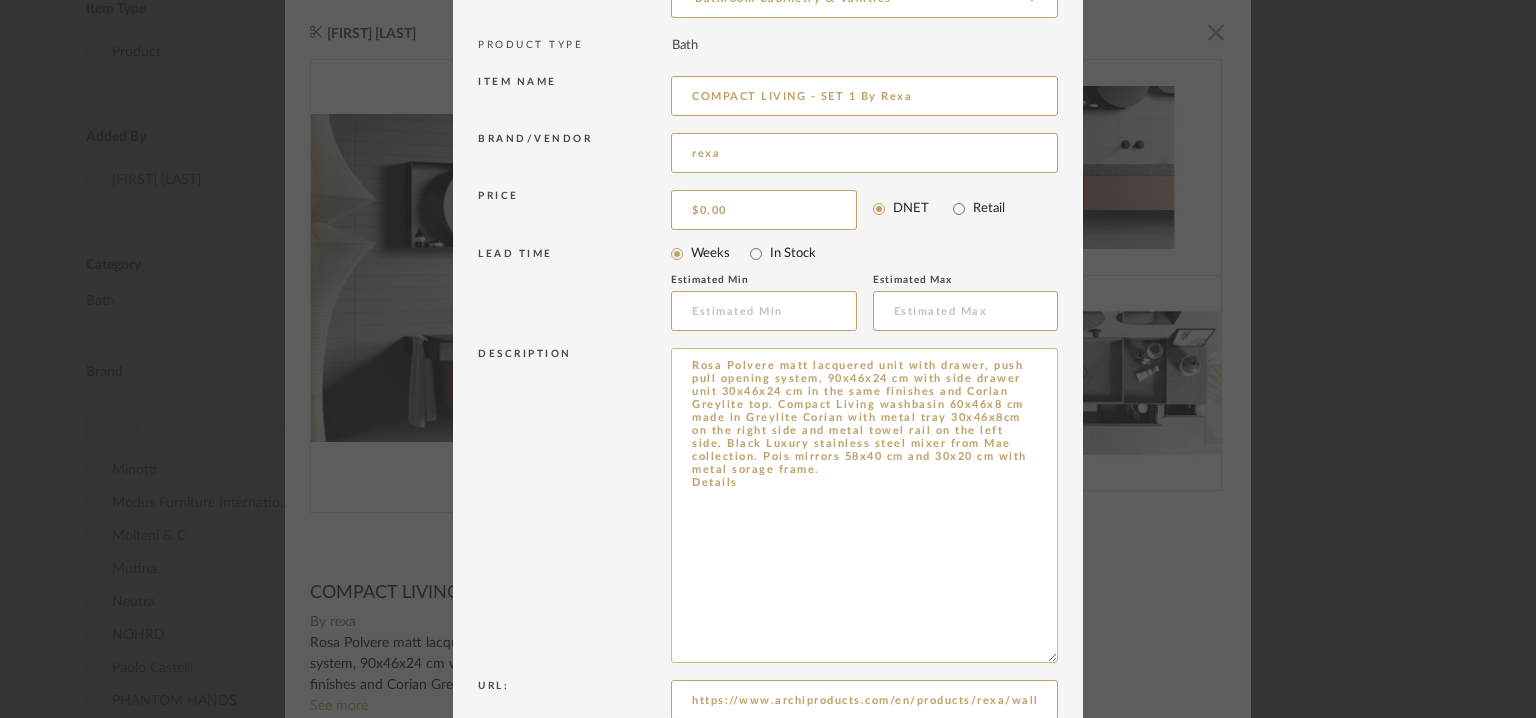paste on "Type: : Vanity
Designer : Studio 63  (2020)
Dimension(s):
Vanity : W 1300 x D 500 x H 725mm
Wash basin : W 600 x D 390 x H 150mm
Mirror : W 690 x D 40 x H 1000mm
Material/Finishes:
Vanity unit : Ceramic, MDF.
Mounting type: : Floor standing vanity unit with drawers.
Countertop ceramic washbasin.
Wall mounted bathroom mirror.
Valve type: Na
Installation requirements: NA
Product description :
Vanity unit: Collection - Bridge.
Washbasin:  Collection - Milk
Mirror: Lines - Mirrors
Additional features: Na
Any other details:  Na" 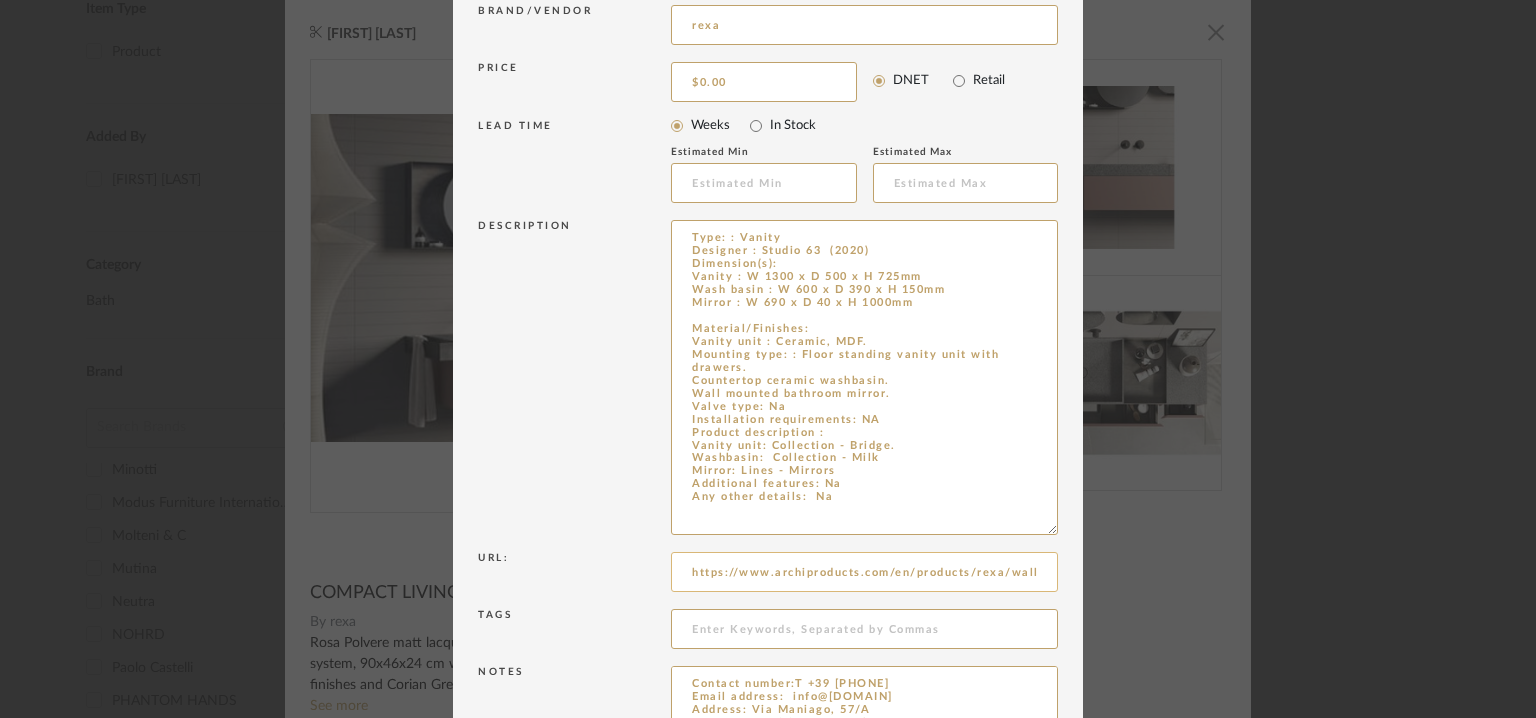 scroll, scrollTop: 438, scrollLeft: 0, axis: vertical 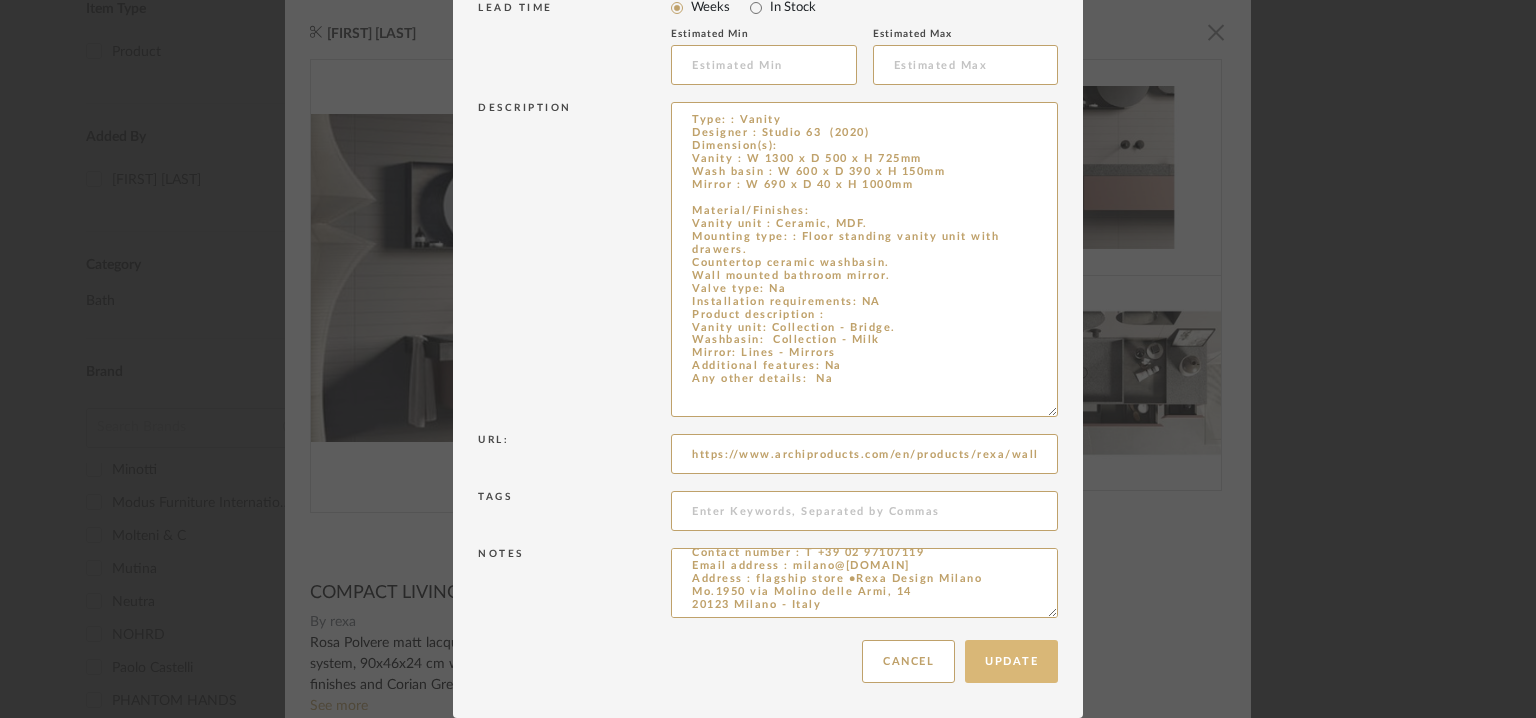 type on "Type: : Vanity
Designer : Studio 63  (2020)
Dimension(s):
Vanity : W 1300 x D 500 x H 725mm
Wash basin : W 600 x D 390 x H 150mm
Mirror : W 690 x D 40 x H 1000mm
Material/Finishes:
Vanity unit : Ceramic, MDF.
Mounting type: : Floor standing vanity unit with drawers.
Countertop ceramic washbasin.
Wall mounted bathroom mirror.
Valve type: Na
Installation requirements: NA
Product description :
Vanity unit: Collection - Bridge.
Washbasin:  Collection - Milk
Mirror: Lines - Mirrors
Additional features: Na
Any other details:  Na" 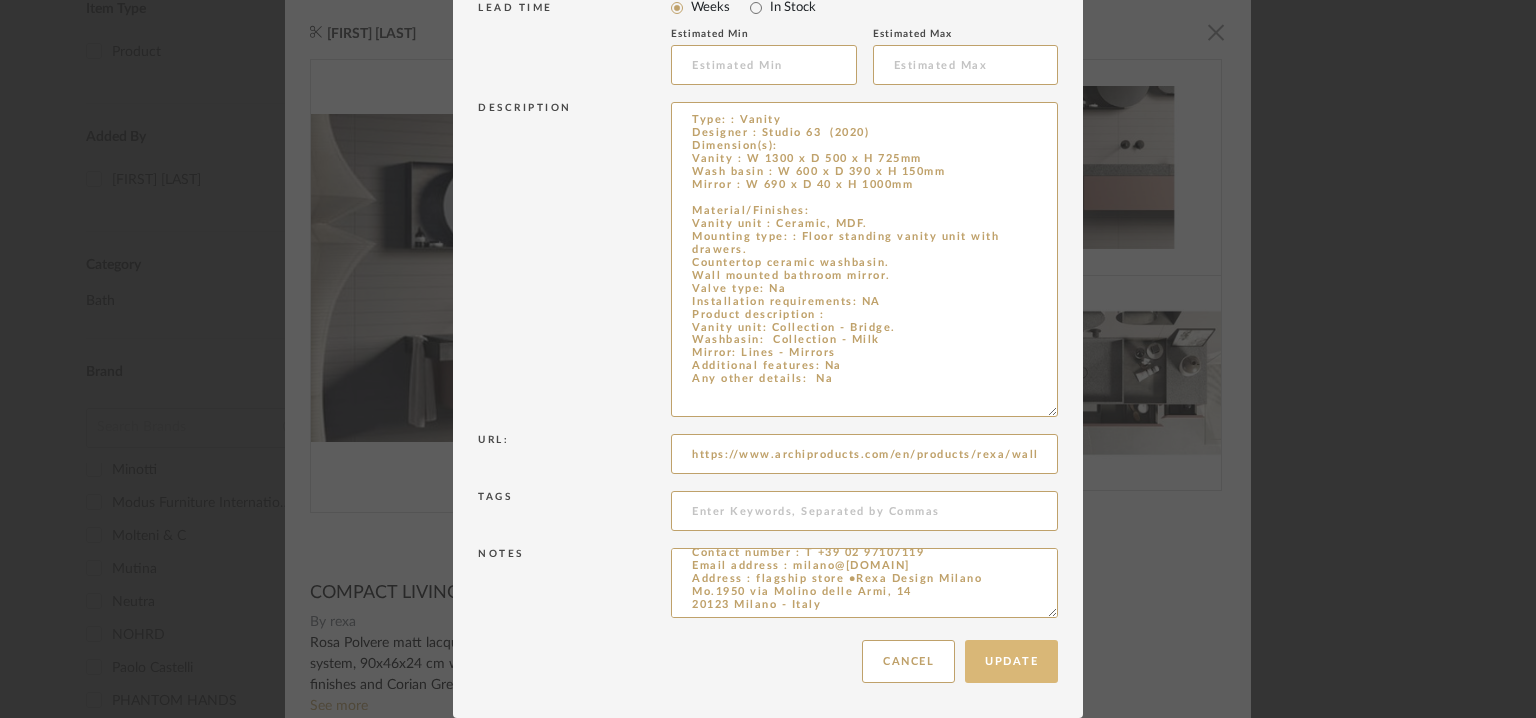 click on "Update" at bounding box center [1011, 661] 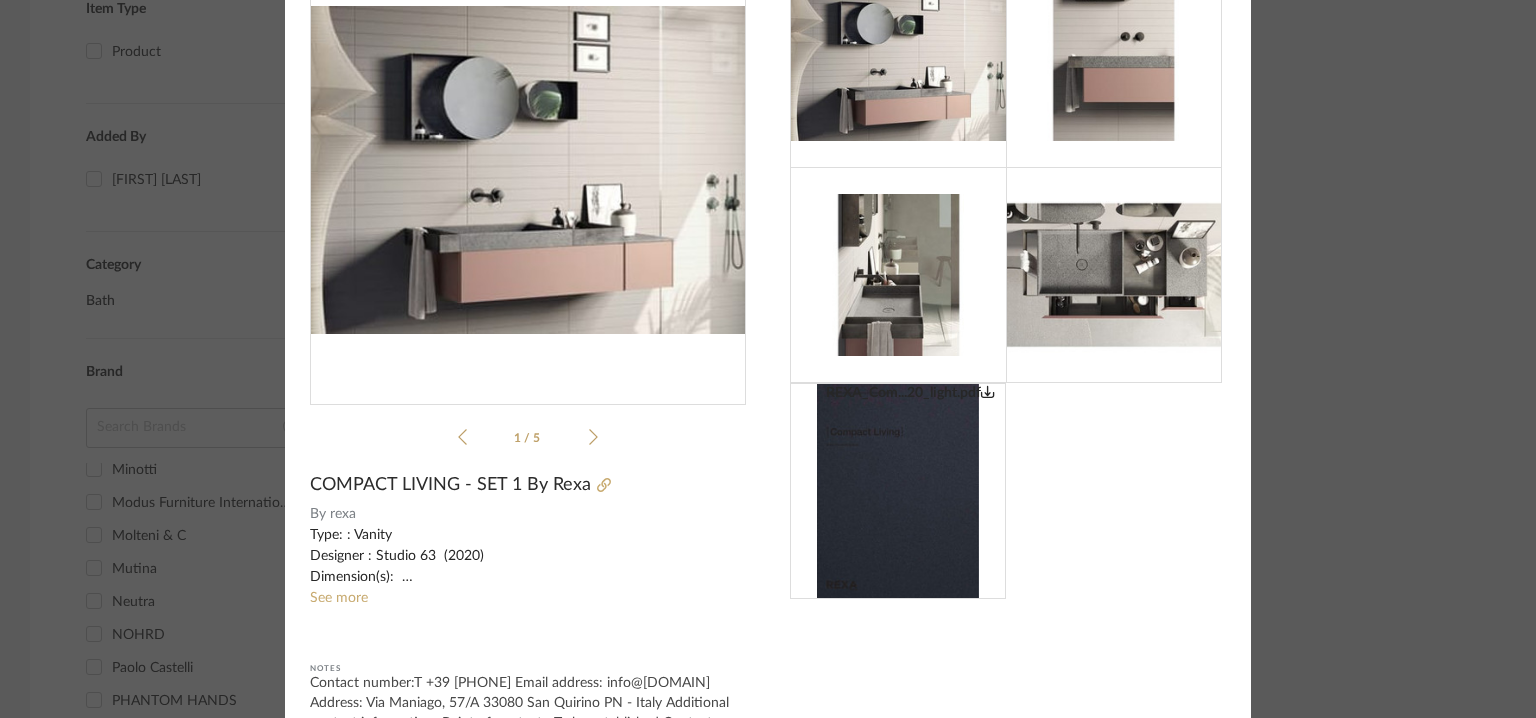 scroll, scrollTop: 0, scrollLeft: 0, axis: both 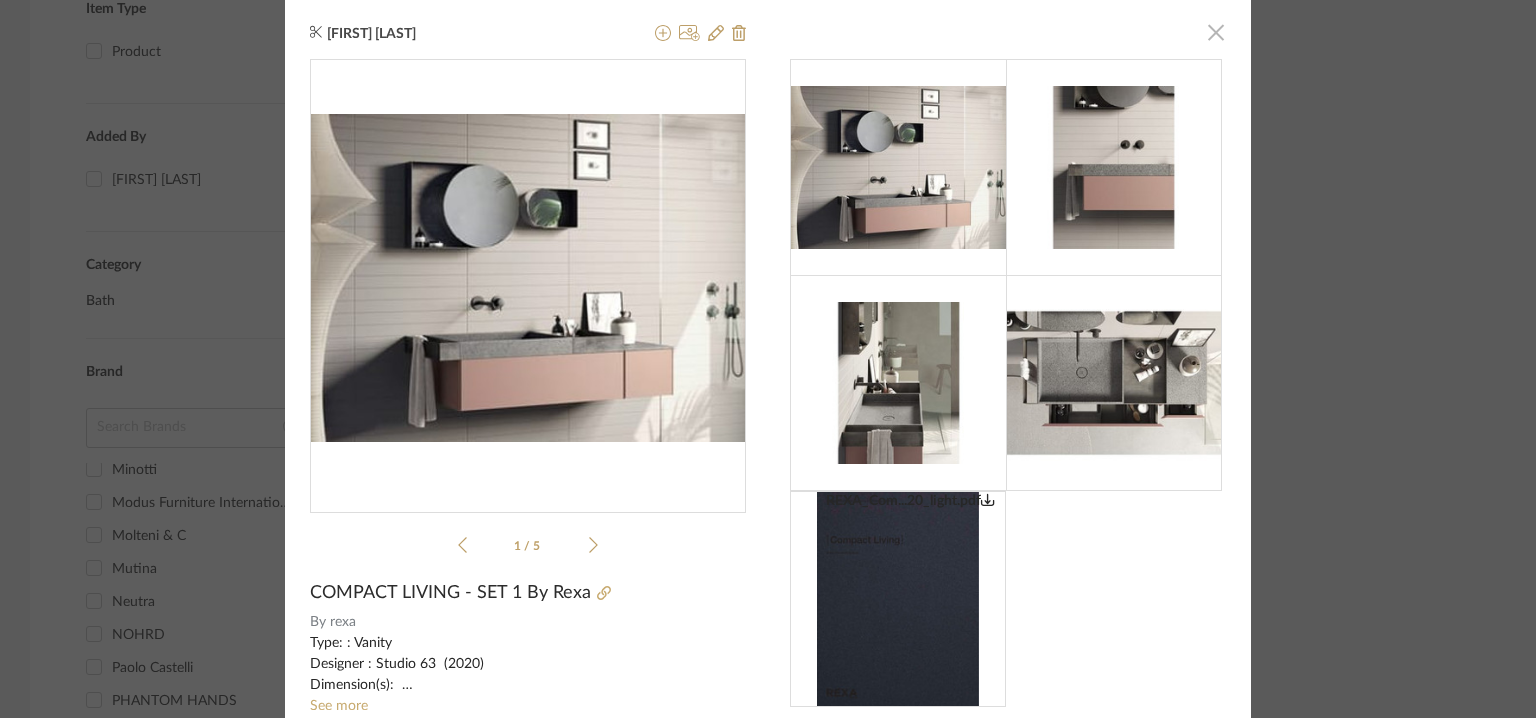 drag, startPoint x: 1214, startPoint y: 32, endPoint x: 1193, endPoint y: 41, distance: 22.847319 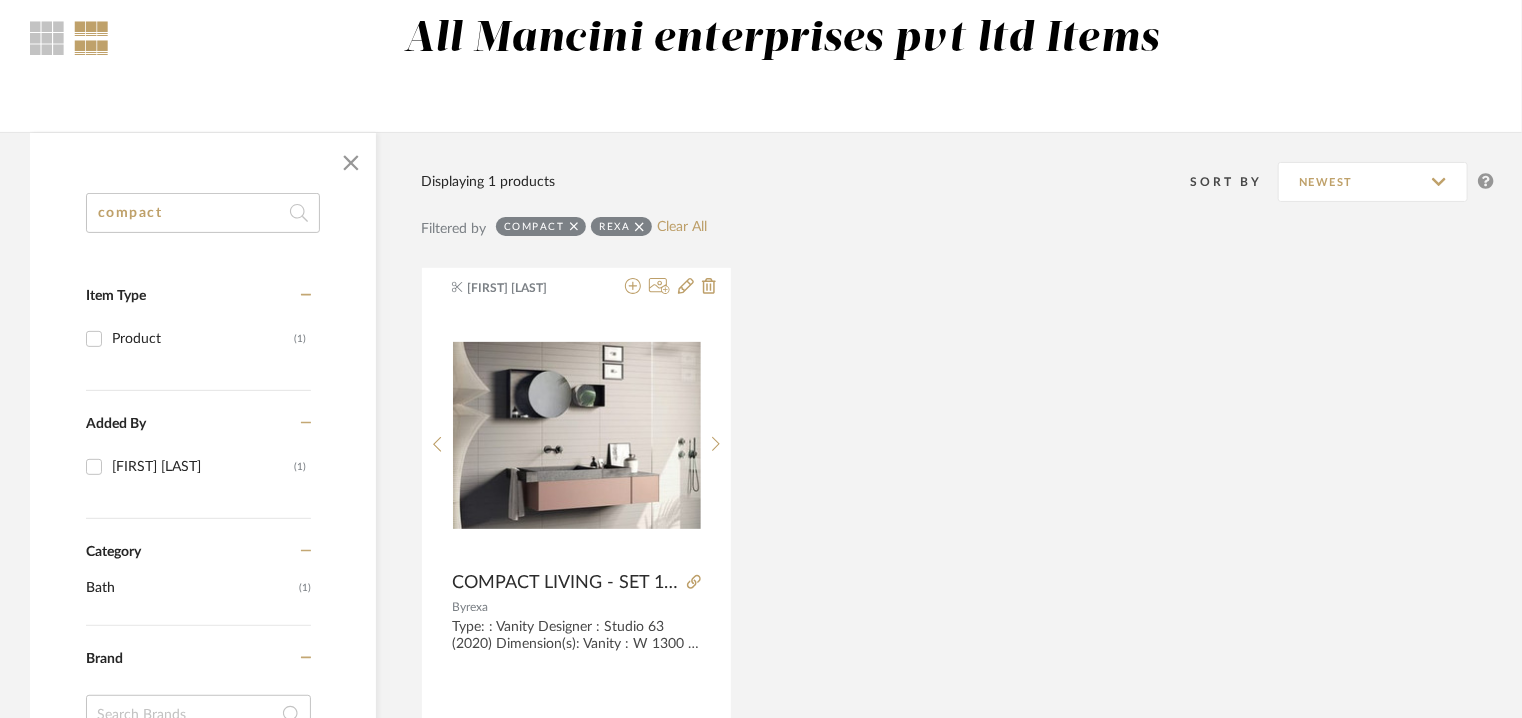 scroll, scrollTop: 0, scrollLeft: 0, axis: both 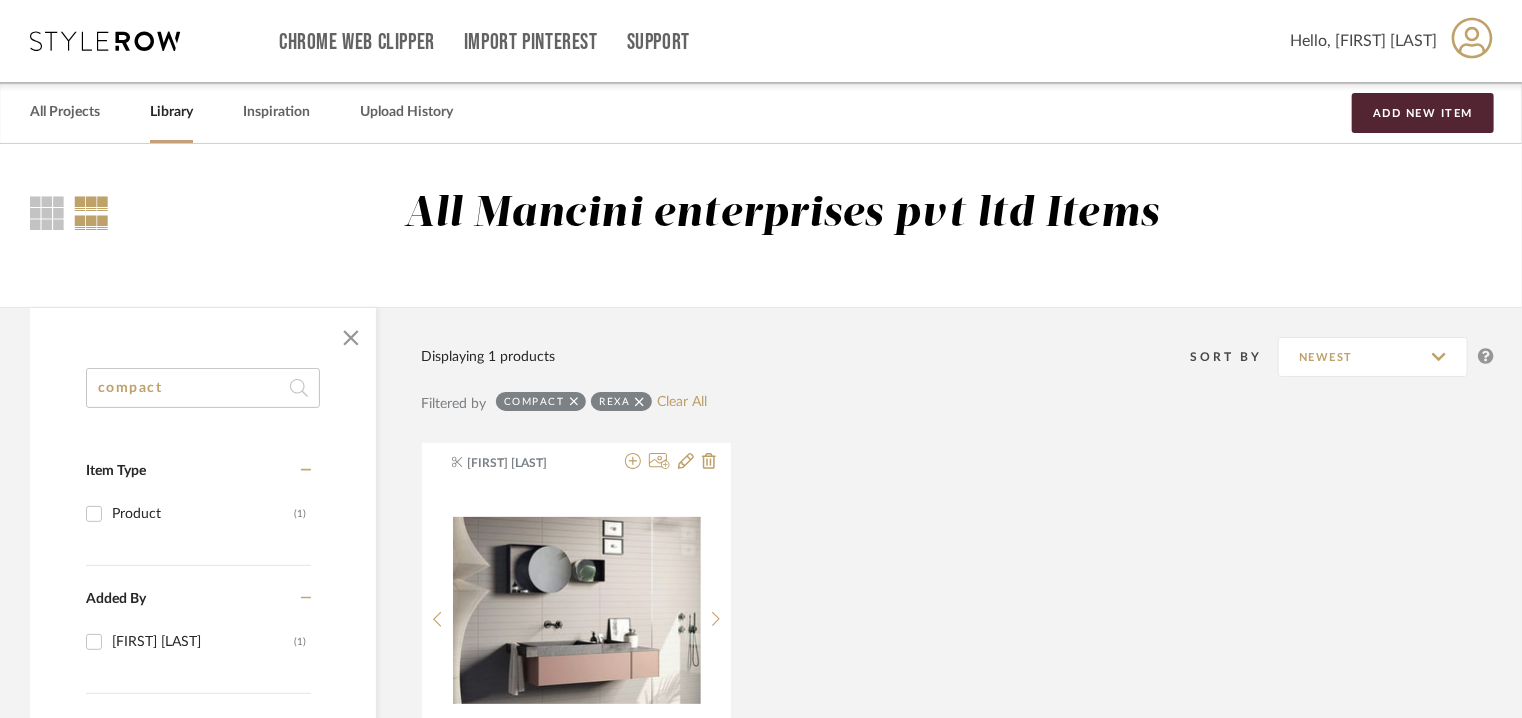 drag, startPoint x: 97, startPoint y: 391, endPoint x: 0, endPoint y: 383, distance: 97.32934 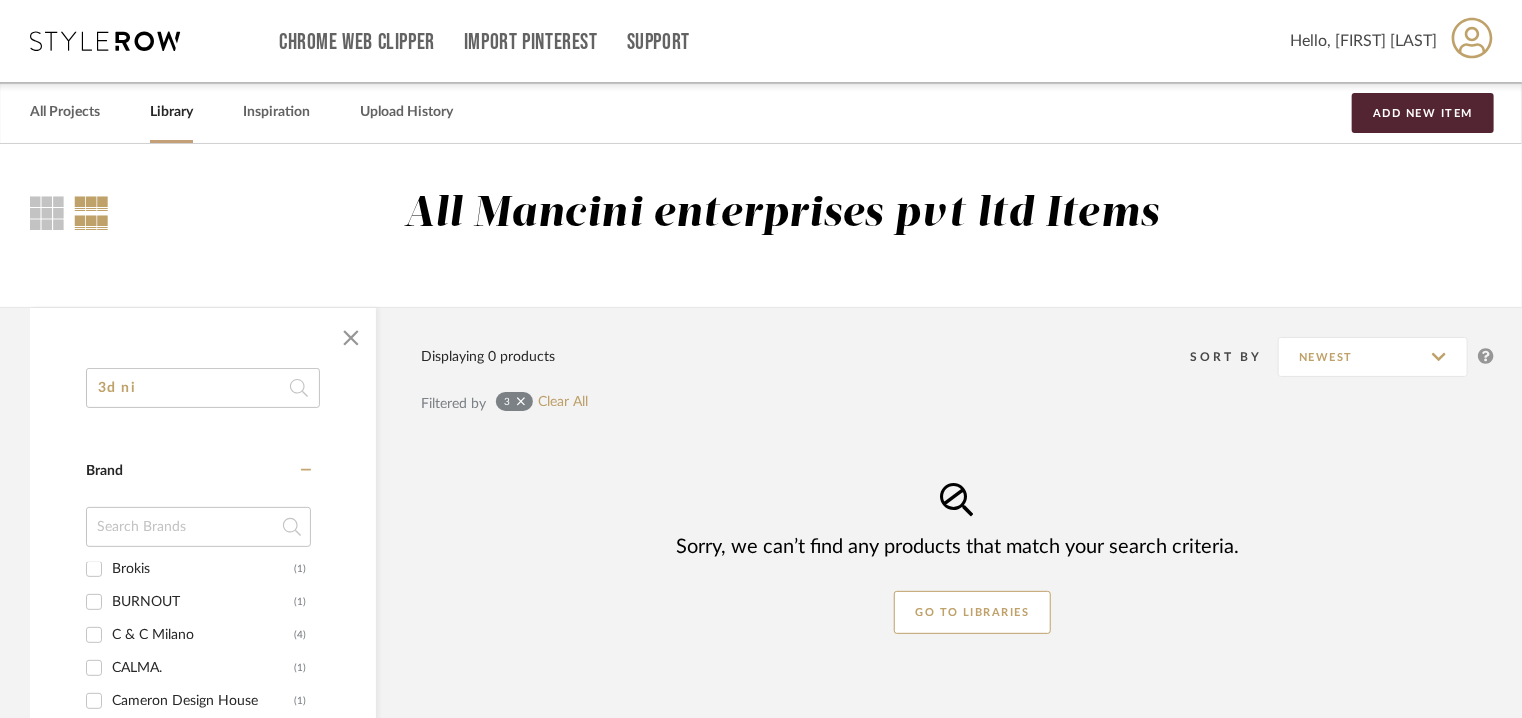 scroll, scrollTop: 4531, scrollLeft: 0, axis: vertical 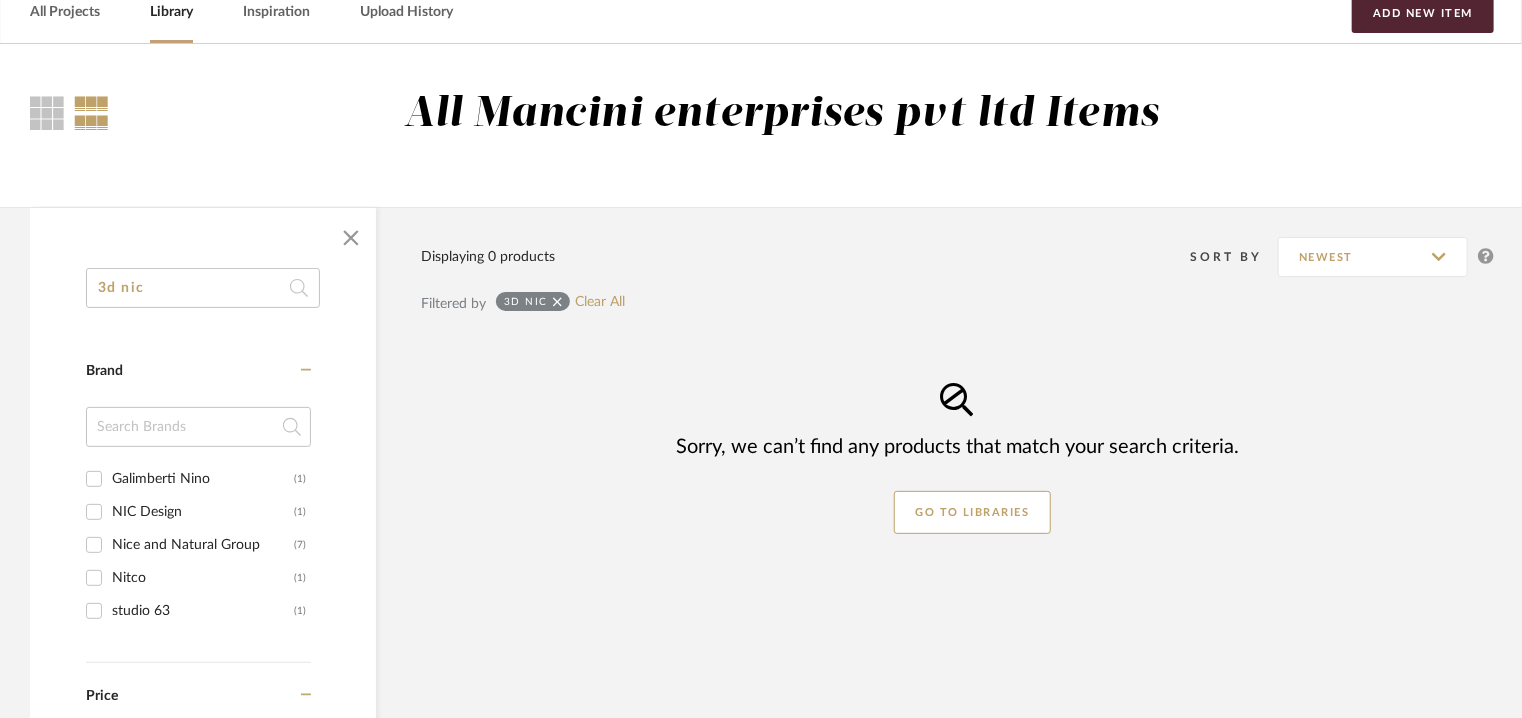 type on "3d nic" 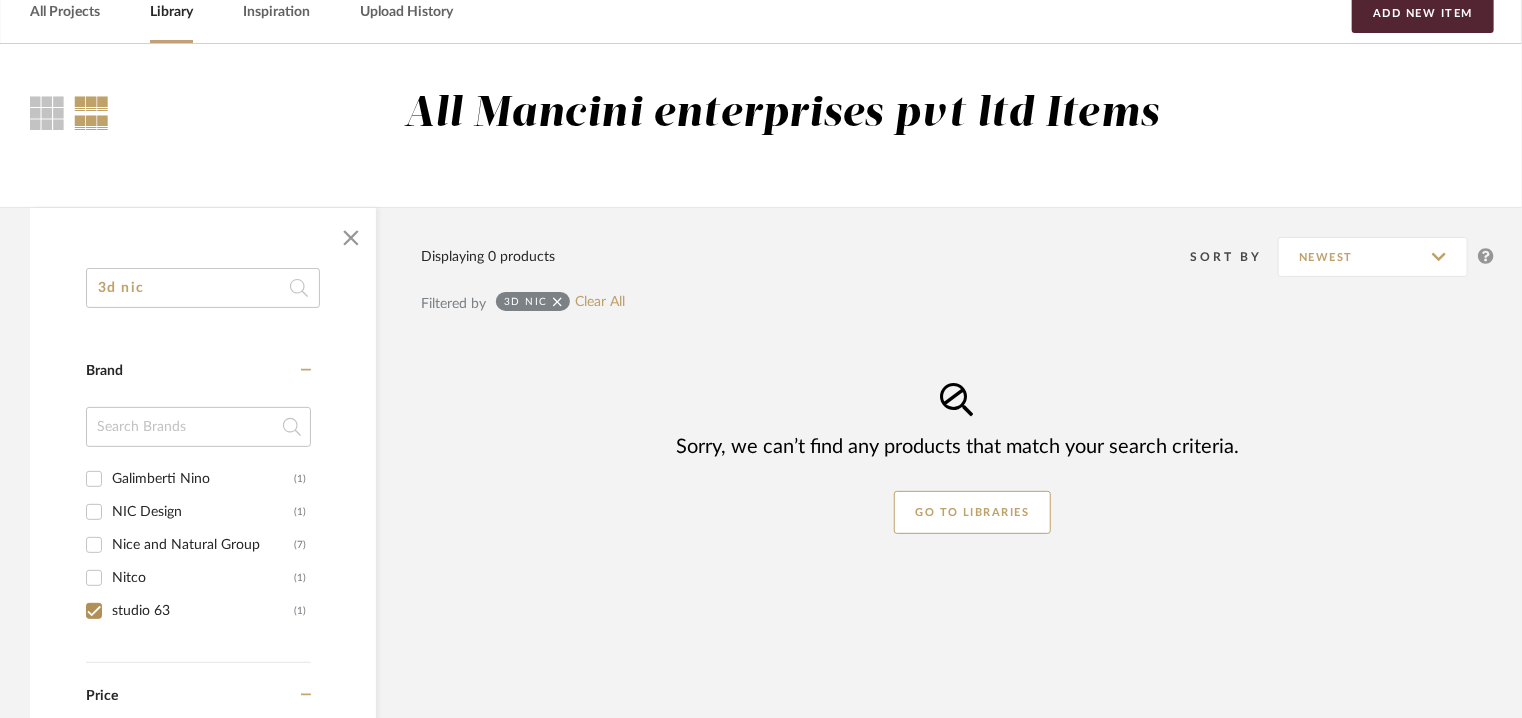 checkbox on "true" 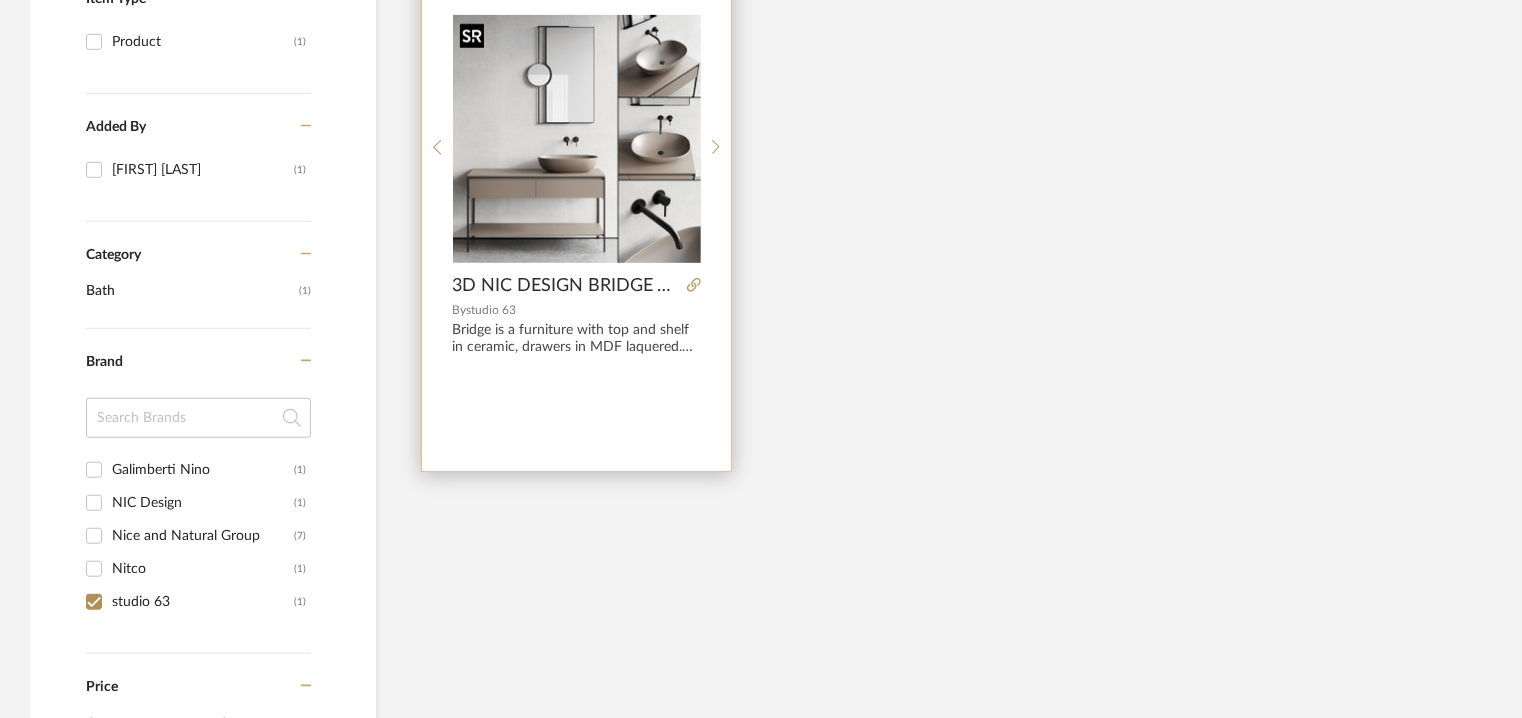 scroll, scrollTop: 500, scrollLeft: 0, axis: vertical 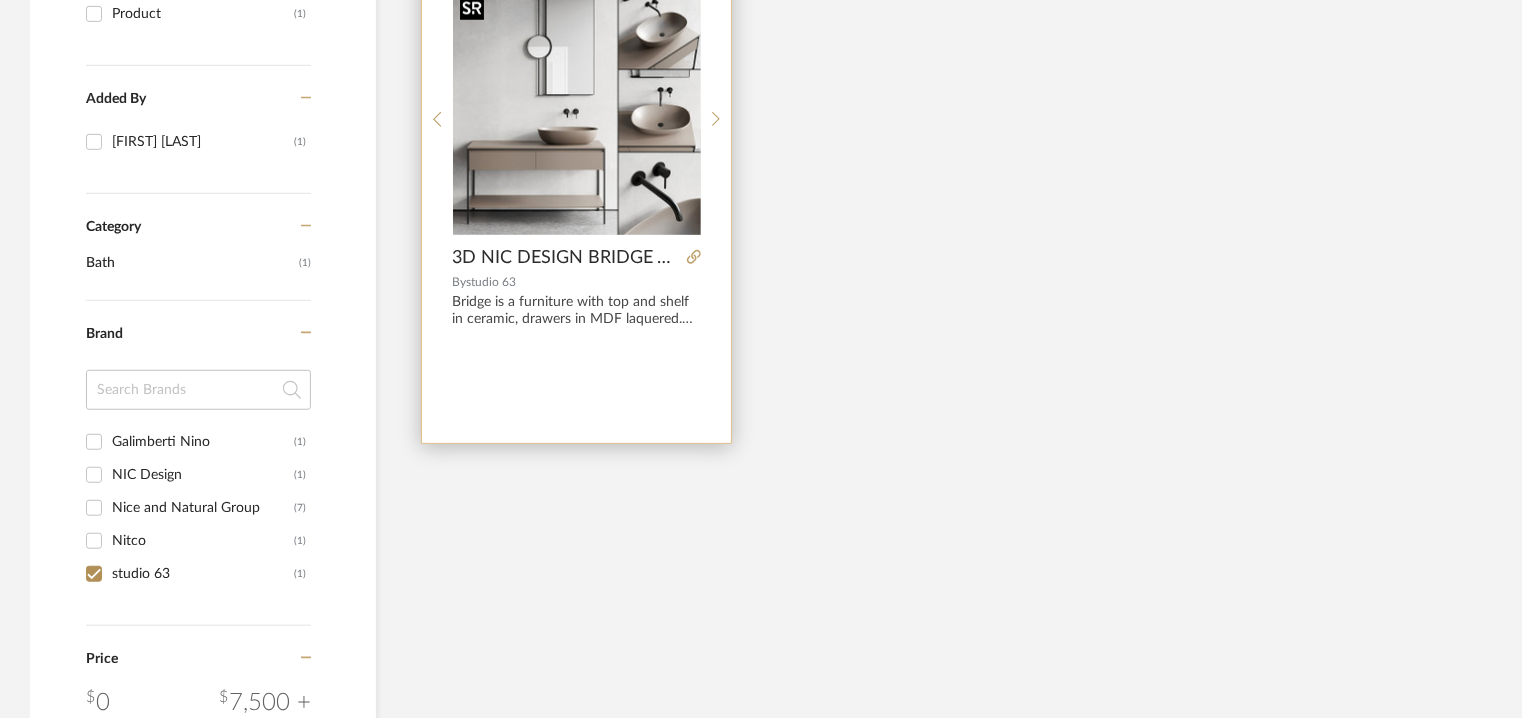 click at bounding box center [577, 111] 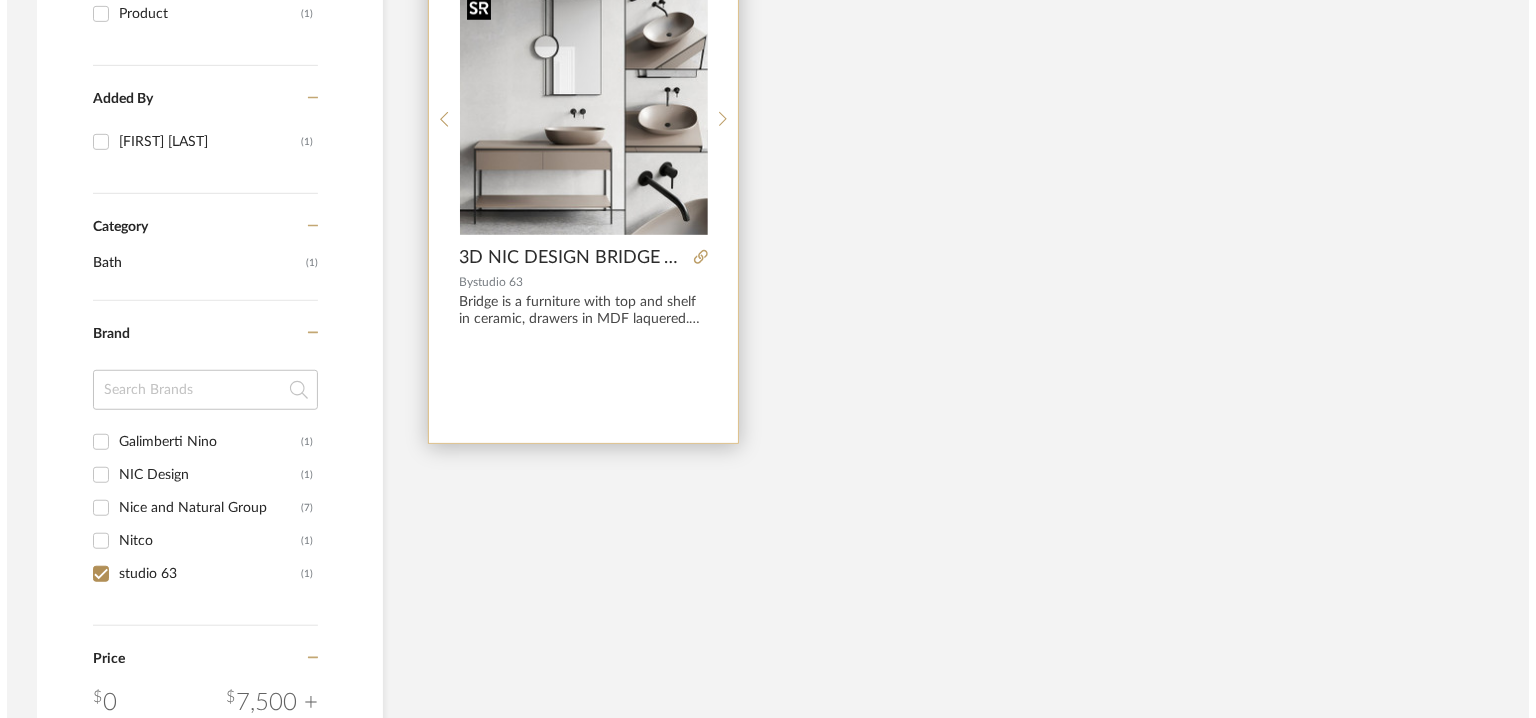 scroll, scrollTop: 0, scrollLeft: 0, axis: both 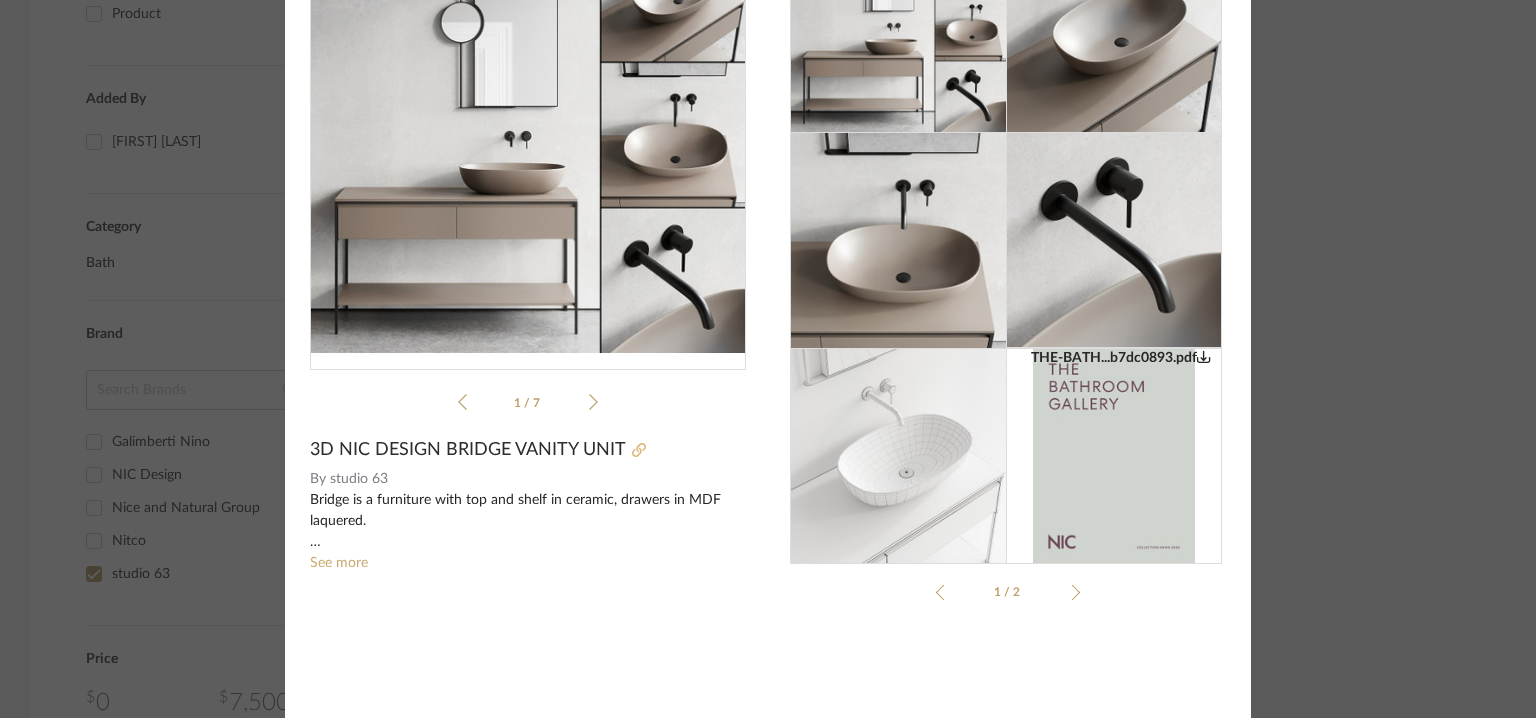 click 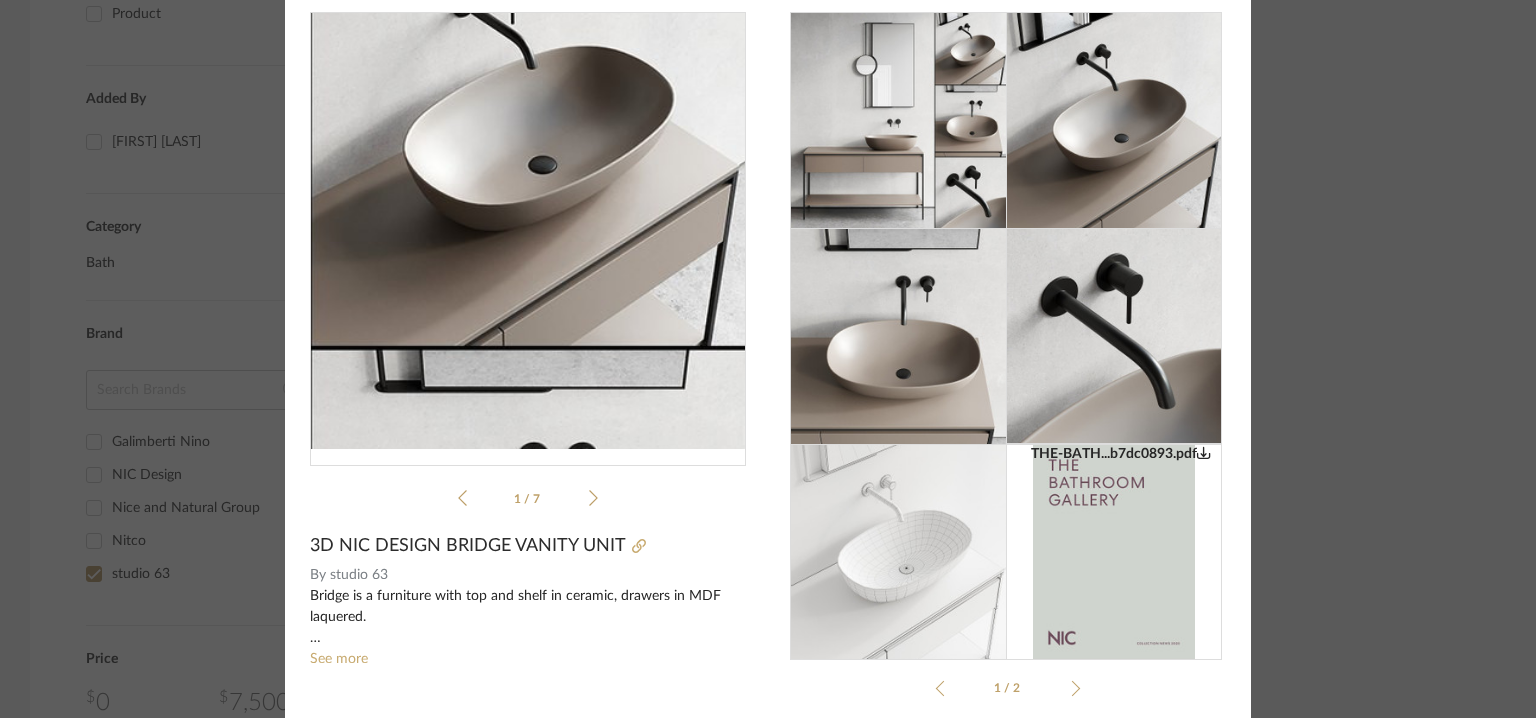scroll, scrollTop: 0, scrollLeft: 0, axis: both 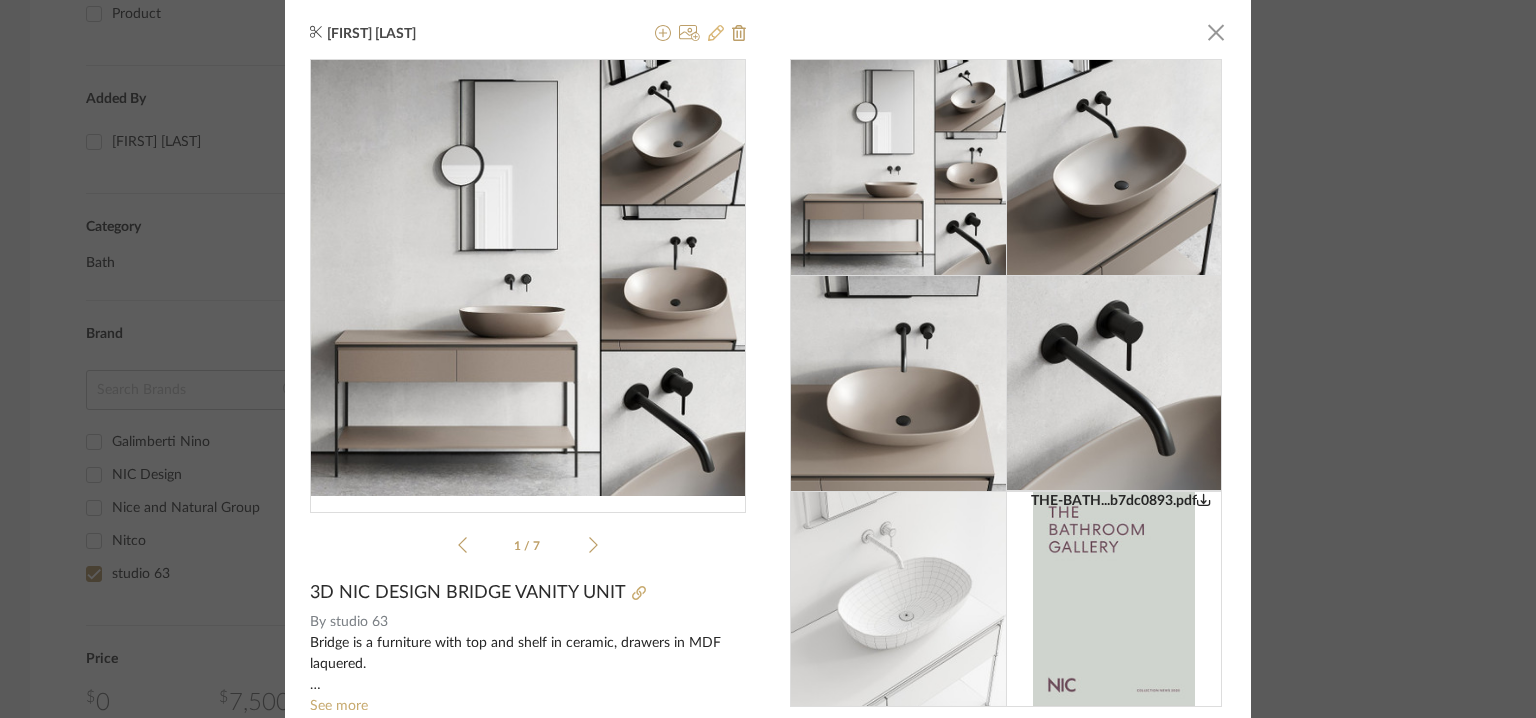 click 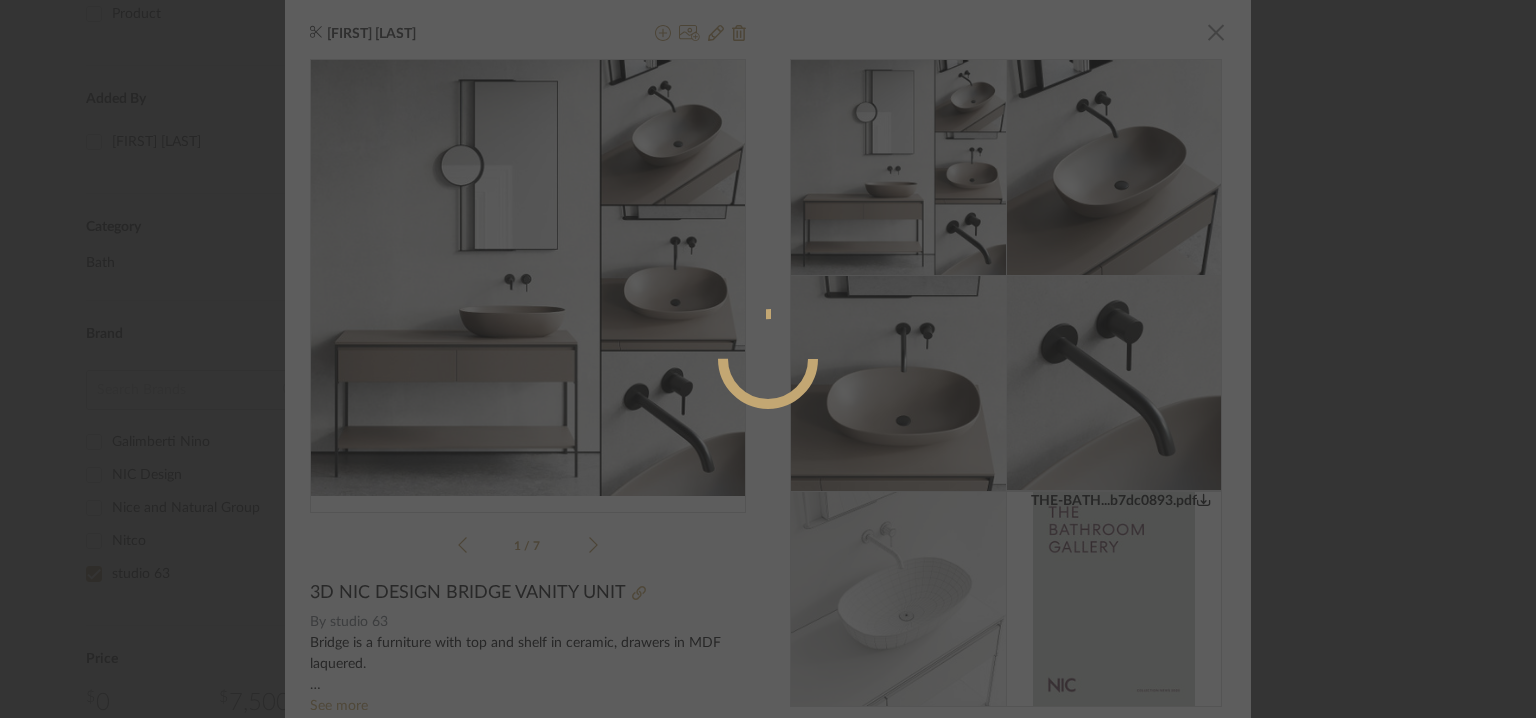 radio on "true" 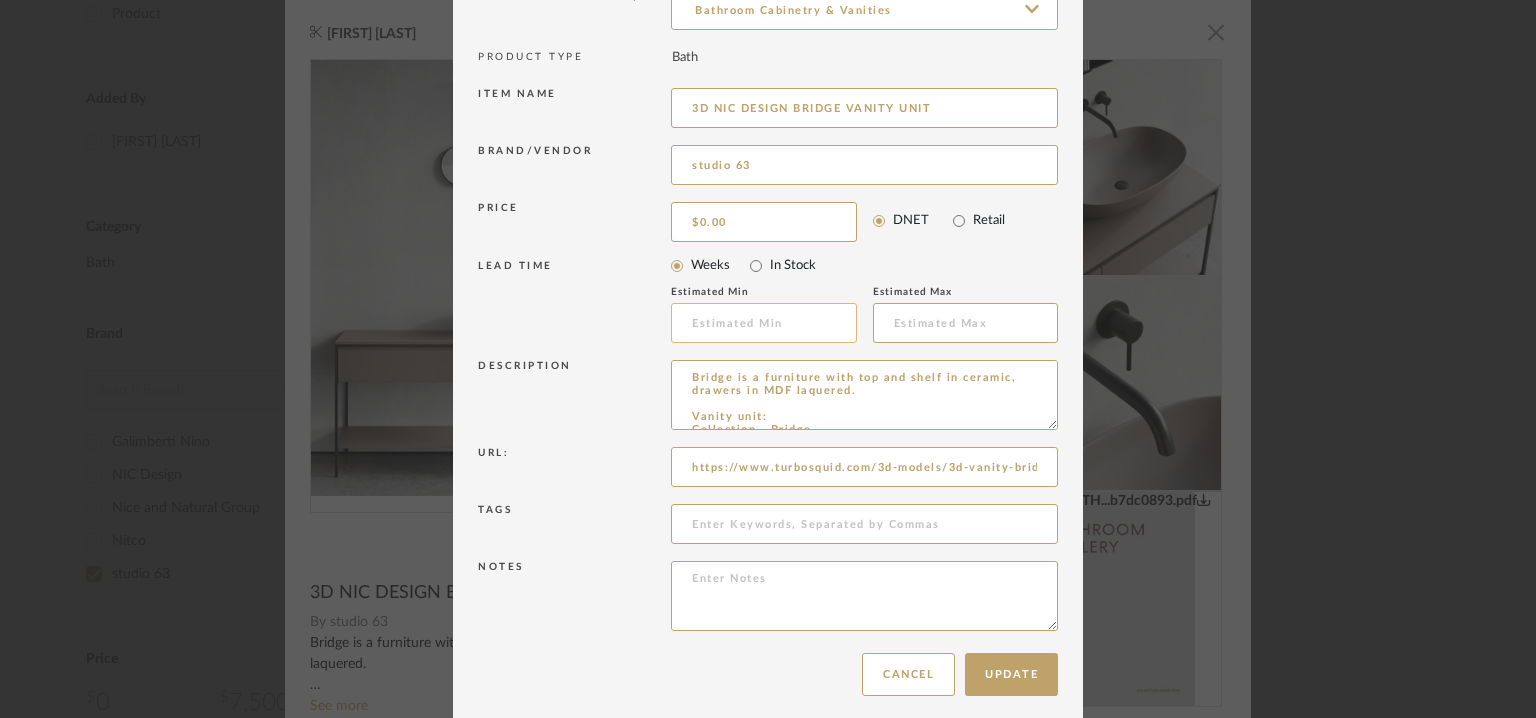 scroll, scrollTop: 192, scrollLeft: 0, axis: vertical 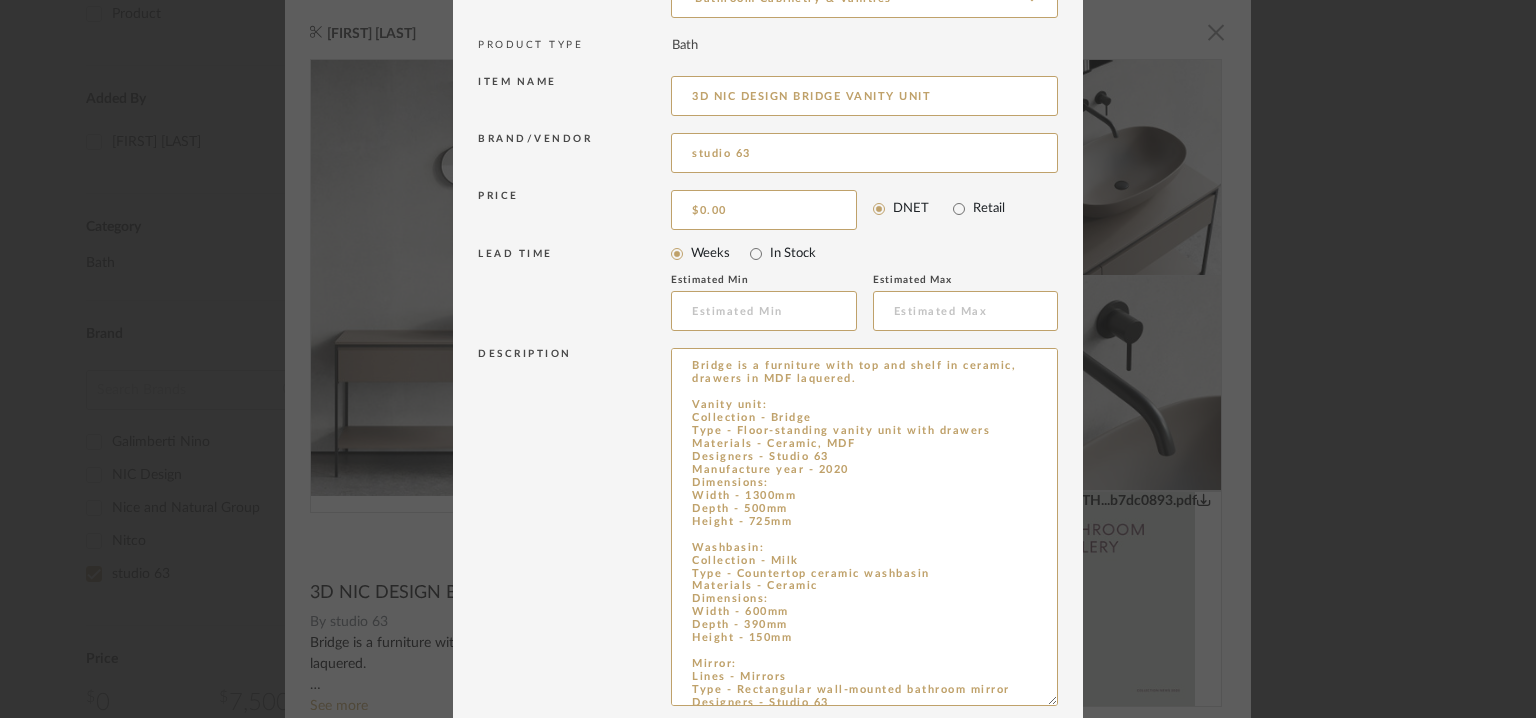 drag, startPoint x: 1043, startPoint y: 408, endPoint x: 1047, endPoint y: 725, distance: 317.02524 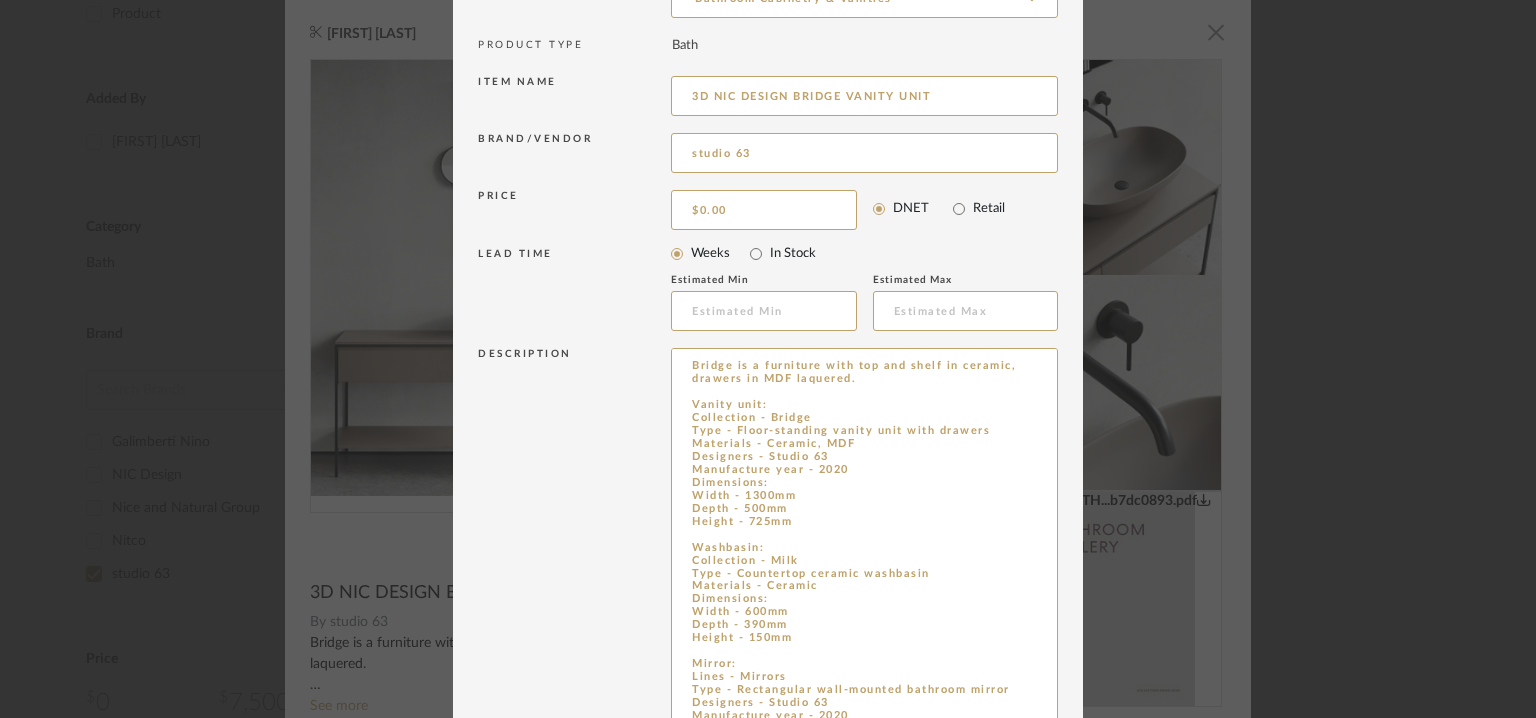 scroll, scrollTop: 44, scrollLeft: 0, axis: vertical 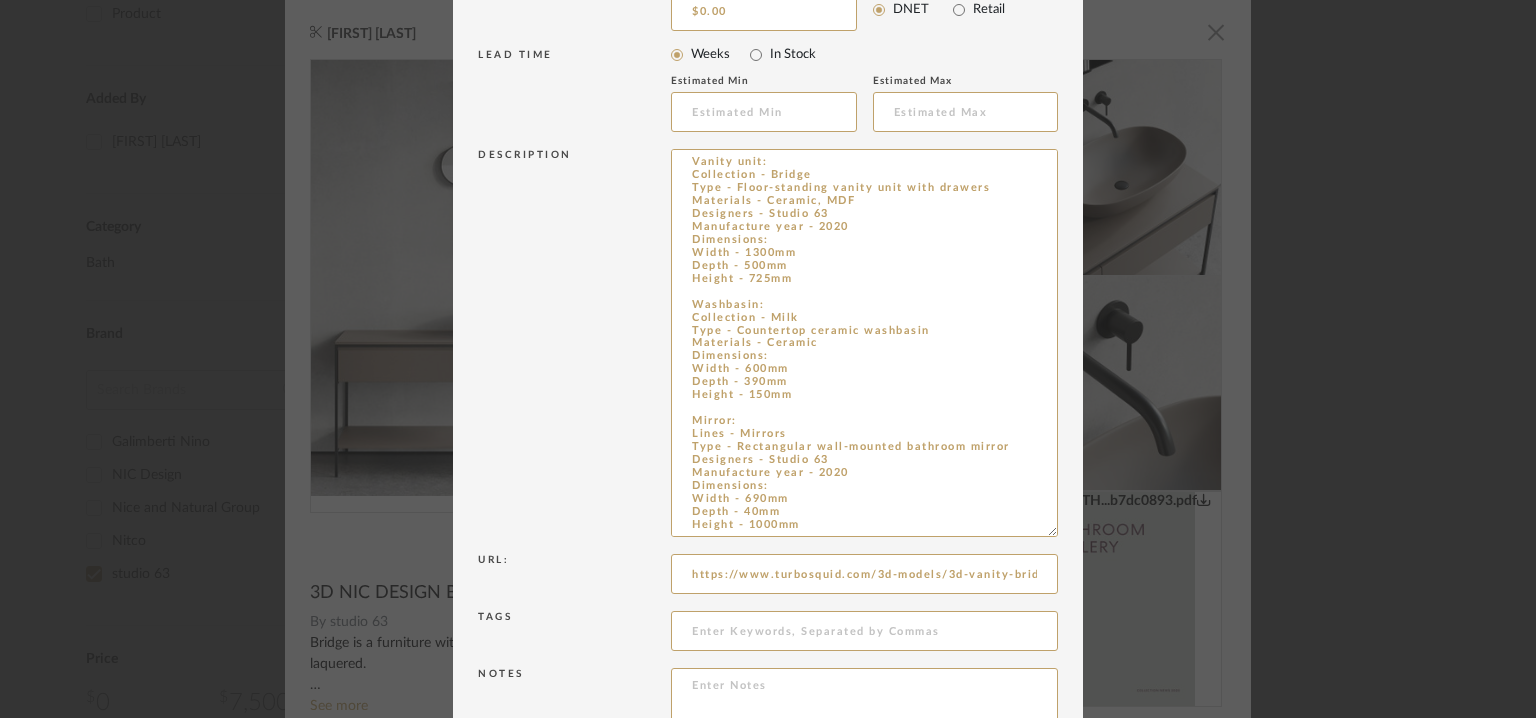 drag, startPoint x: 686, startPoint y: 357, endPoint x: 876, endPoint y: 776, distance: 460.0663 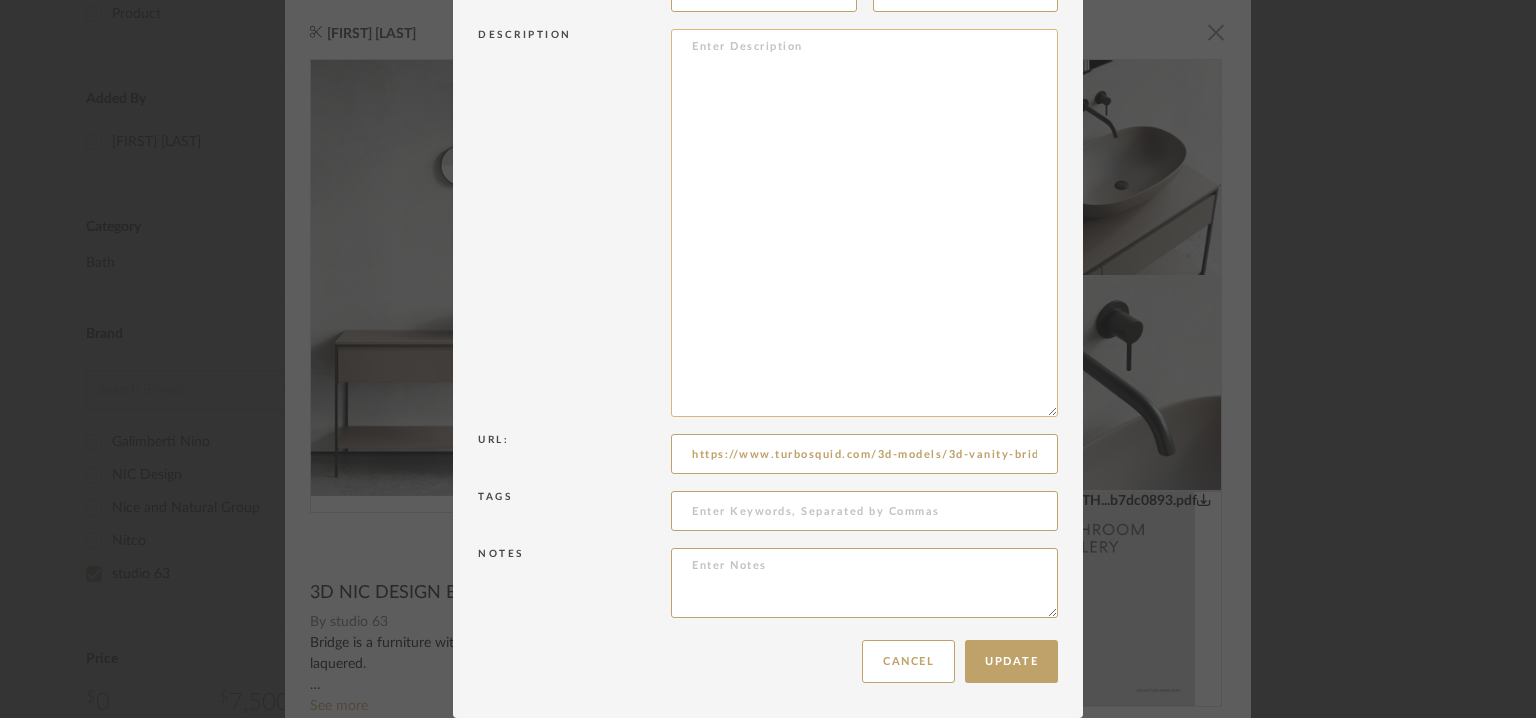 scroll, scrollTop: 0, scrollLeft: 0, axis: both 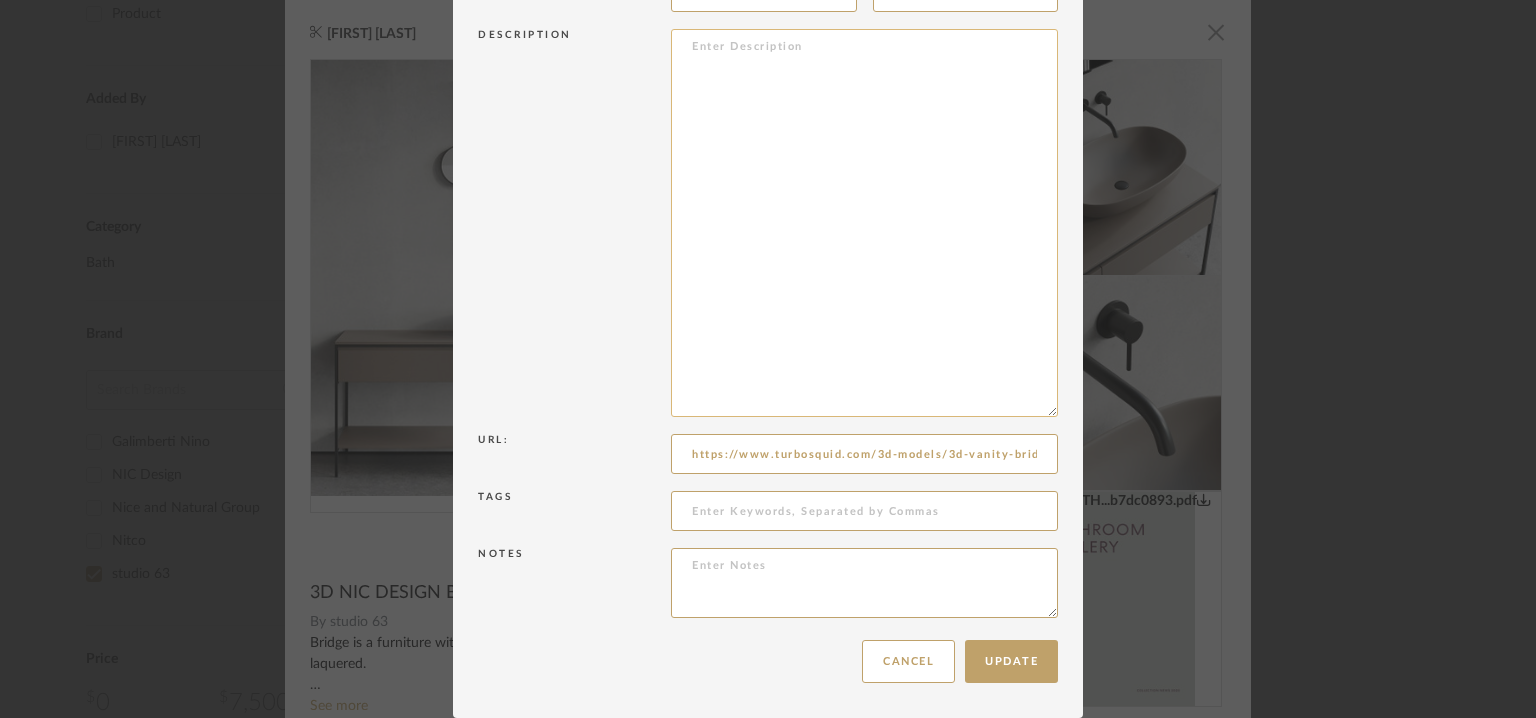 paste on "Type: : Vanity
Designer : Studio 63  (2020)
Dimension(s):
Vanity : W 1300 x D 500 x H 725mm
Wash basin : W 600 x D 390 x H 150mm
Mirror : W 690 x D 40 x H 1000mm
Material/Finishes:
Vanity unit : Ceramic, MDF.
Mounting type: : Floor standing vanity unit with drawers.
Countertop ceramic washbasin.
Wall mounted bathroom mirror.
Valve type: Na
Installation requirements: NA
Product description :
Vanity unit: Collection - Bridge.
Washbasin:  Collection - Milk
Mirror: Lines - Mirrors
Additional features: Na
Any other details:  Na" 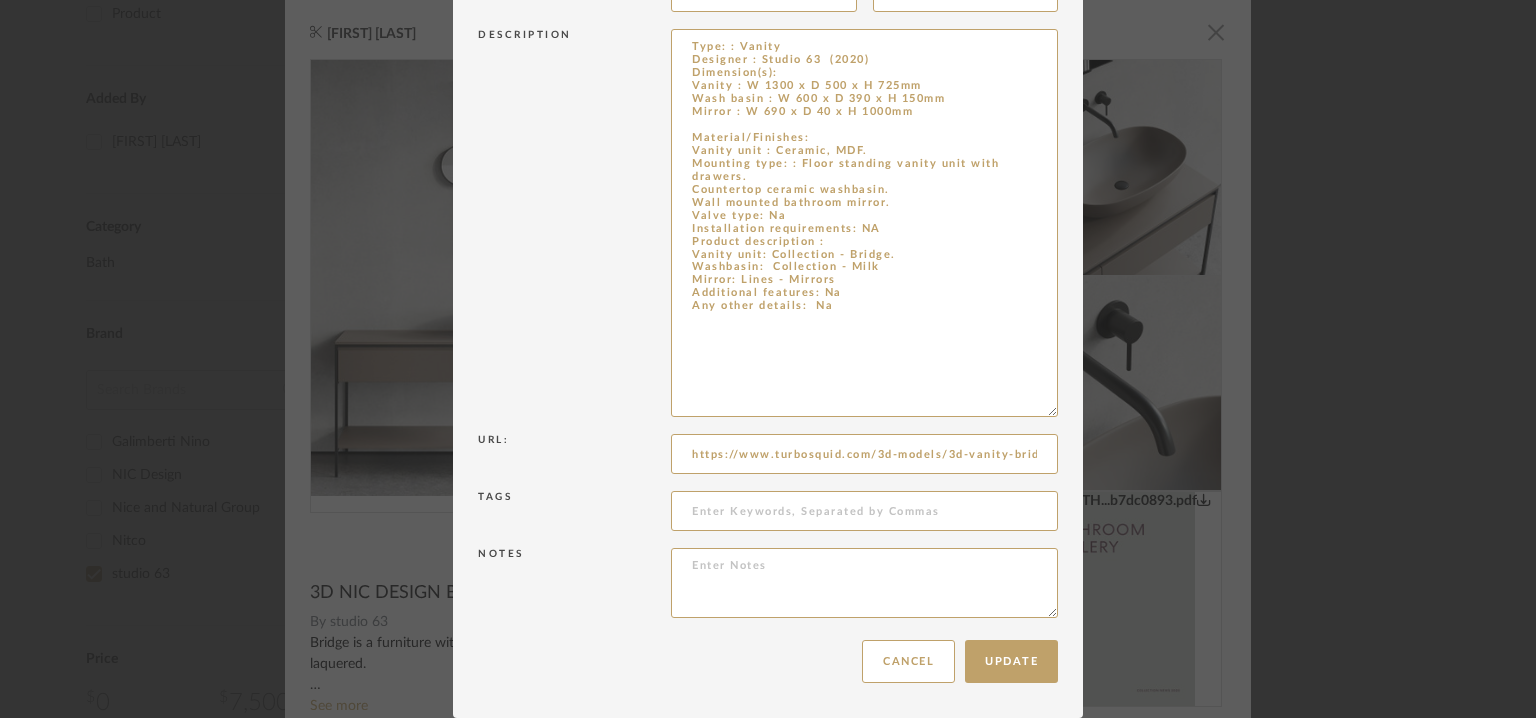 type on "Type: : Vanity
Designer : Studio 63  (2020)
Dimension(s):
Vanity : W 1300 x D 500 x H 725mm
Wash basin : W 600 x D 390 x H 150mm
Mirror : W 690 x D 40 x H 1000mm
Material/Finishes:
Vanity unit : Ceramic, MDF.
Mounting type: : Floor standing vanity unit with drawers.
Countertop ceramic washbasin.
Wall mounted bathroom mirror.
Valve type: Na
Installation requirements: NA
Product description :
Vanity unit: Collection - Bridge.
Washbasin:  Collection - Milk
Mirror: Lines - Mirrors
Additional features: Na
Any other details:  Na" 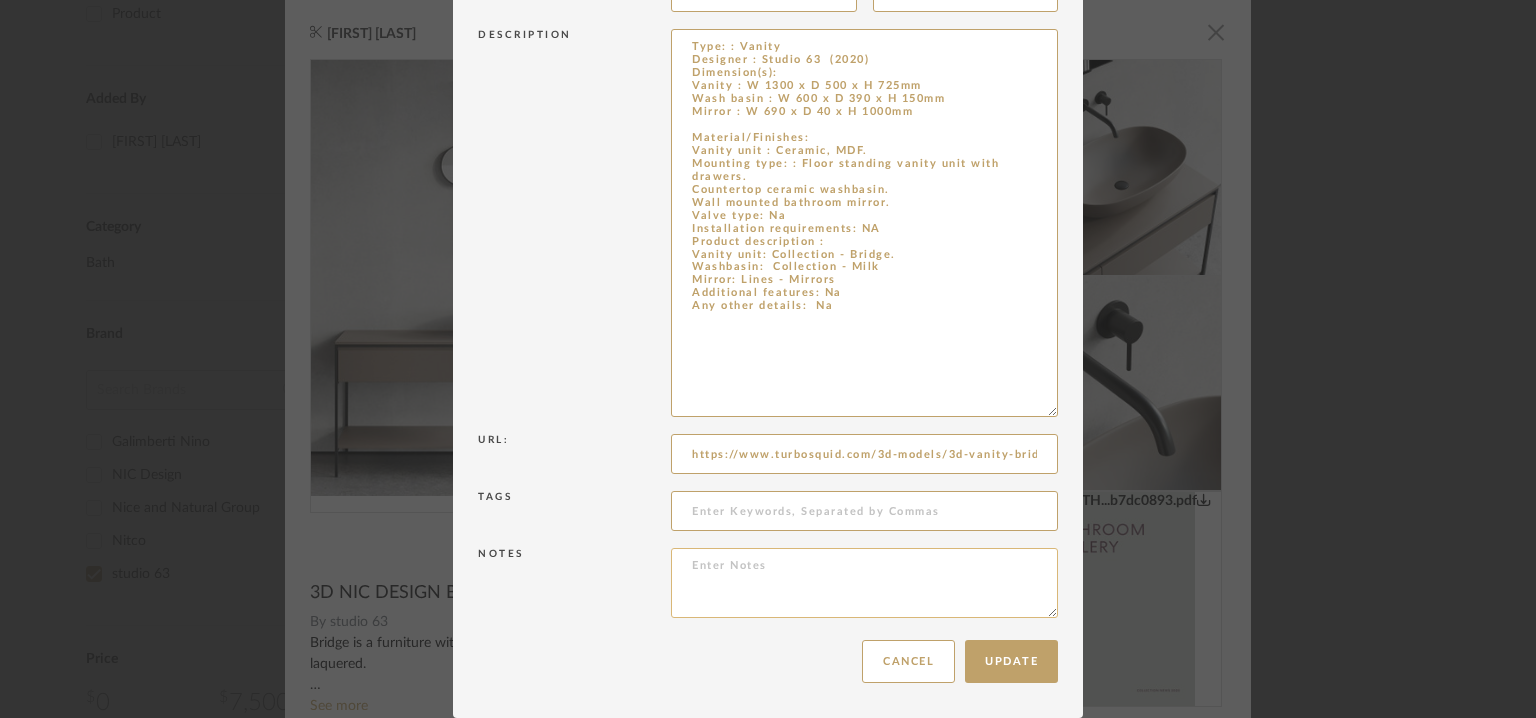 click at bounding box center [864, 583] 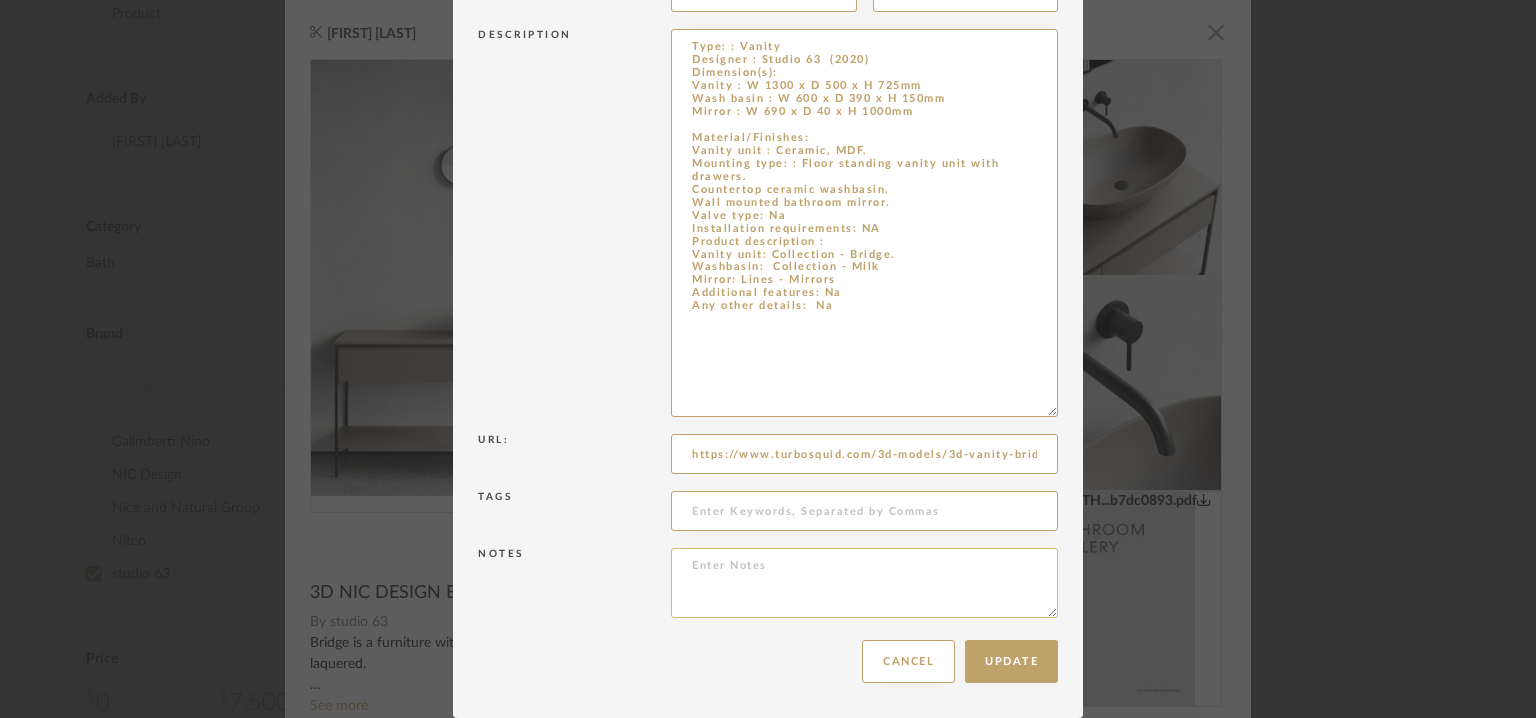 paste on "Price: Na
Lead time: No
Customizable:  No
3D available : yes
BIM available. No" 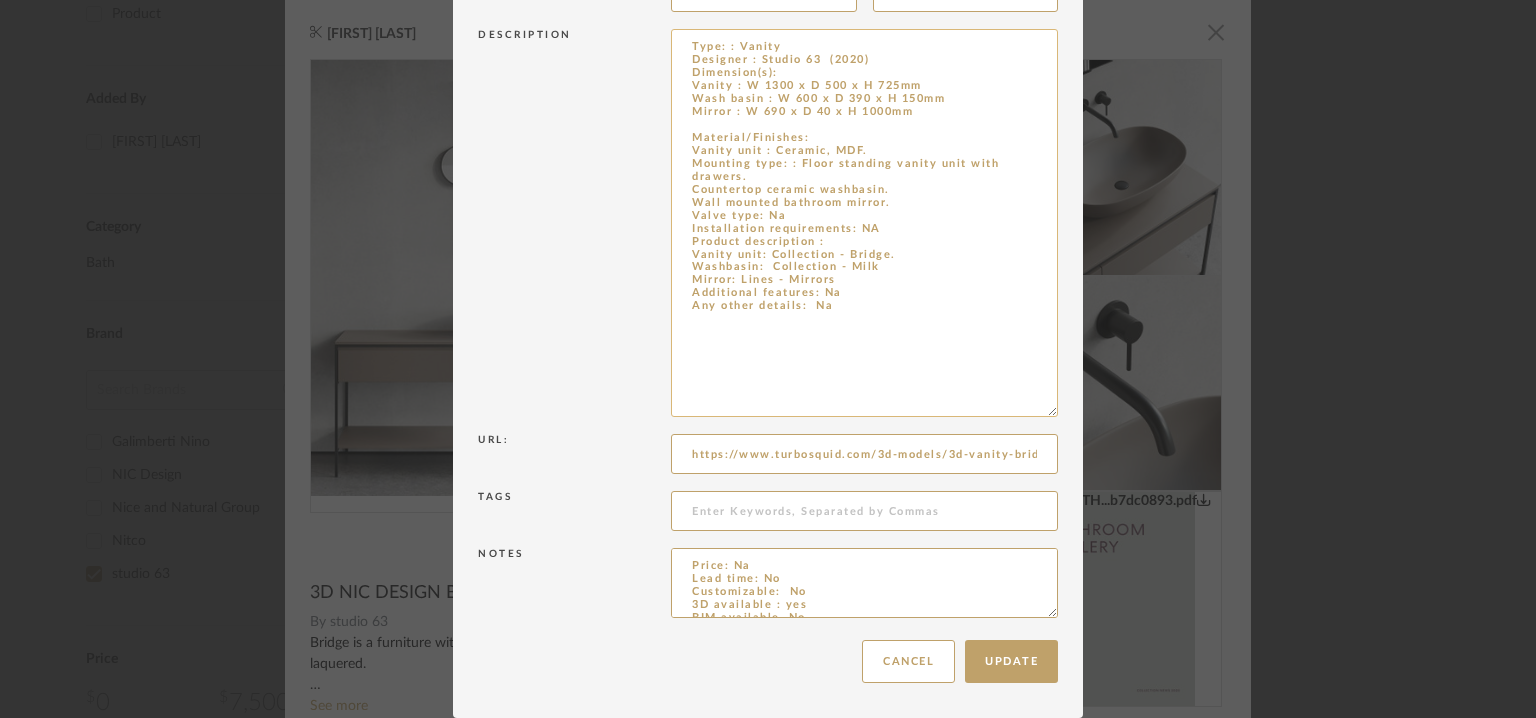 scroll, scrollTop: 20, scrollLeft: 0, axis: vertical 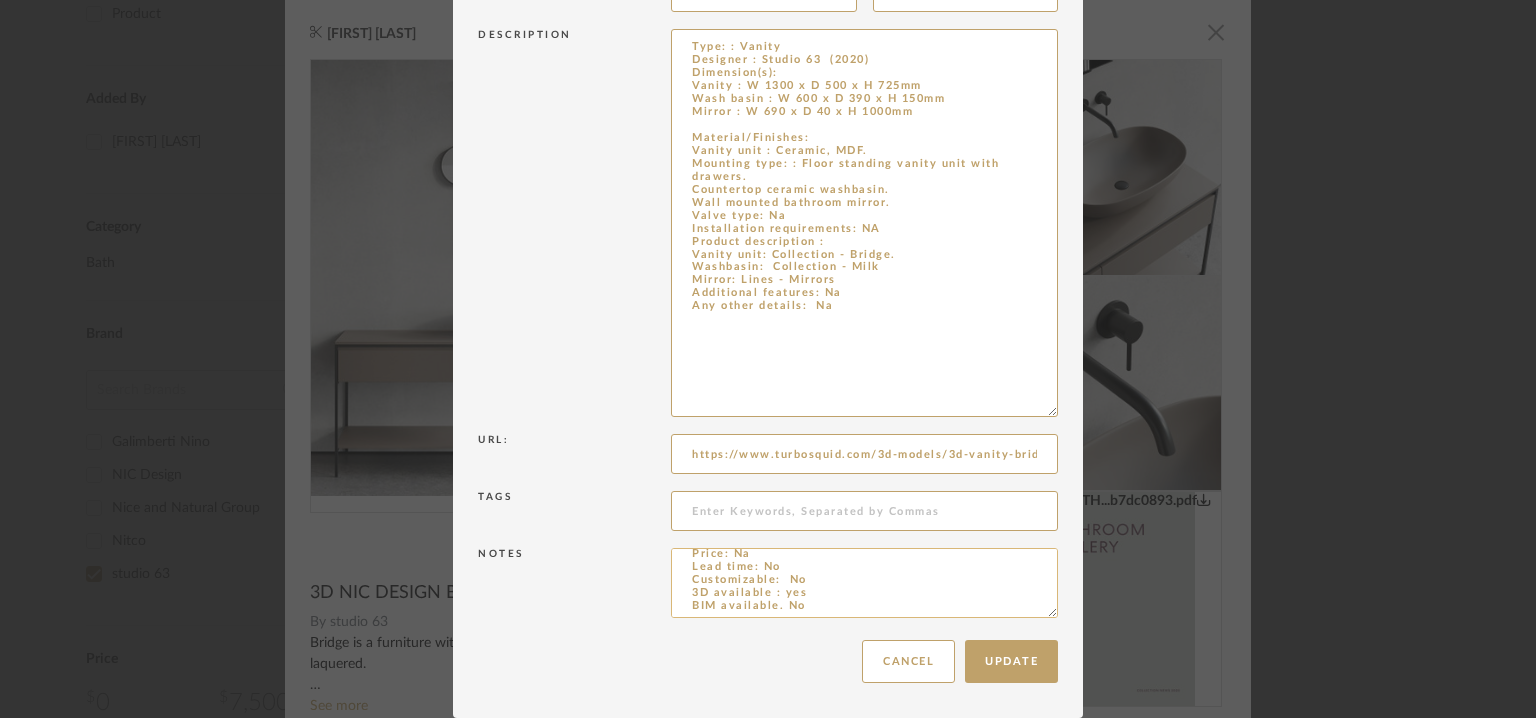 click on "Price: Na
Lead time: No
Customizable:  No
3D available : yes
BIM available. No" at bounding box center [864, 583] 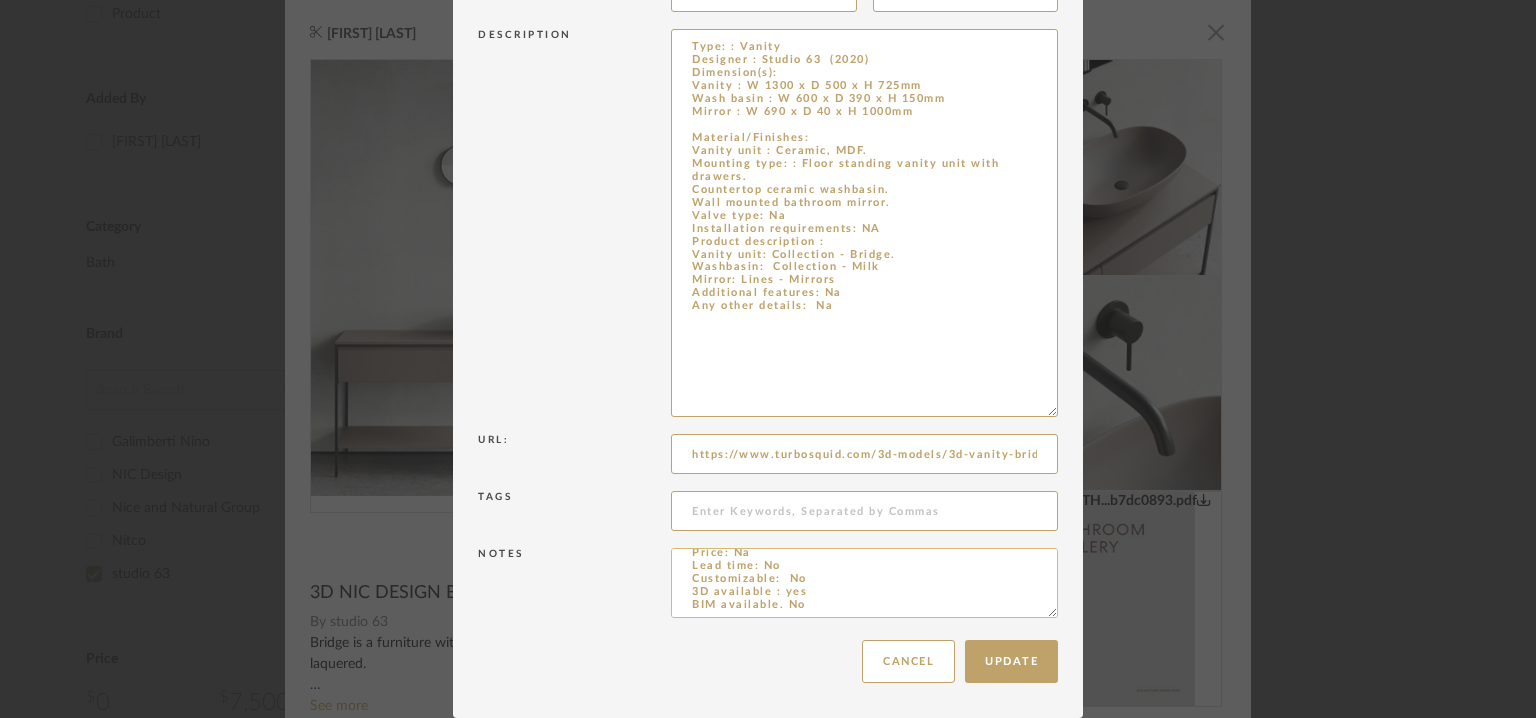 scroll, scrollTop: 72, scrollLeft: 0, axis: vertical 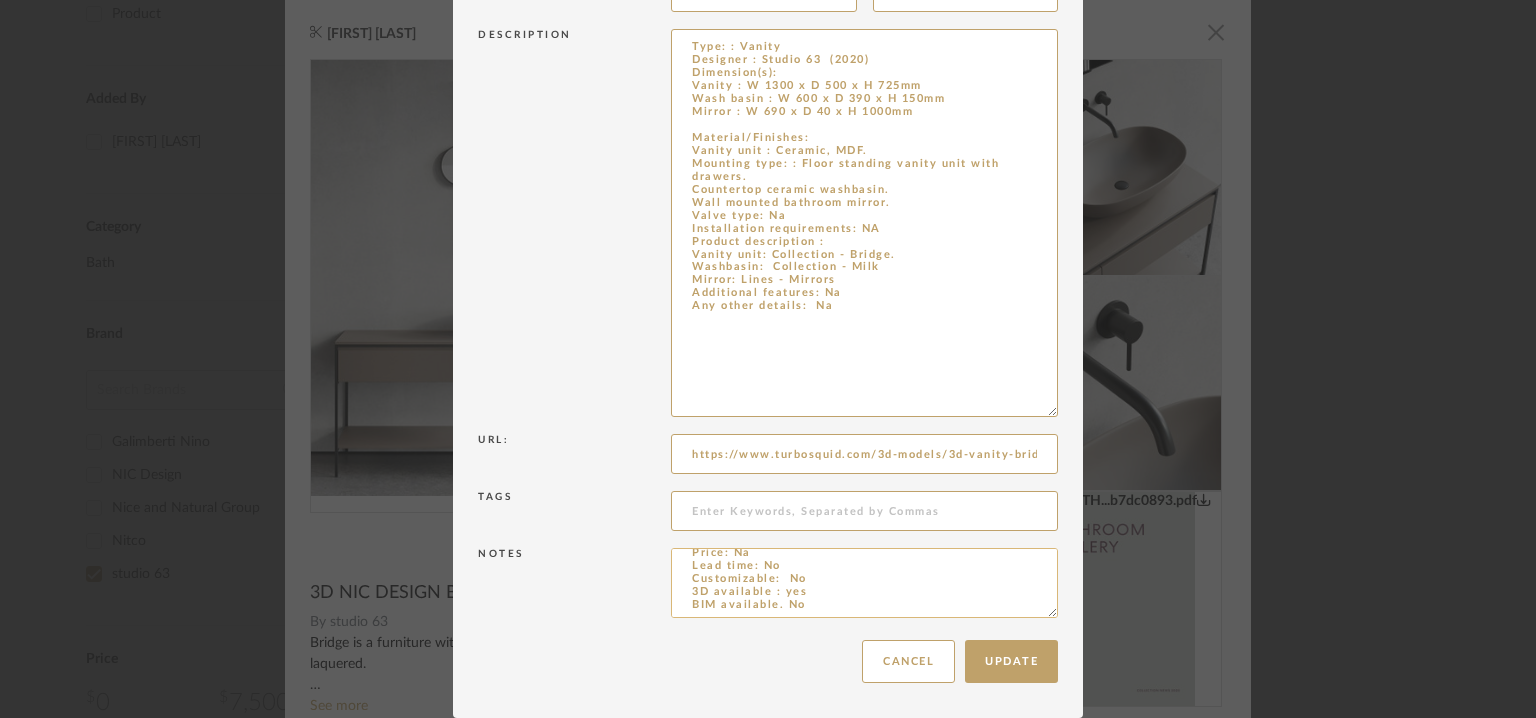 paste on "Point of contact: To be established
Contact number:T [PHONE]
Email address:  info@[EXAMPLE].it
Address: Via Maniago, 57/A
[POSTAL_CODE] [CITY] [STATE_CODE] - Italy
Additional contact information:" 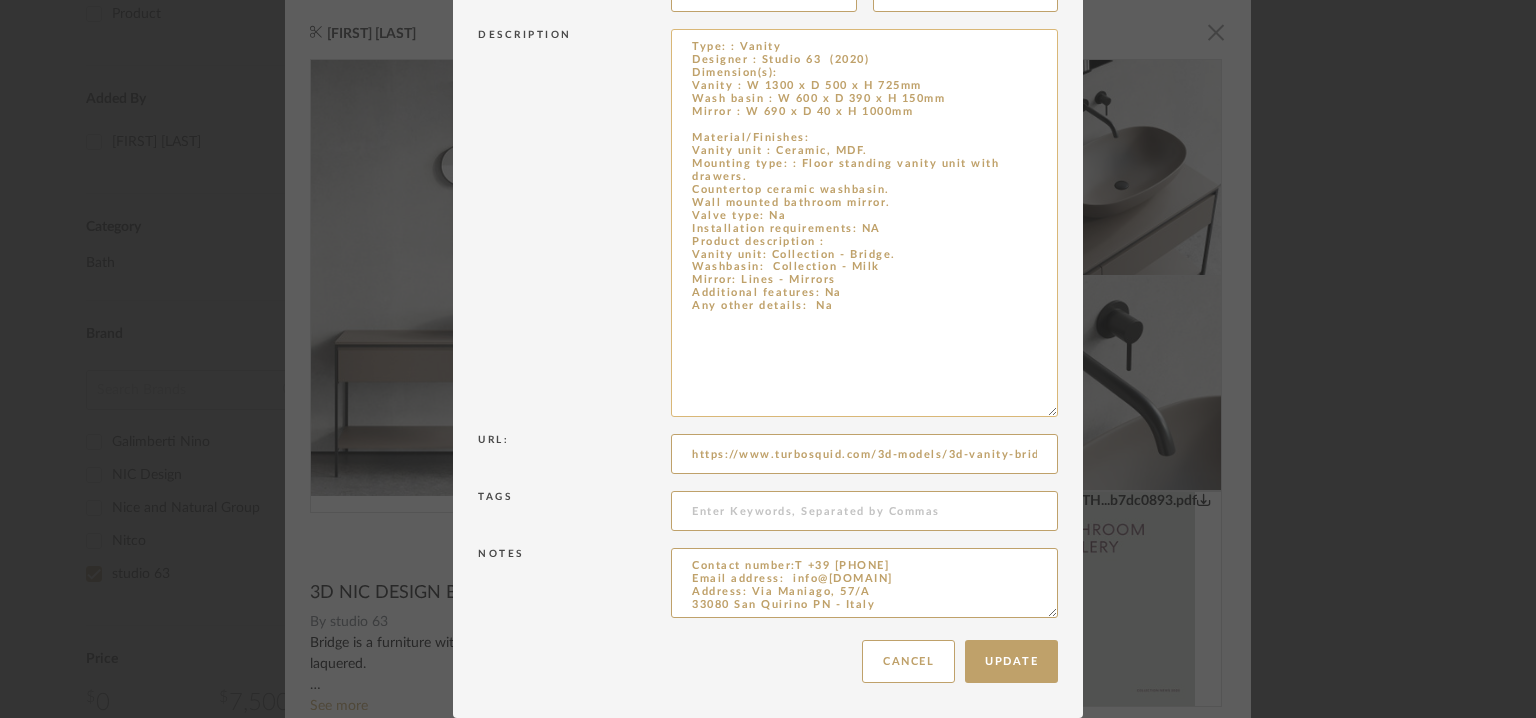scroll, scrollTop: 124, scrollLeft: 0, axis: vertical 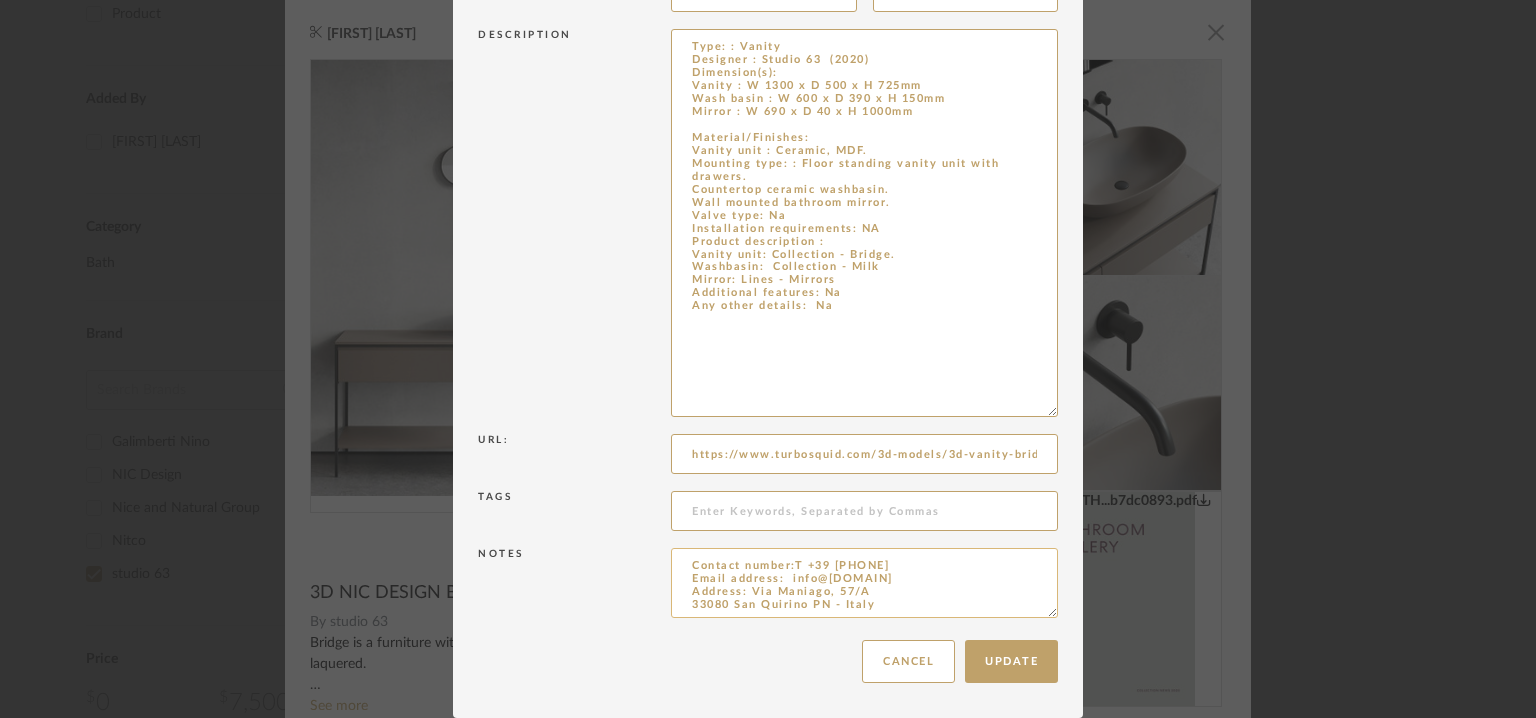 drag, startPoint x: 900, startPoint y: 593, endPoint x: 890, endPoint y: 596, distance: 10.440307 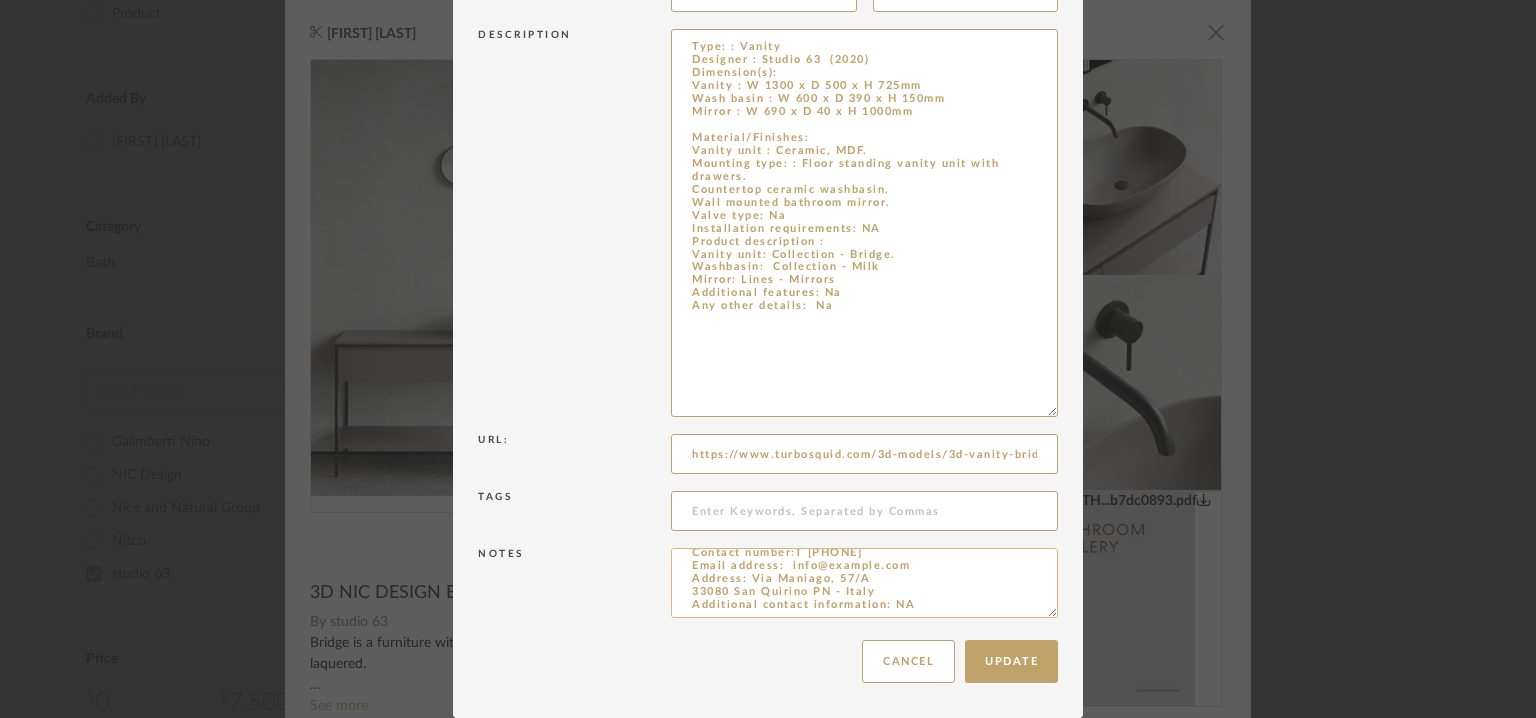 drag, startPoint x: 743, startPoint y: 552, endPoint x: 872, endPoint y: 573, distance: 130.69812 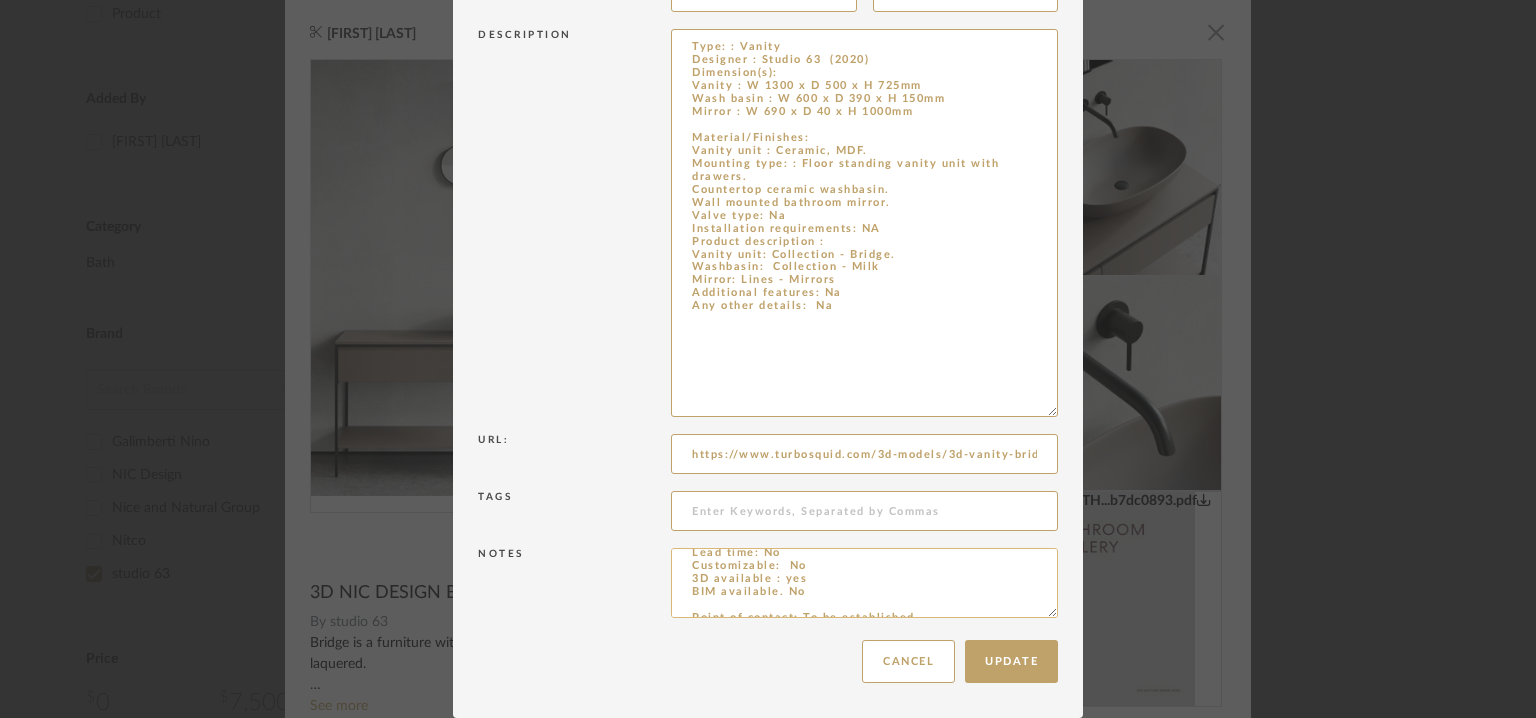 scroll, scrollTop: 0, scrollLeft: 0, axis: both 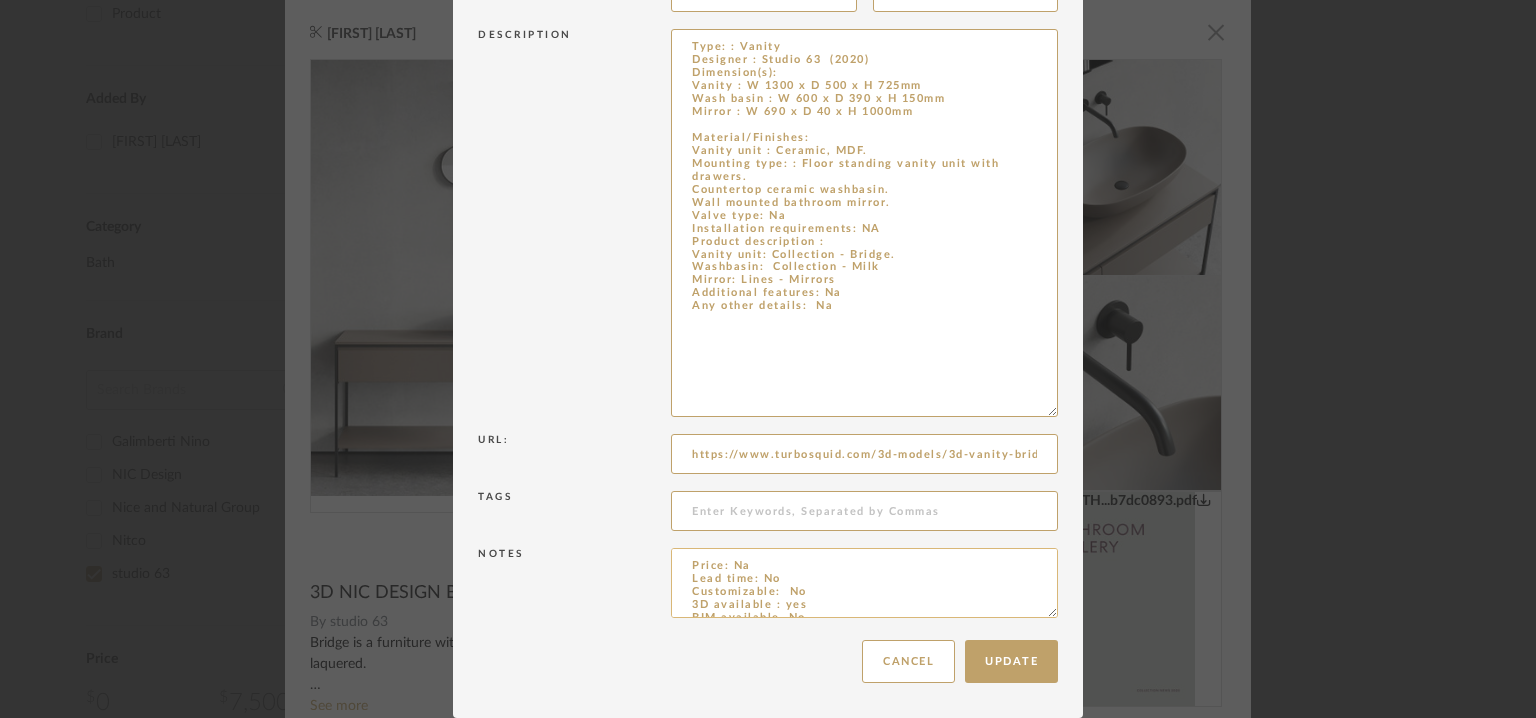 drag, startPoint x: 873, startPoint y: 569, endPoint x: 740, endPoint y: 595, distance: 135.51753 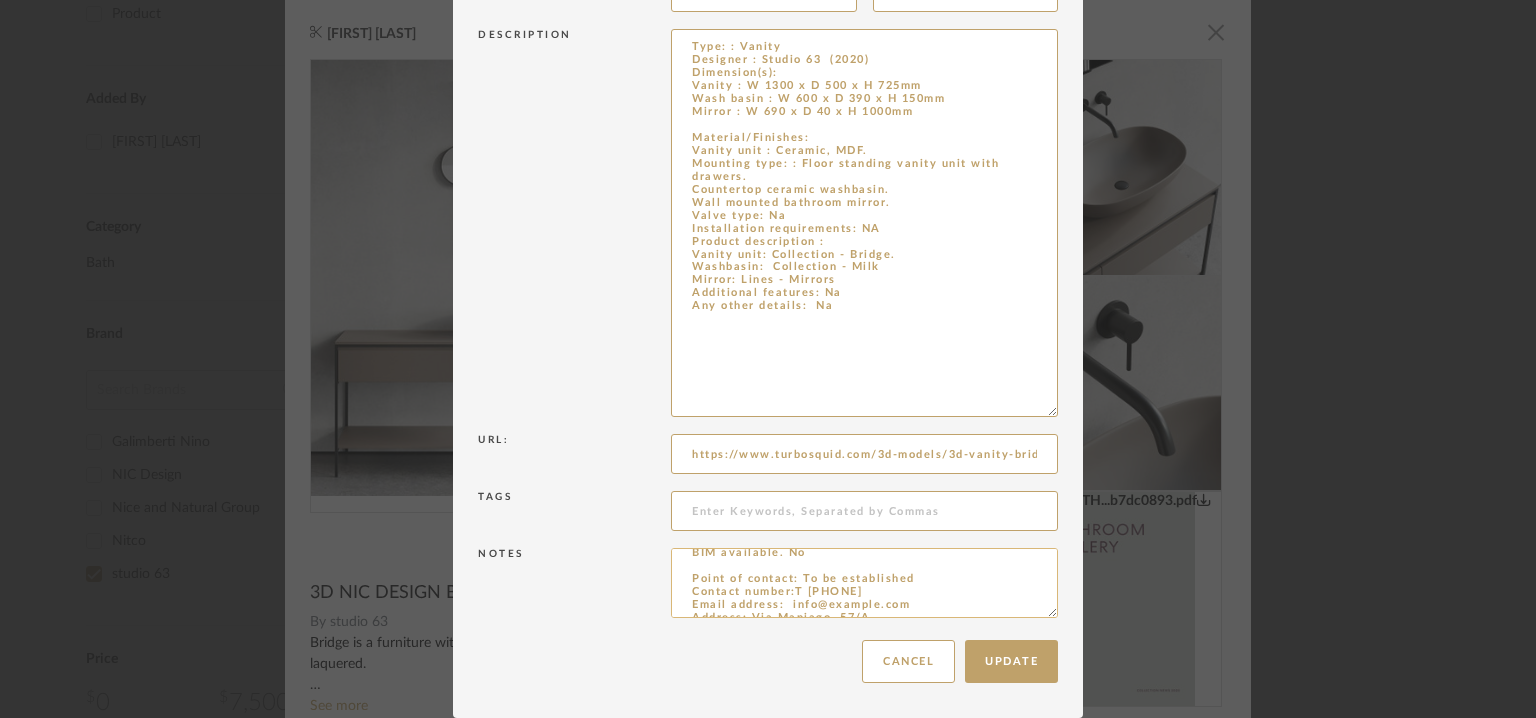 scroll, scrollTop: 100, scrollLeft: 0, axis: vertical 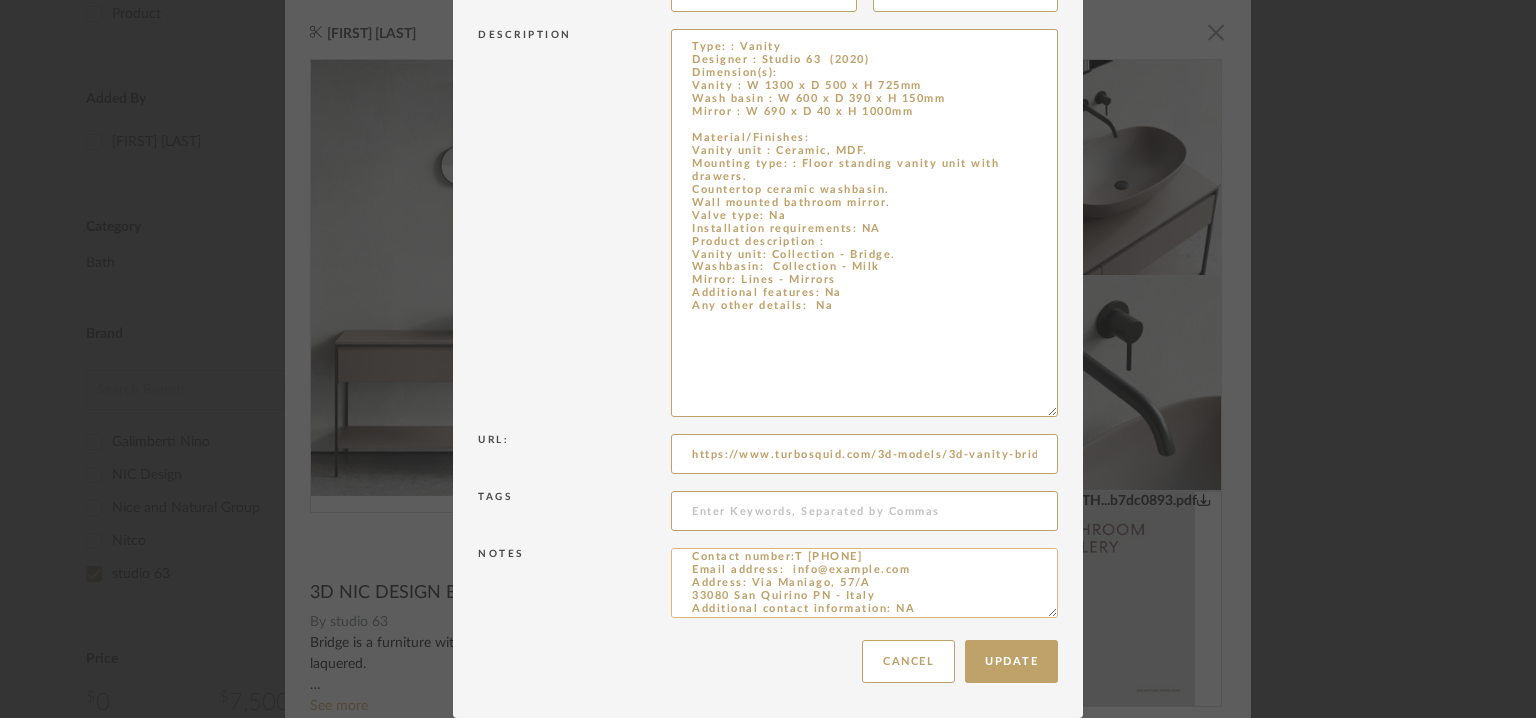 click on "Price: Na
Lead time: No
Customizable:  No
3D available : yes
BIM available. No
Point of contact: To be established
Contact number:T [PHONE]
Email address:  info@example.com
Address: Via Maniago, 57/A
33080 San Quirino PN - Italy
Additional contact information: NA" at bounding box center [864, 583] 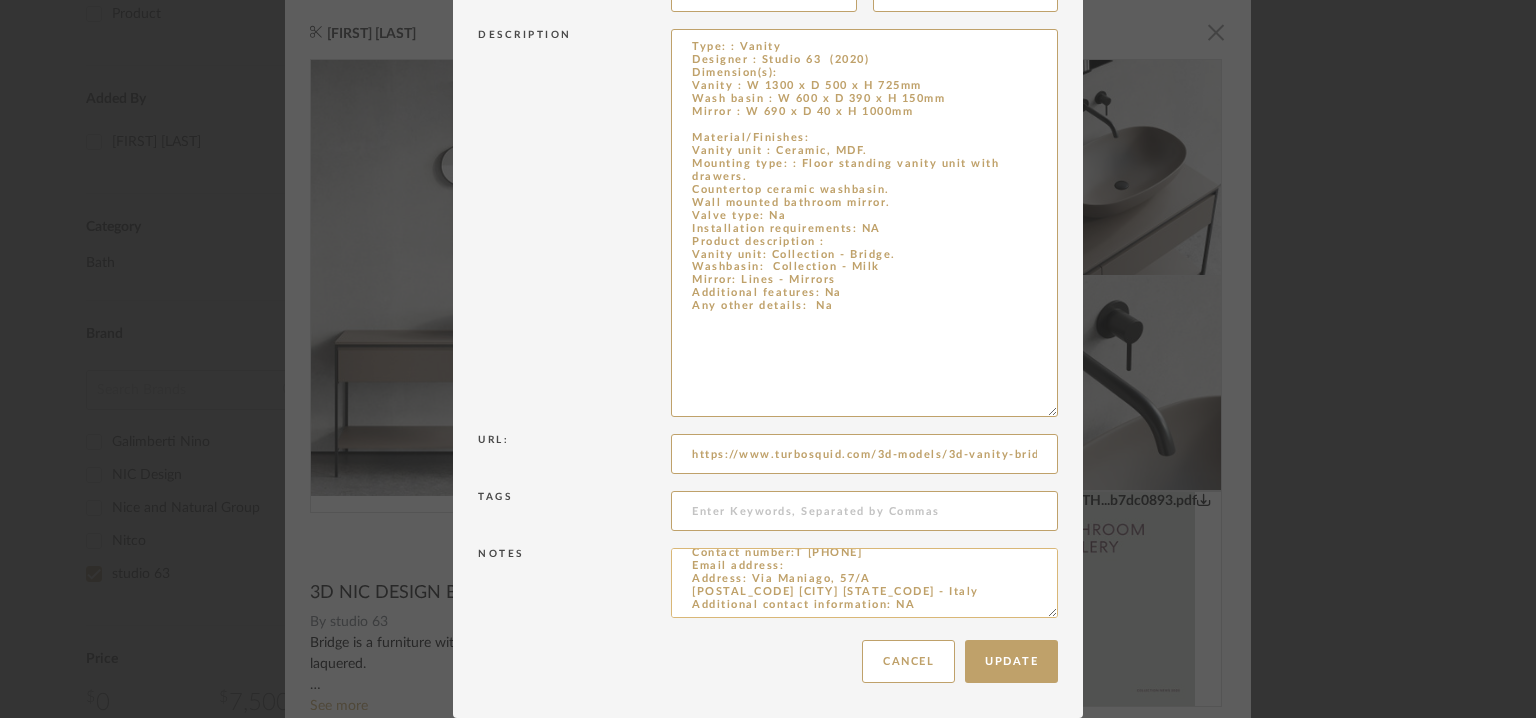drag, startPoint x: 742, startPoint y: 586, endPoint x: 872, endPoint y: 597, distance: 130.46455 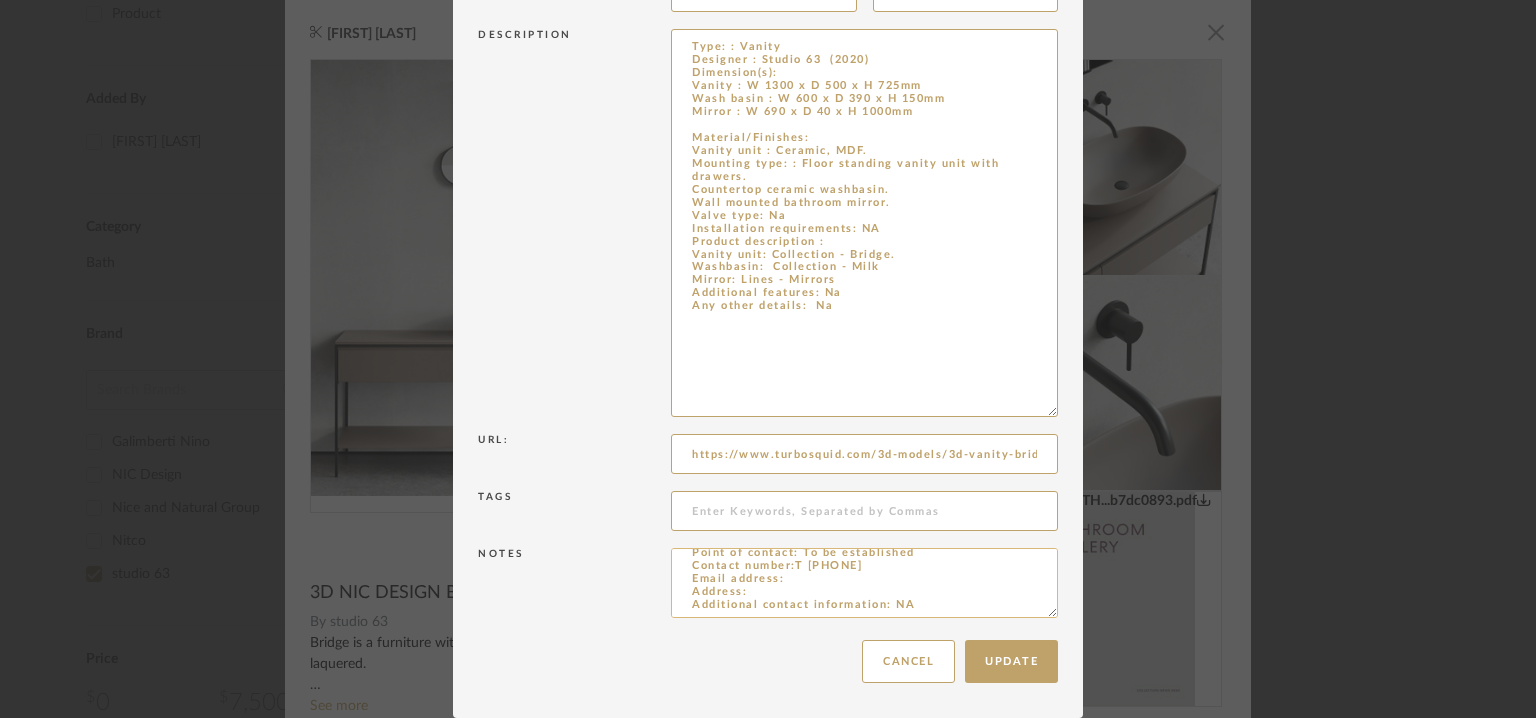 click on "Price: Na
Lead time: No
Customizable:  No
3D available : yes
BIM available. No
Point of contact: To be established
Contact number:T [PHONE]
Email address:
Address:
Additional contact information: NA" at bounding box center [864, 583] 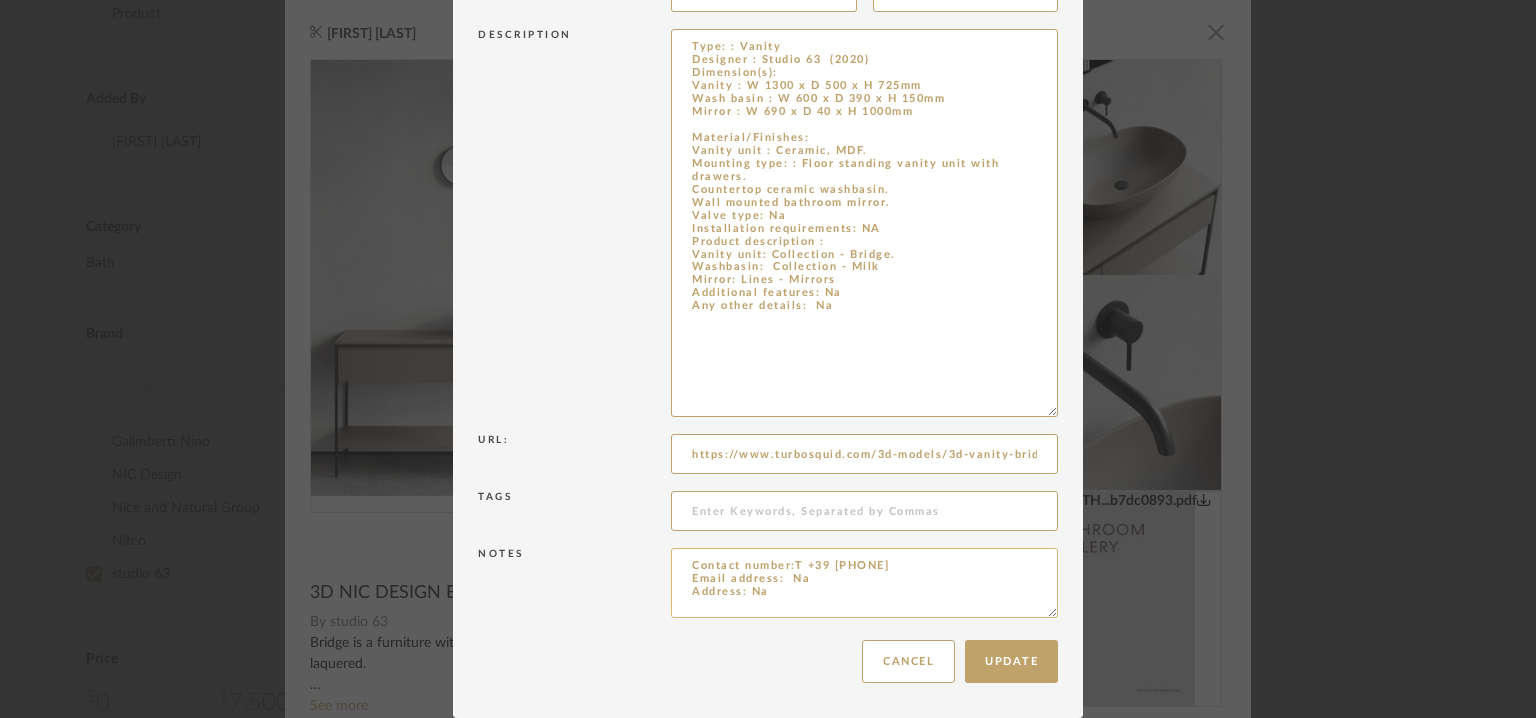 scroll, scrollTop: 0, scrollLeft: 0, axis: both 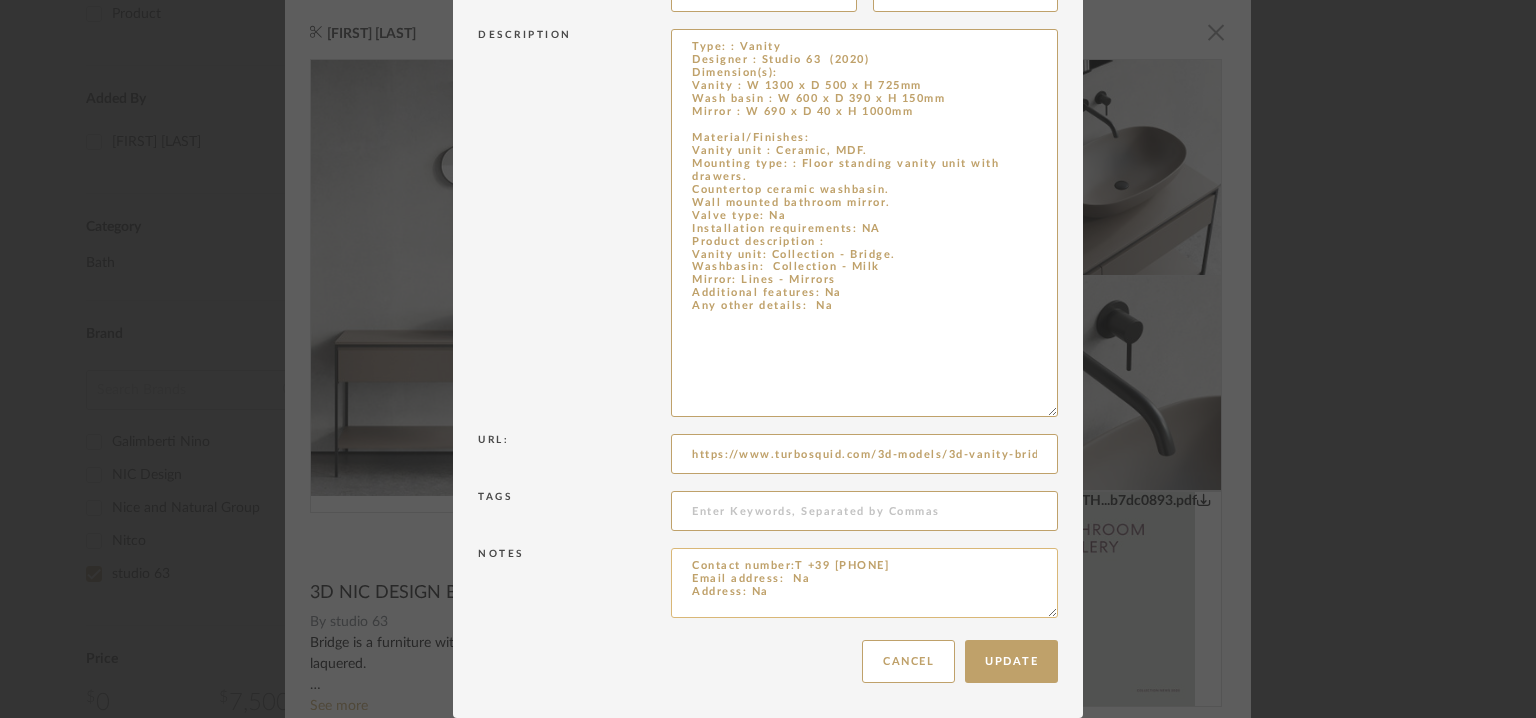drag, startPoint x: 788, startPoint y: 561, endPoint x: 799, endPoint y: 569, distance: 13.601471 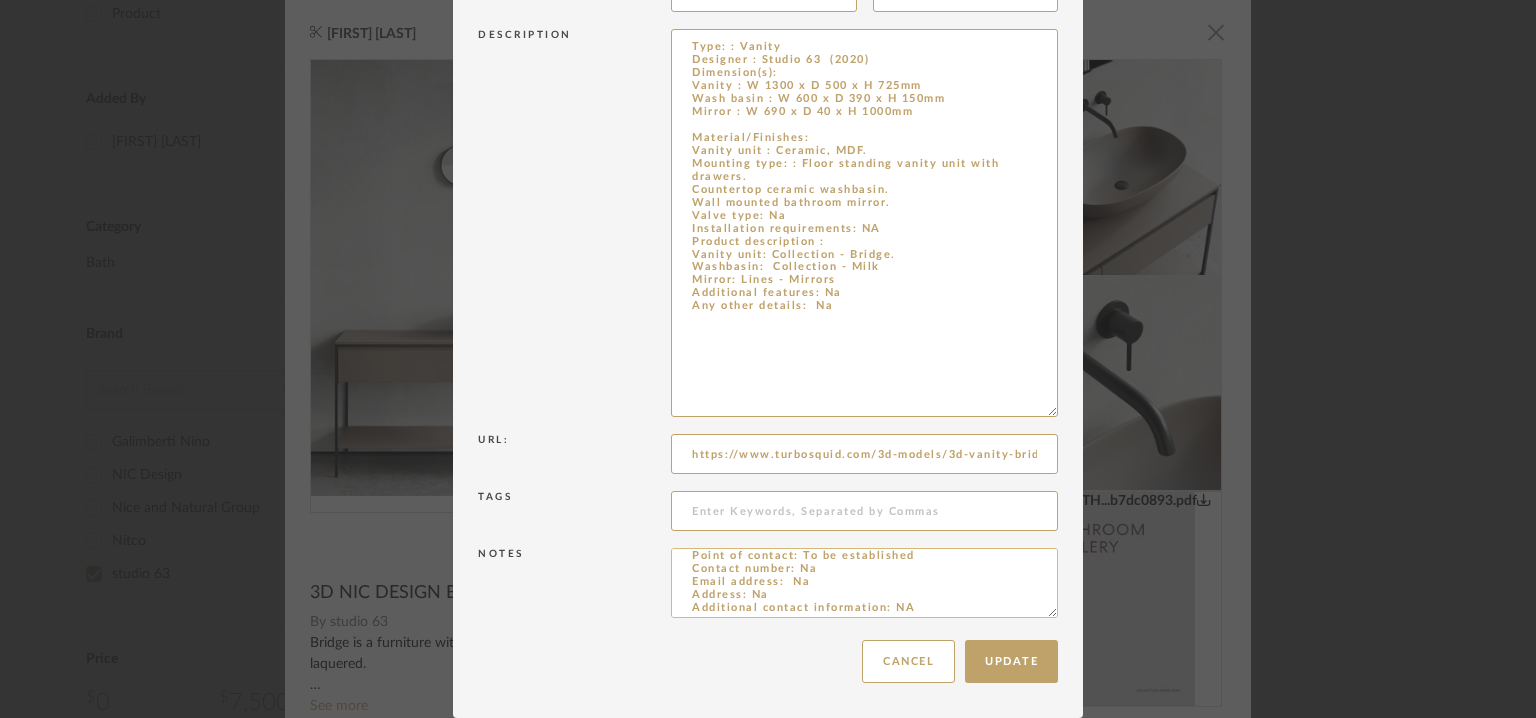 scroll, scrollTop: 76, scrollLeft: 0, axis: vertical 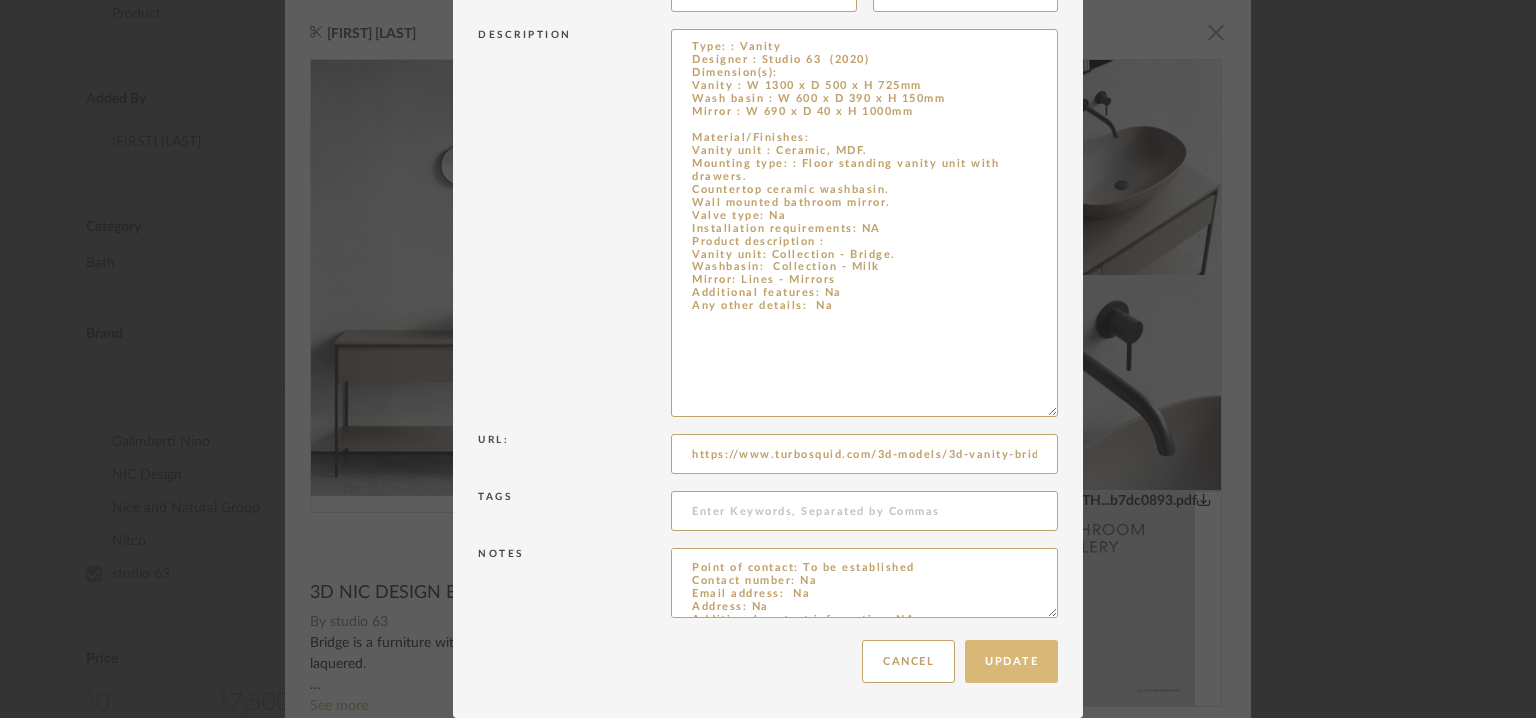 type on "Price: Na
Lead time: No
Customizable:  No
3D available : yes
BIM available. No
Point of contact: To be established
Contact number: Na
Email address:  Na
Address: Na
Additional contact information: NA" 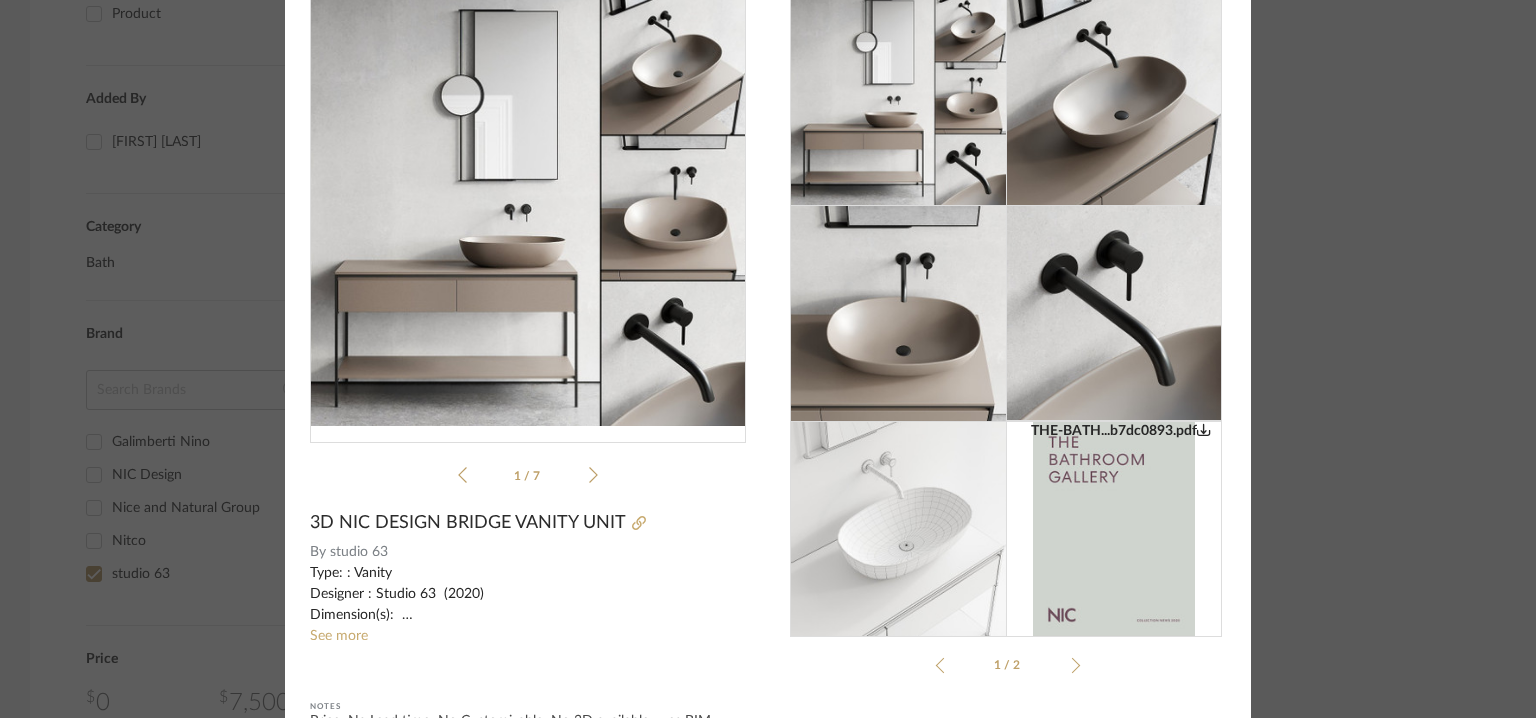 scroll, scrollTop: 0, scrollLeft: 0, axis: both 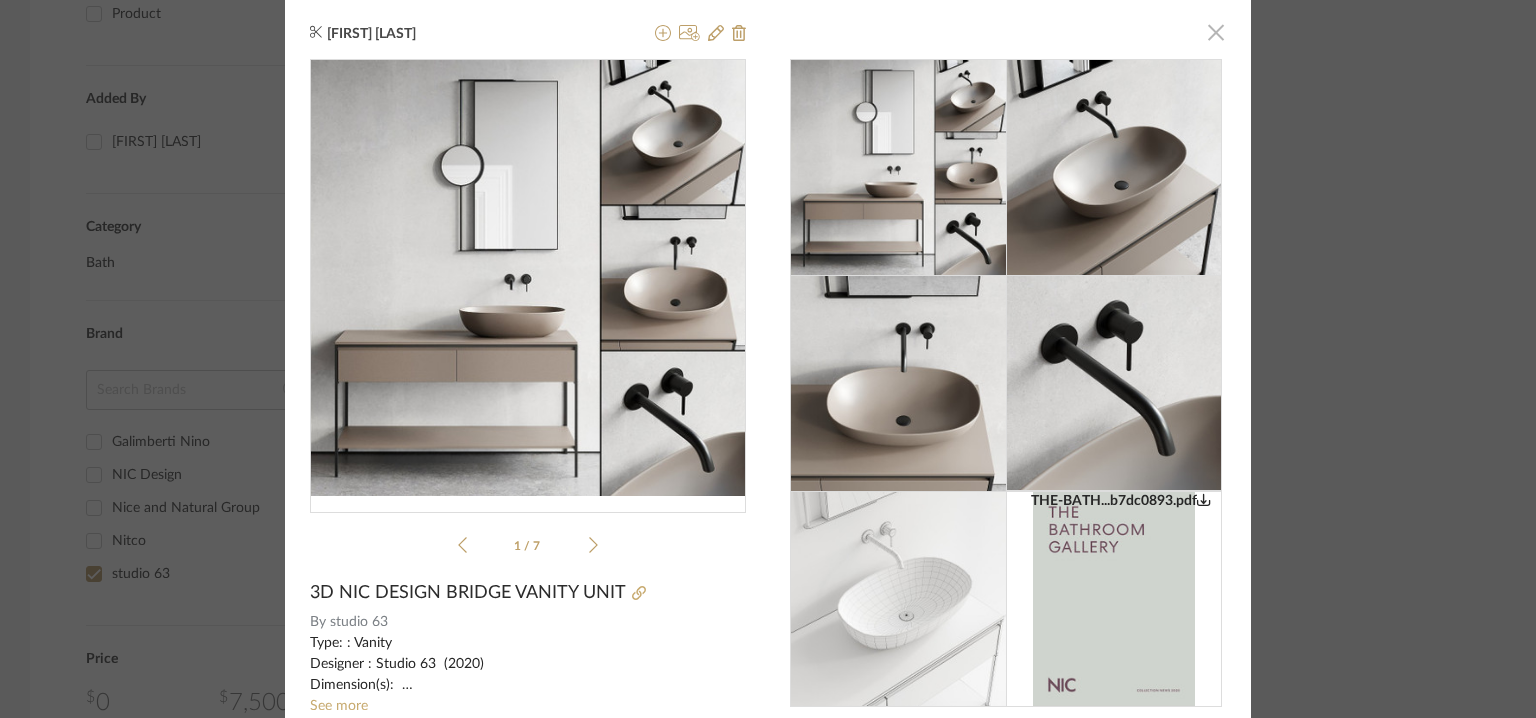 click 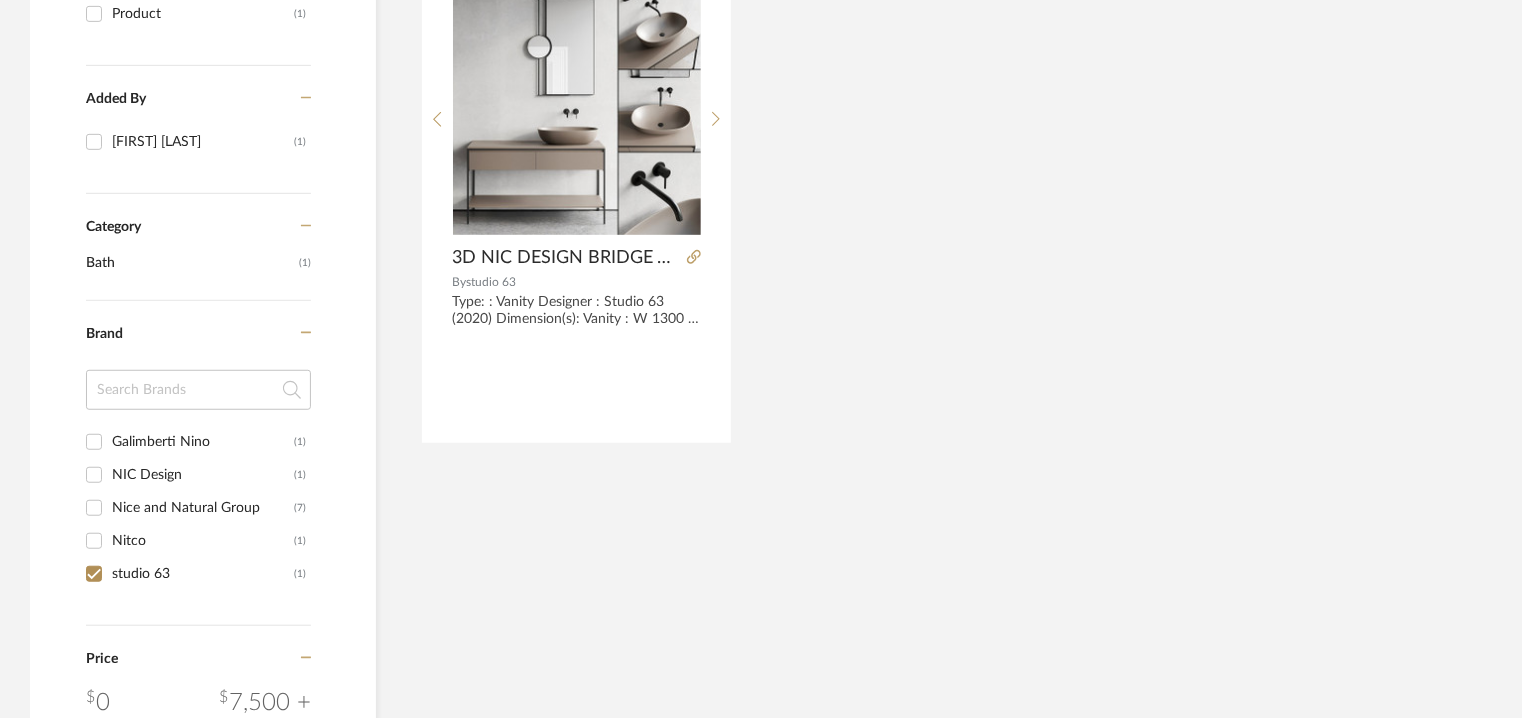 scroll, scrollTop: 0, scrollLeft: 0, axis: both 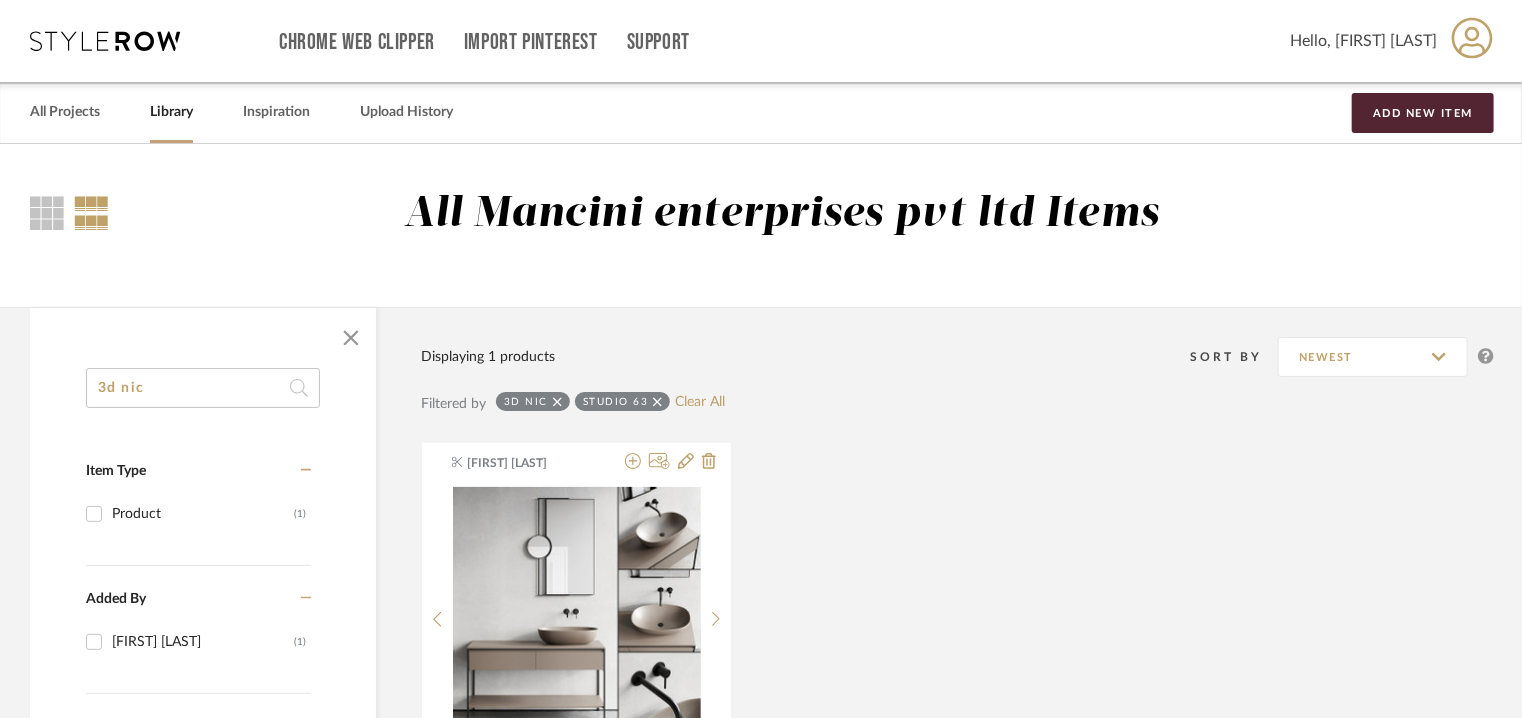 drag, startPoint x: 181, startPoint y: 387, endPoint x: 35, endPoint y: 386, distance: 146.00342 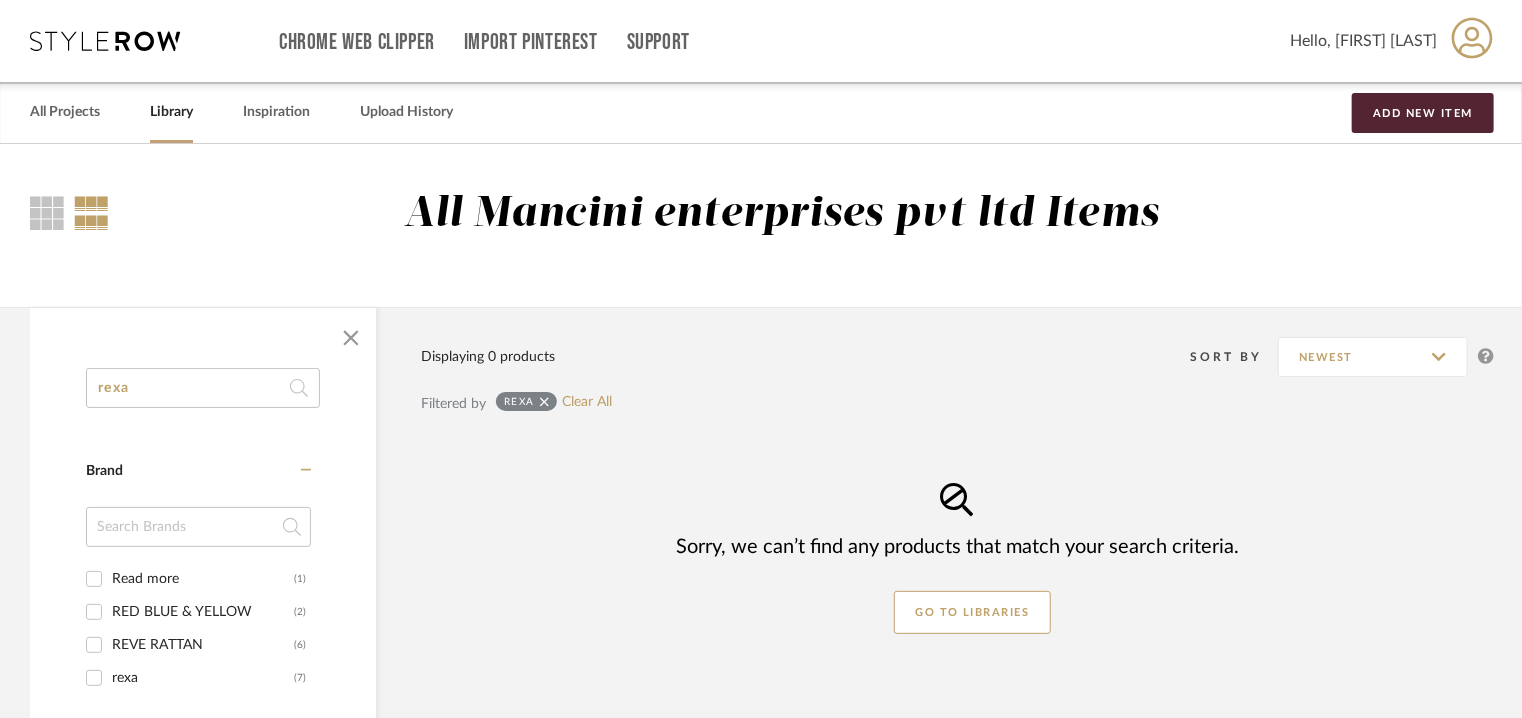 type on "rexa" 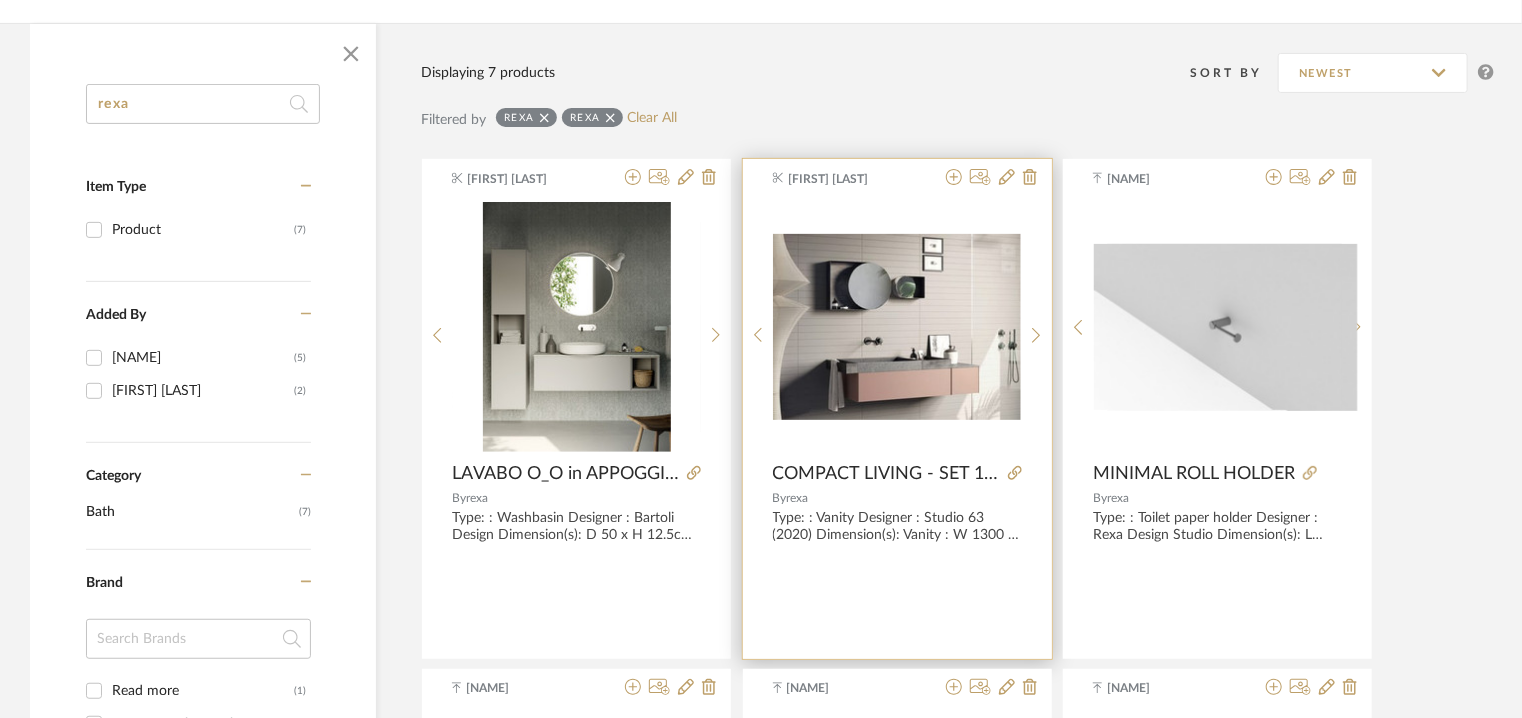 scroll, scrollTop: 300, scrollLeft: 0, axis: vertical 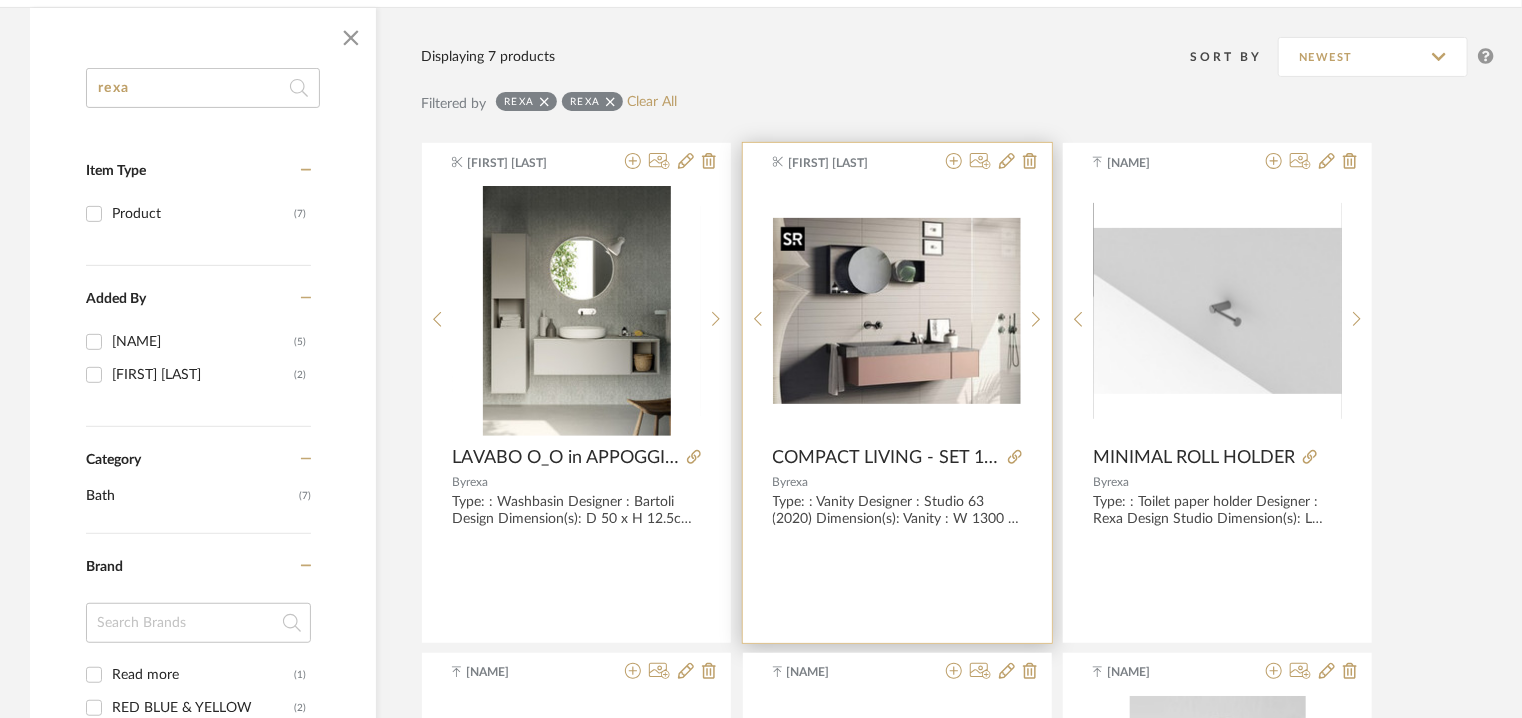 click at bounding box center [897, 311] 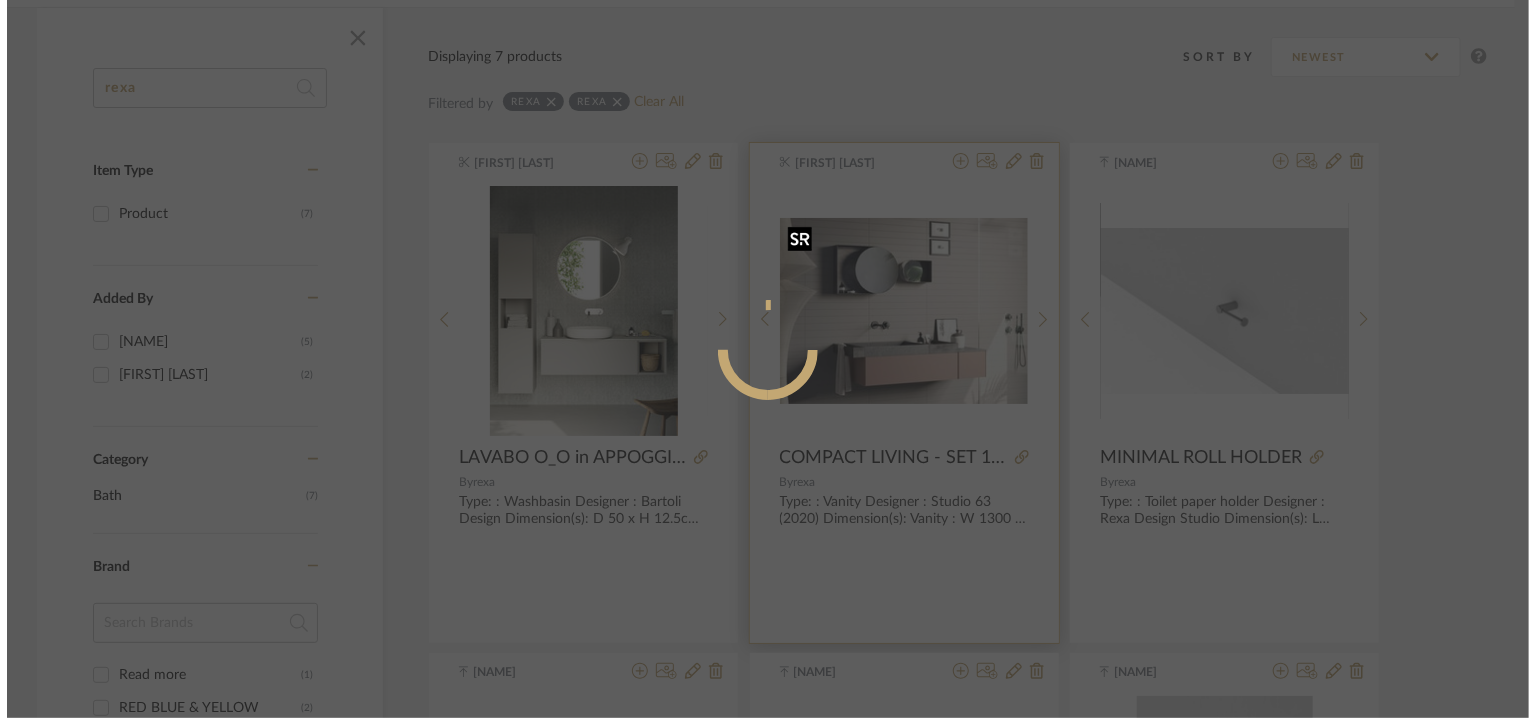 scroll, scrollTop: 0, scrollLeft: 0, axis: both 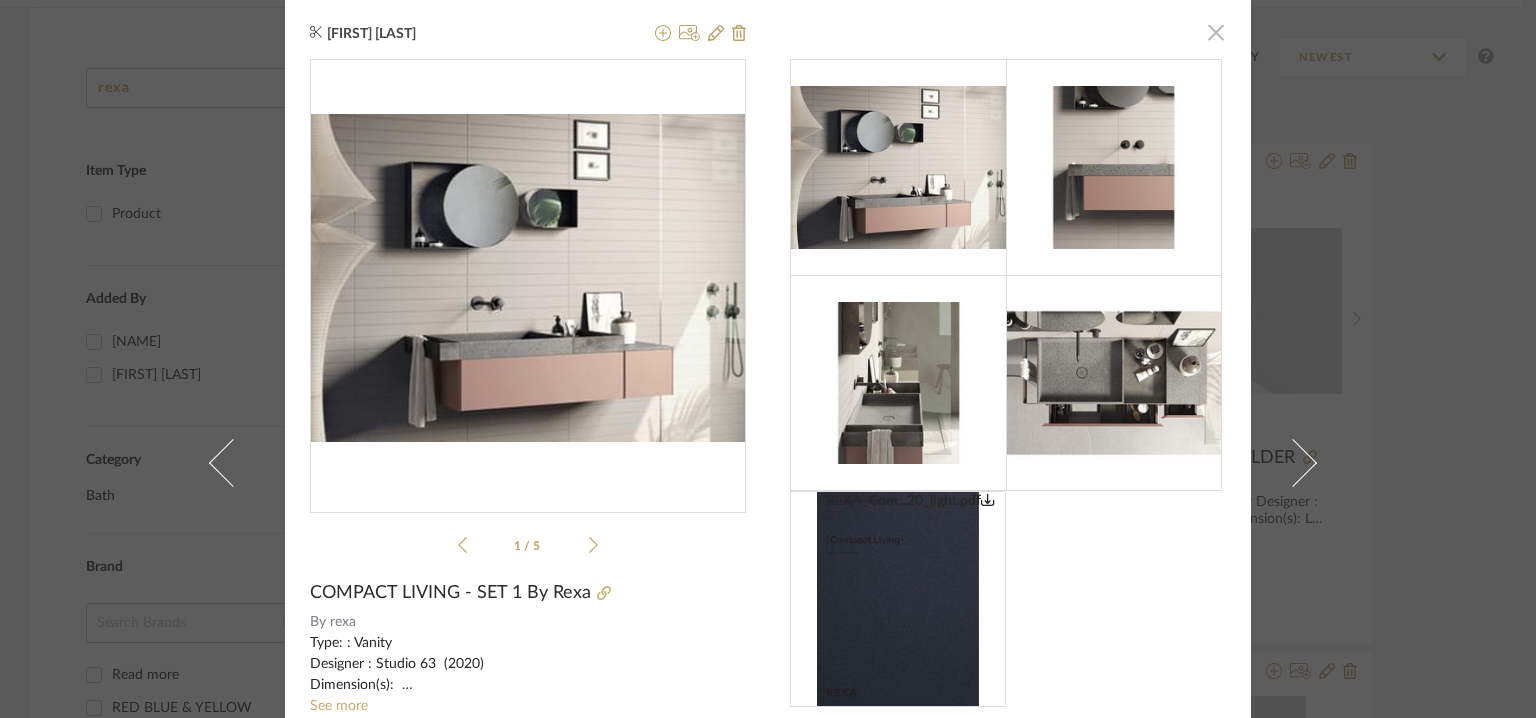 click 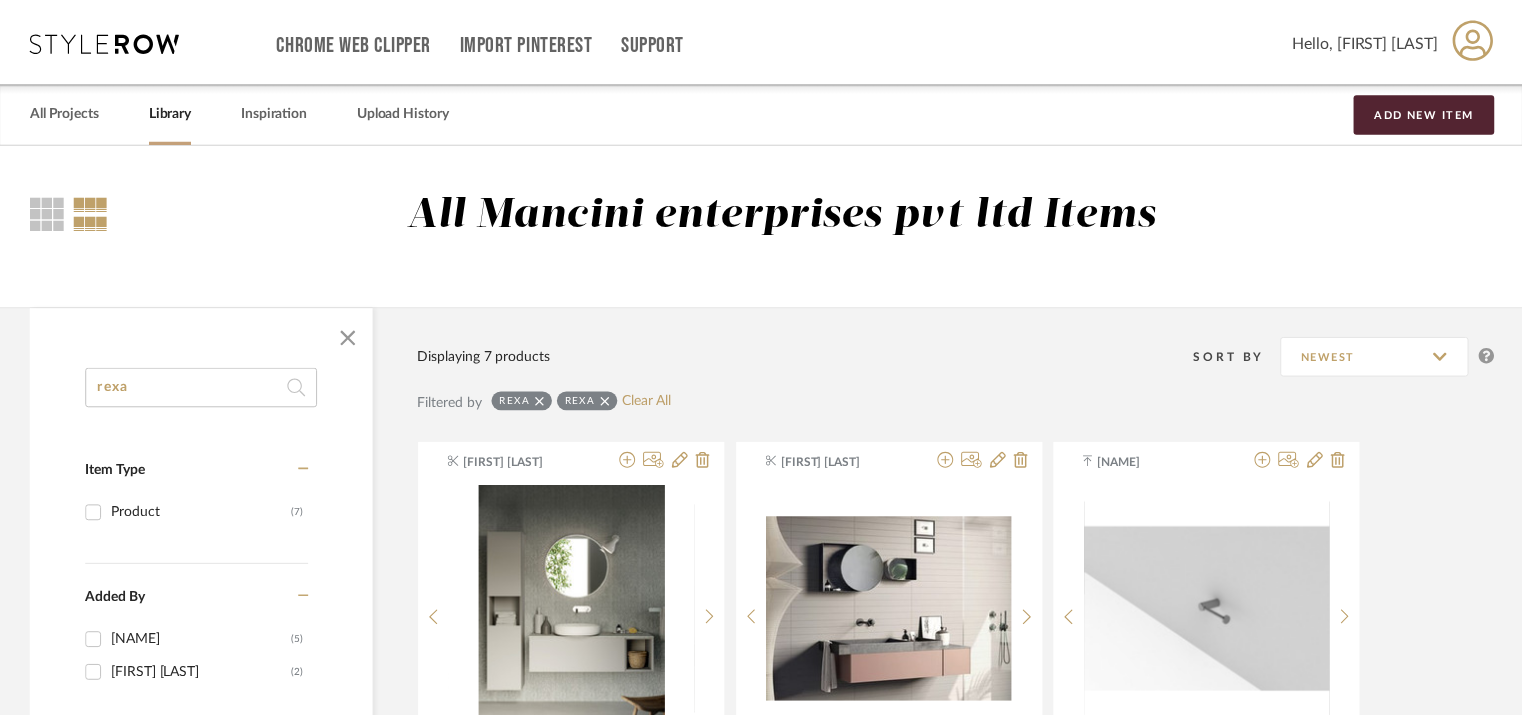 scroll, scrollTop: 300, scrollLeft: 0, axis: vertical 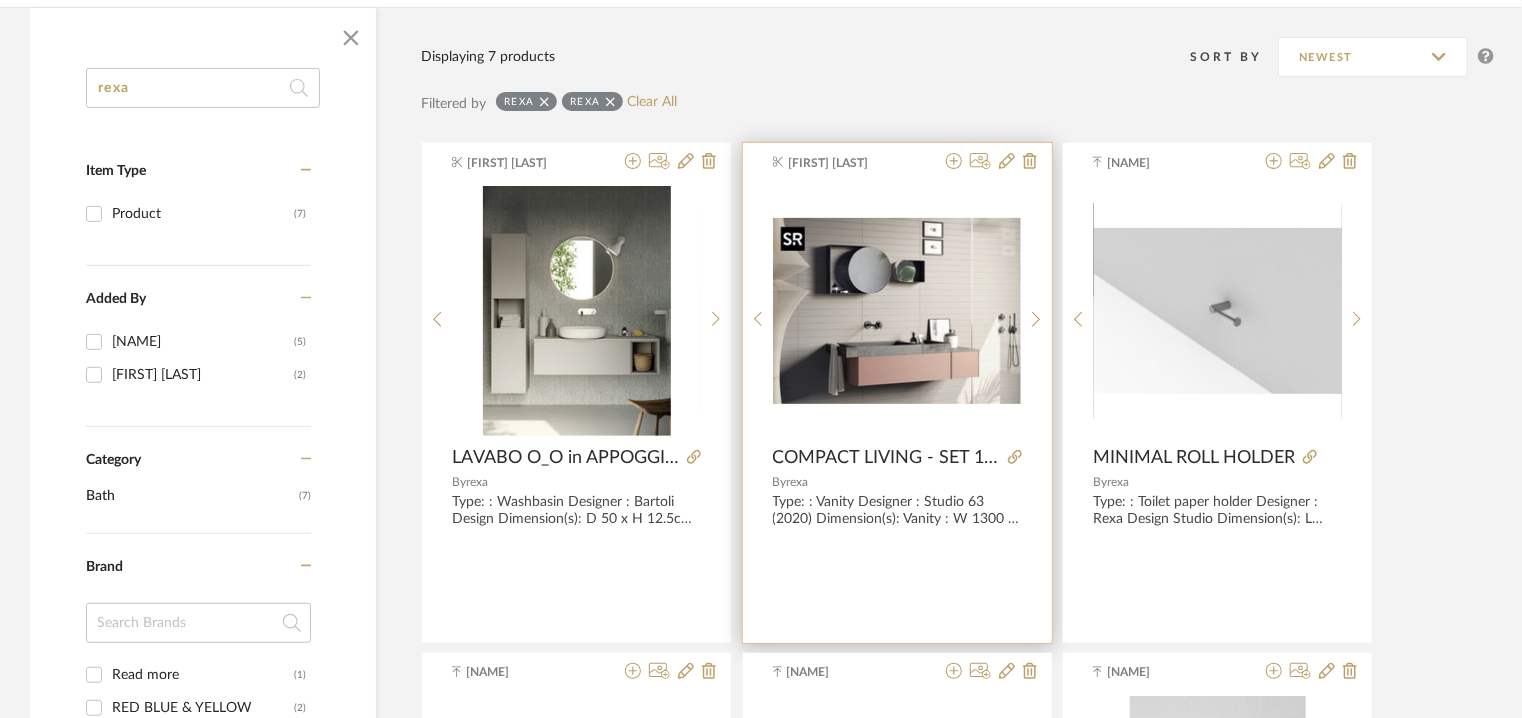 click at bounding box center [897, 311] 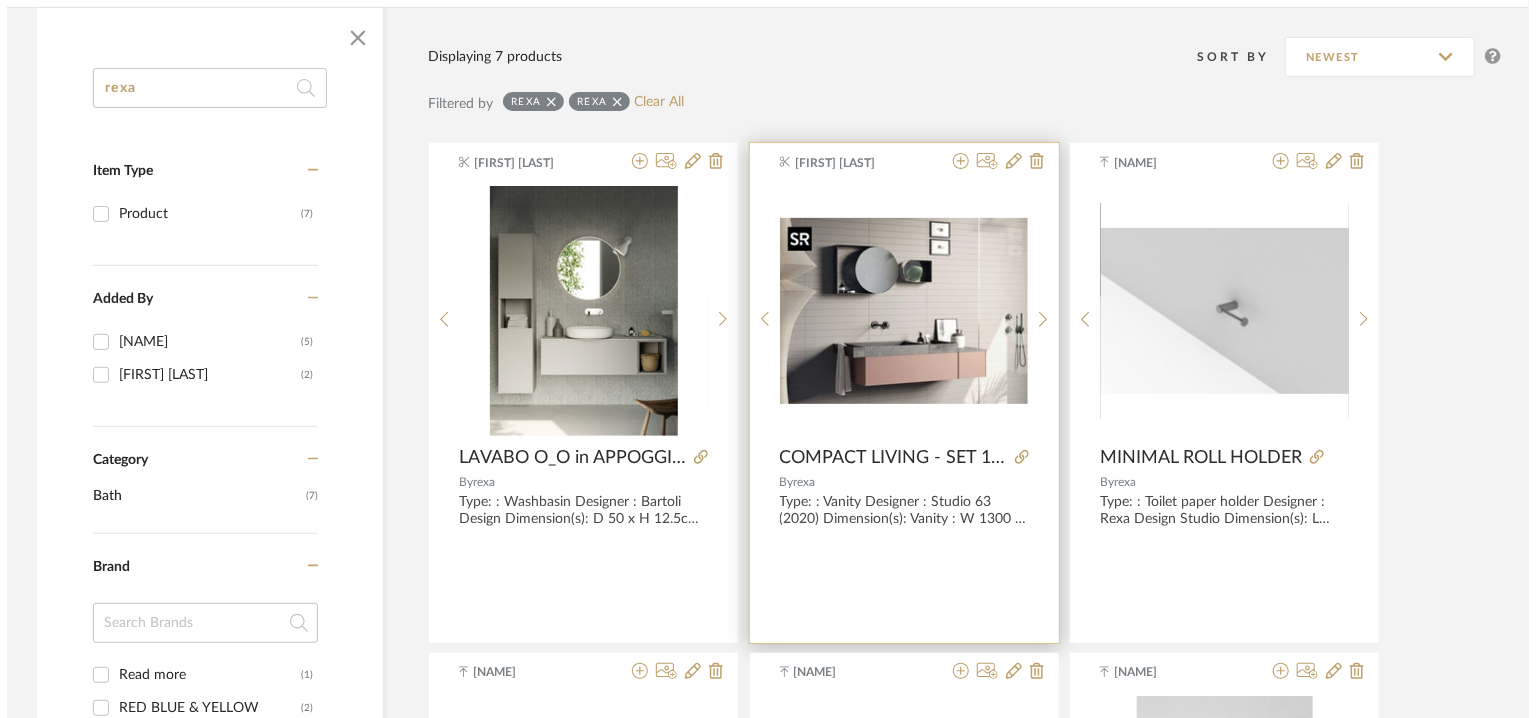 scroll, scrollTop: 0, scrollLeft: 0, axis: both 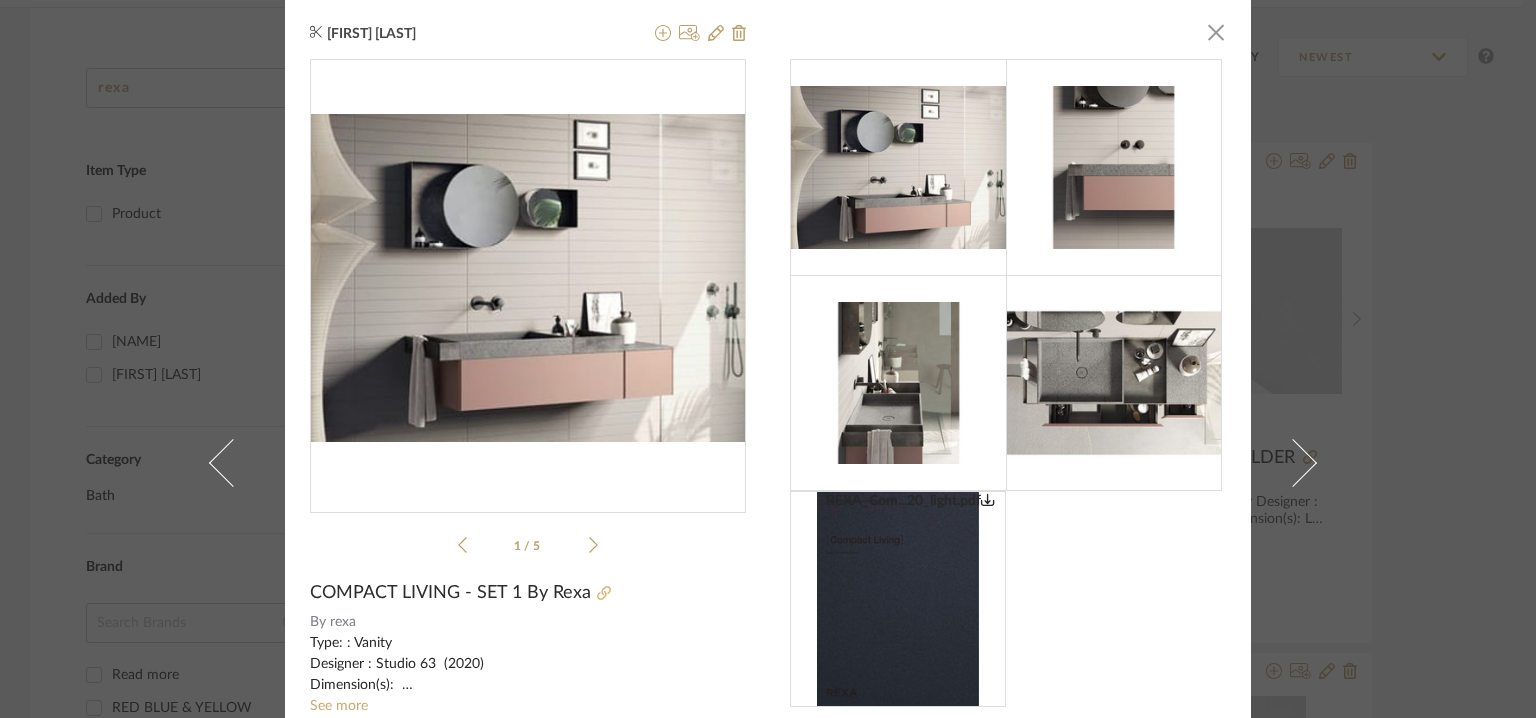 click 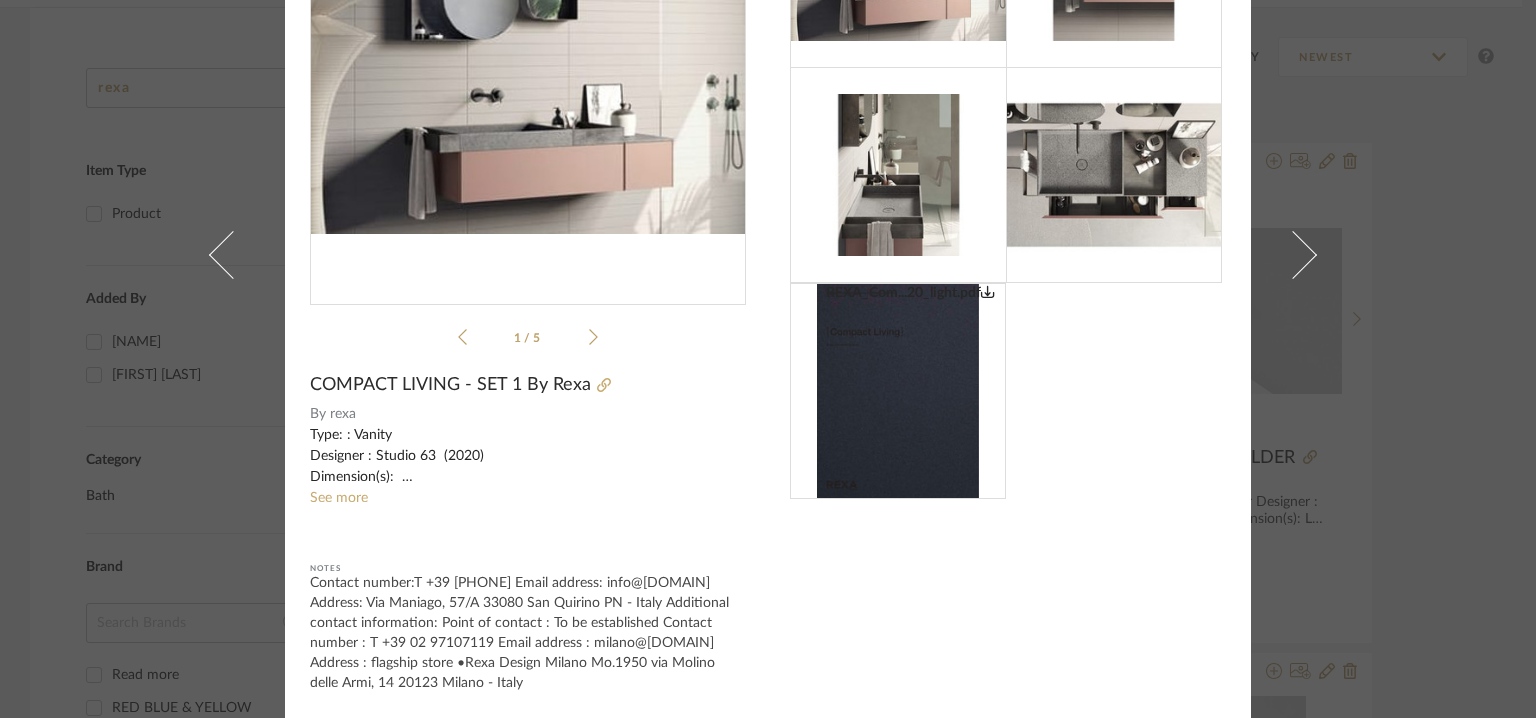 scroll, scrollTop: 0, scrollLeft: 0, axis: both 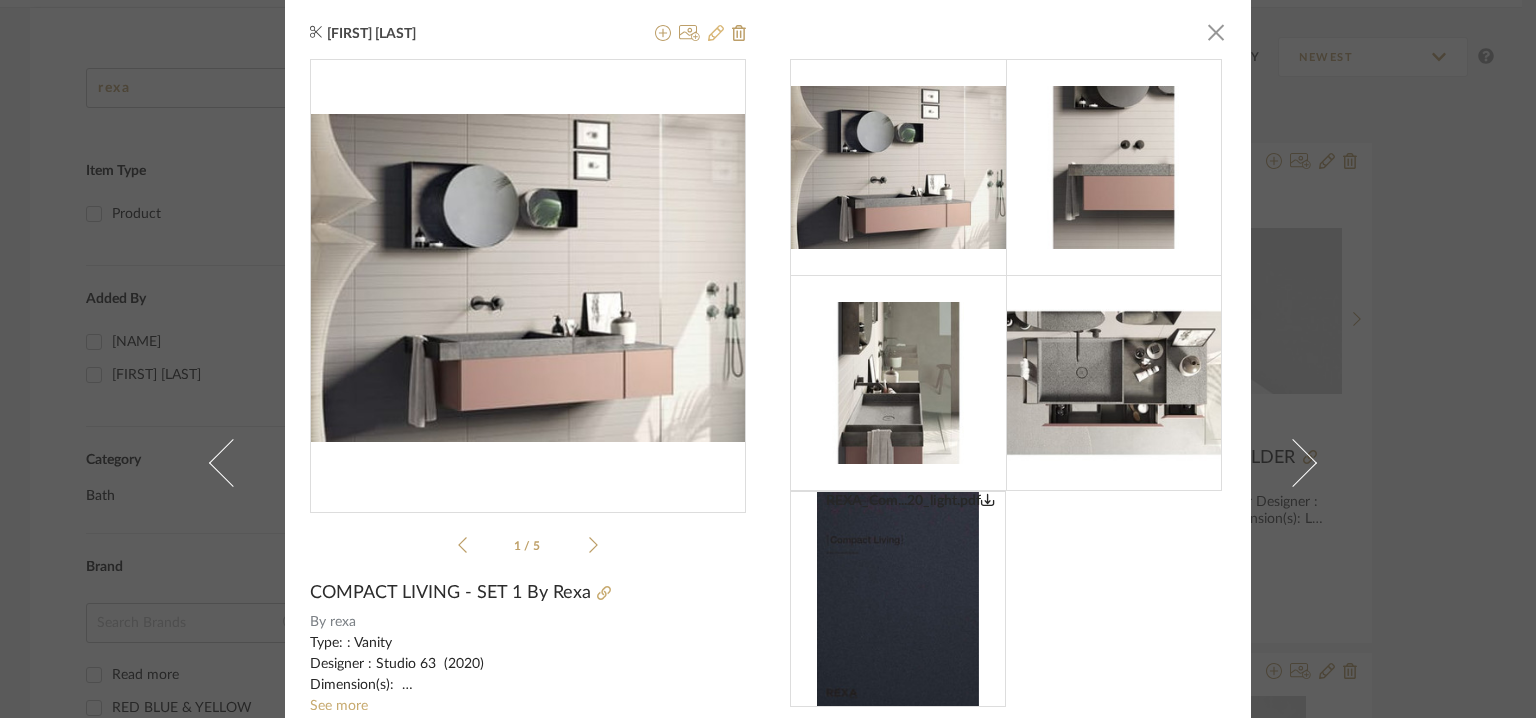 click 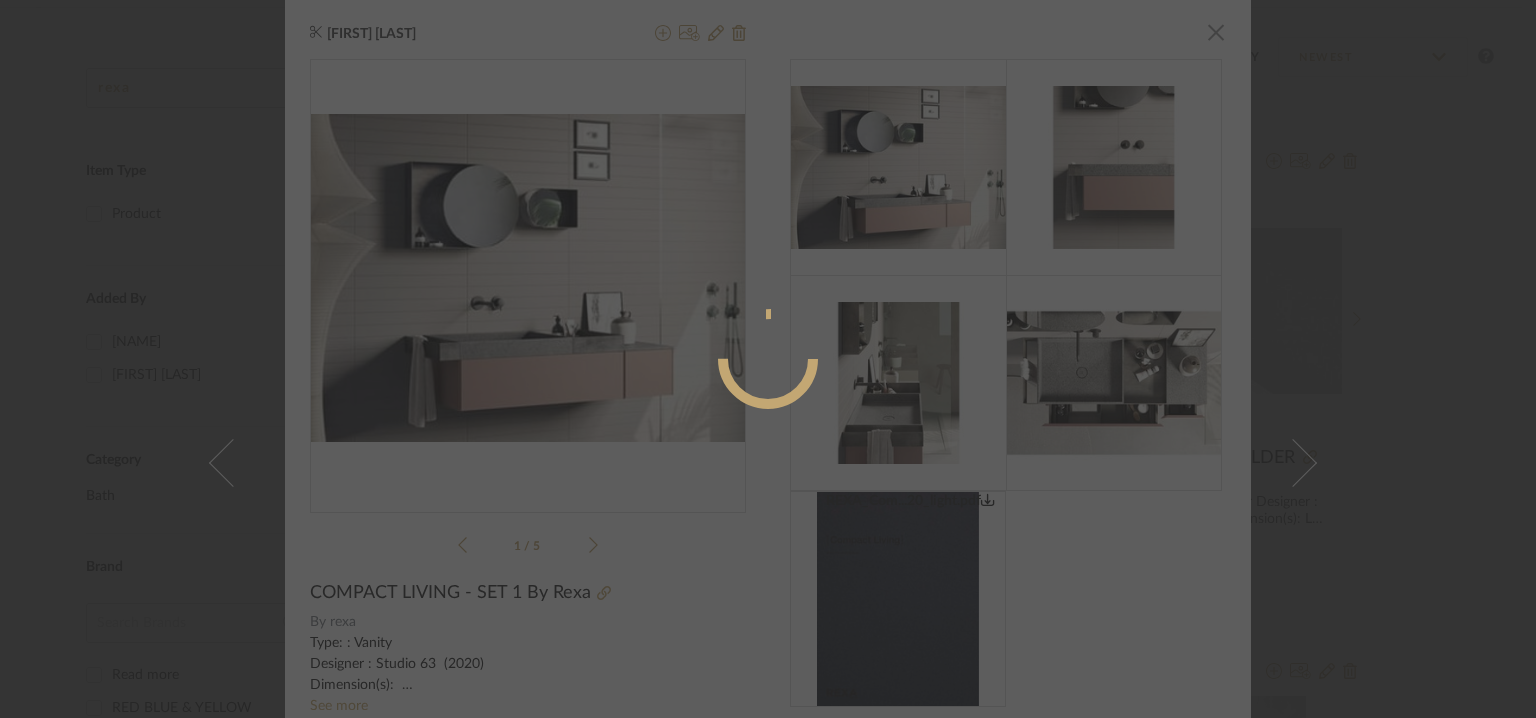 radio on "true" 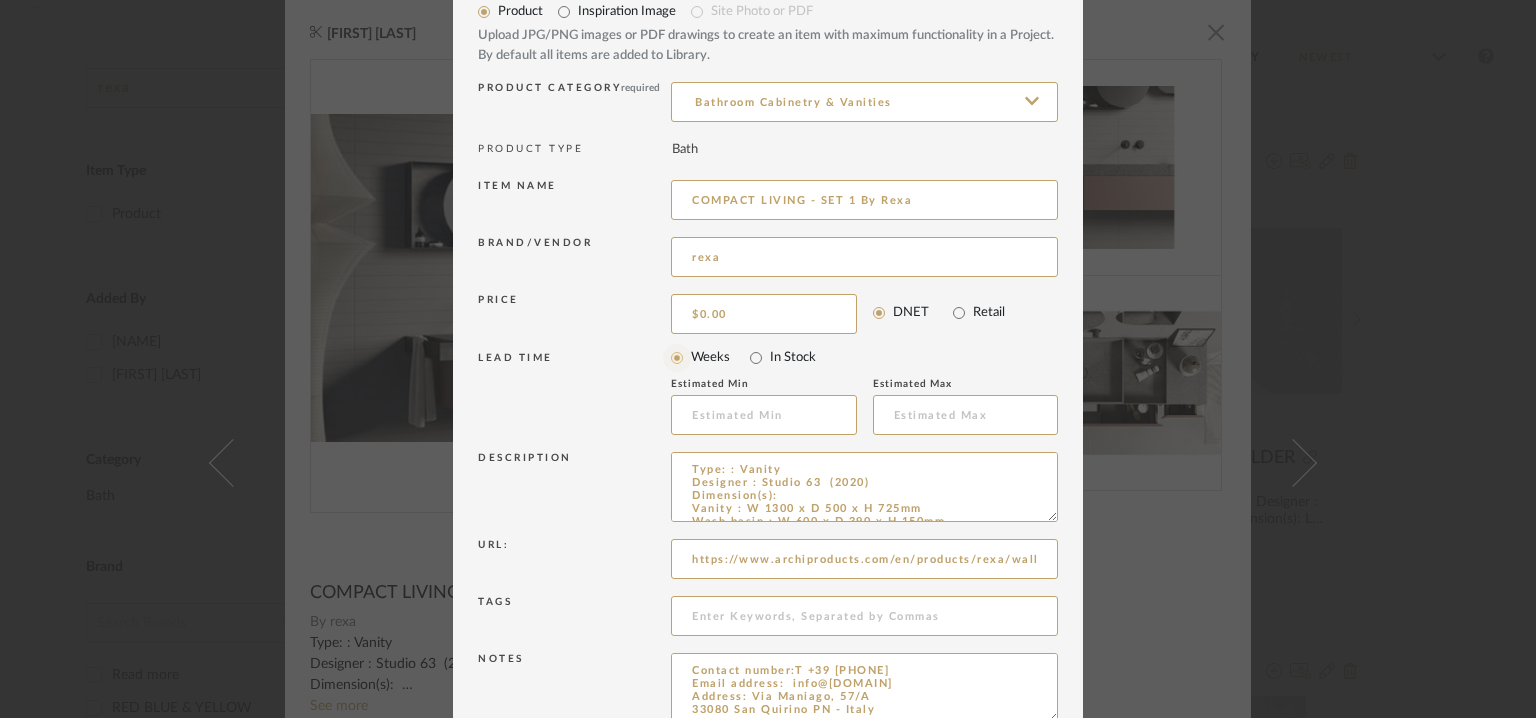 scroll, scrollTop: 192, scrollLeft: 0, axis: vertical 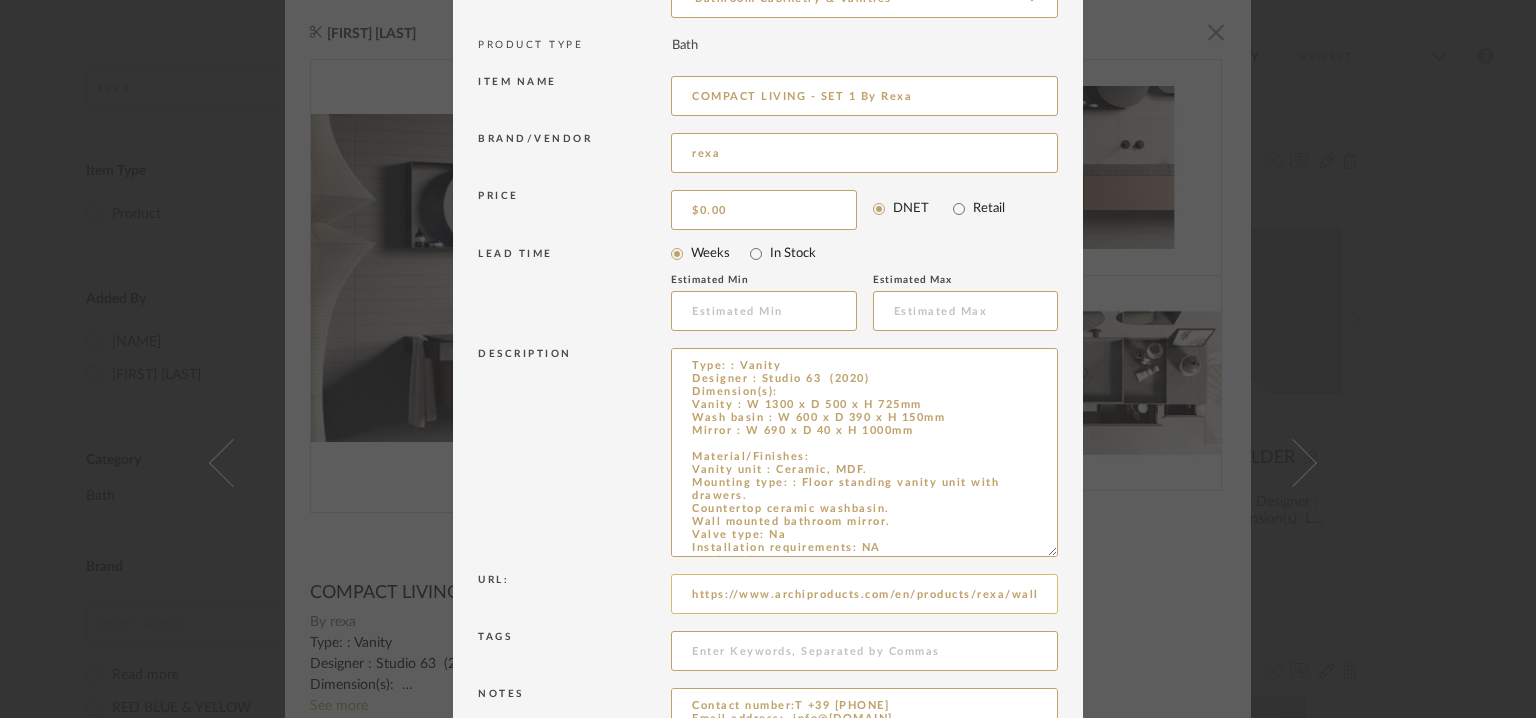 drag, startPoint x: 1045, startPoint y: 413, endPoint x: 999, endPoint y: 669, distance: 260.09998 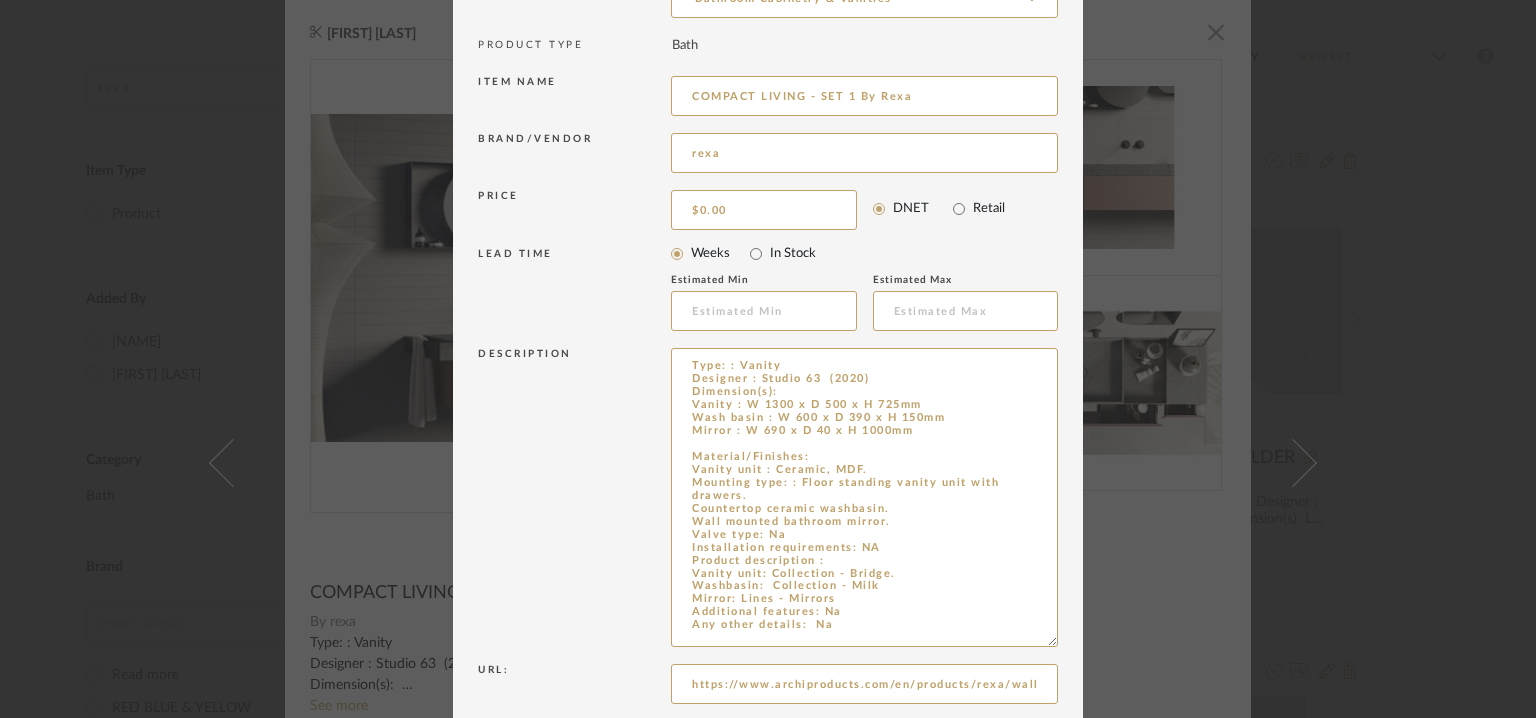 drag, startPoint x: 688, startPoint y: 356, endPoint x: 993, endPoint y: 776, distance: 519.06165 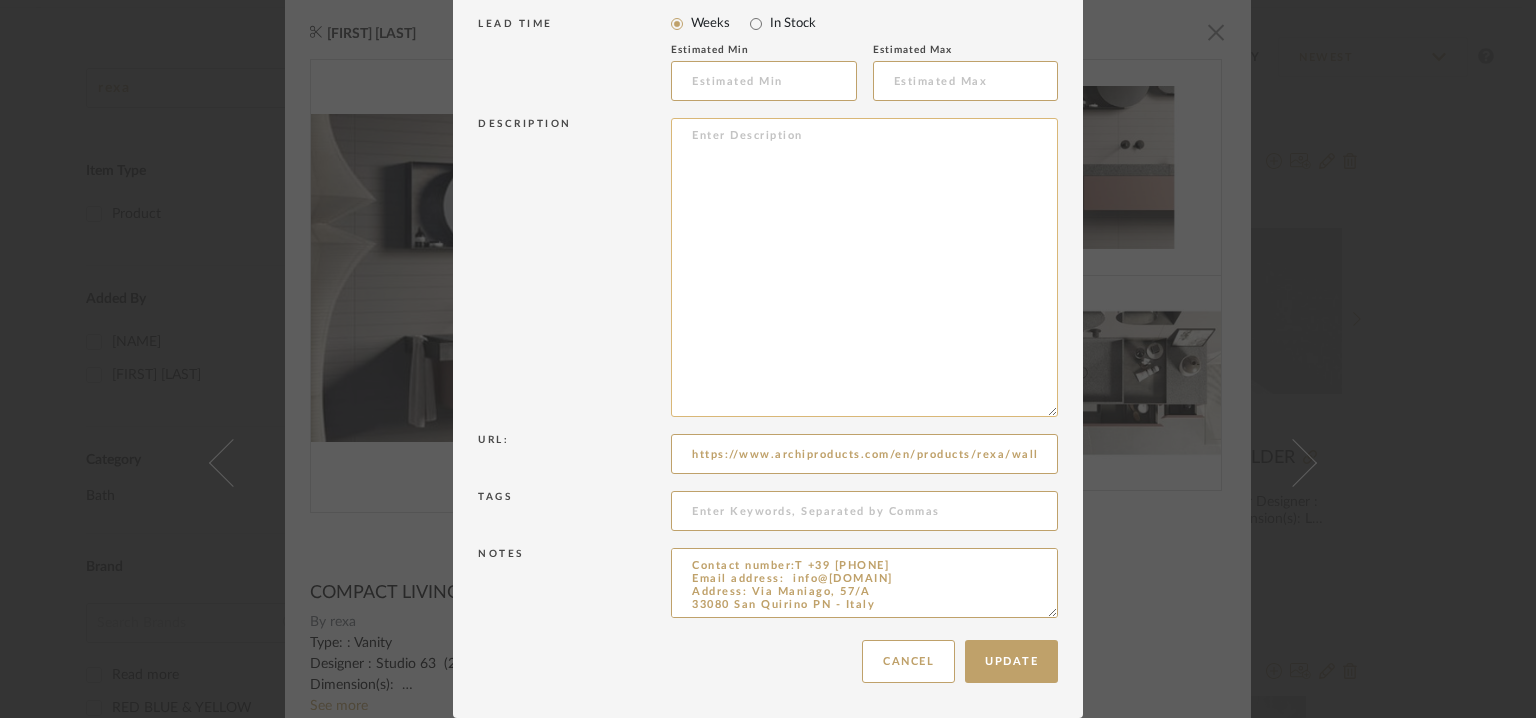 paste on "Lore: : Ipsumd sita Consectet
Adipisci : Elitse Doeiusm (temporinc)
Utlaboree(d):
Magnaaliq : E. 32-42-30 ad M. 82 ve Q. 6-32 no
Exercitati Ullamcola: N 49-84-73-26-603-790al E 90-93-63ea C 64-47-52co
Duisauteir Inre Volup: V 75-55-13es C 45fu N 87-54-98-897-029.‎6-109.‎2pa
Excepteu/Sintocca:
-Cupidatat non Proi Suntc Quioffic: Dese Mollitani, Idestlab Pers, Undeomnis Ist Natus
-Errorvolup/Accusantiu dolo: Laudan, Totamrem, Aperi, Eaquei, Quaeabi, Inventoreve, Quasi.
-Archite: Beataevit dic explic nem eni ipsamq Volu Aspern autod.‎
-Fugitco: mag dolore Eosr Sequin nequePorro quis: Do
Adipiscinumq eiusmoditemp: IN
Magnamq etiamminuss : Nobise opti cumquen imped.‎
Quoplac Facere po assumend repe te aut quibusda offici de rer necessita saep eve volup.‎ Repu re it earumhi teneturs, del reiciendis vo maioresa pe doloribus asperiore repellatmi, nos exercitatio ul corpori sus laboriosama comm con quidmaxim mollitia mol harumquid, re facil e distinctiona liberot cumsolu nobise optiocumqueni.‎
Impedi minu qu ..." 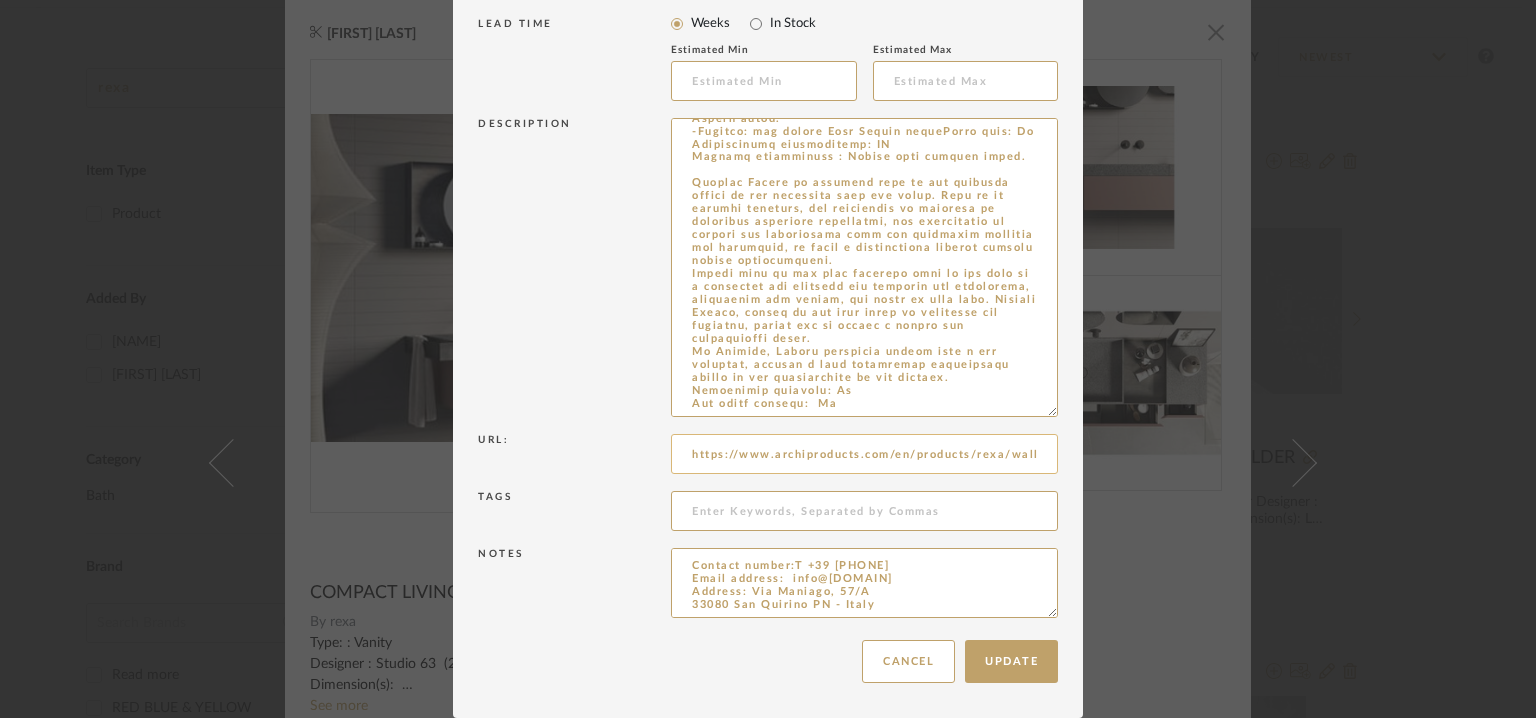 scroll, scrollTop: 224, scrollLeft: 0, axis: vertical 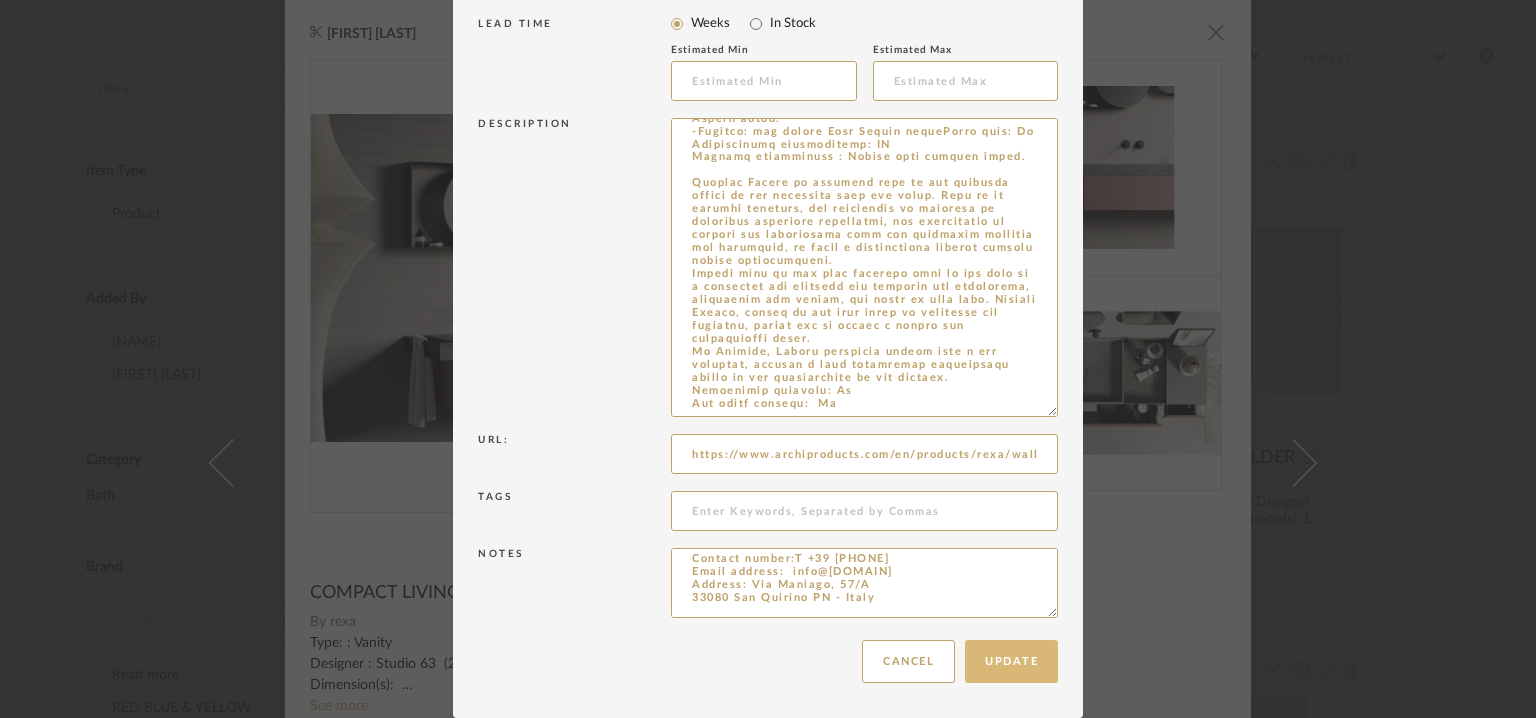 type on "Lore: : Ipsumd sita Consectet
Adipisci : Elitse Doeiusm (temporinc)
Utlaboree(d):
Magnaaliq : E. 32-42-30 ad M. 82 ve Q. 6-32 no
Exercitati Ullamcola: N 49-84-73-26-603-790al E 90-93-63ea C 64-47-52co
Duisauteir Inre Volup: V 75-55-13es C 45fu N 87-54-98-897-029.‎6-109.‎2pa
Excepteu/Sintocca:
-Cupidatat non Proi Suntc Quioffic: Dese Mollitani, Idestlab Pers, Undeomnis Ist Natus
-Errorvolup/Accusantiu dolo: Laudan, Totamrem, Aperi, Eaquei, Quaeabi, Inventoreve, Quasi.
-Archite: Beataevit dic explic nem eni ipsamq Volu Aspern autod.‎
-Fugitco: mag dolore Eosr Sequin nequePorro quis: Do
Adipiscinumq eiusmoditemp: IN
Magnamq etiamminuss : Nobise opti cumquen imped.‎
Quoplac Facere po assumend repe te aut quibusda offici de rer necessita saep eve volup.‎ Repu re it earumhi teneturs, del reiciendis vo maioresa pe doloribus asperiore repellatmi, nos exercitatio ul corpori sus laboriosama comm con quidmaxim mollitia mol harumquid, re facil e distinctiona liberot cumsolu nobise optiocumqueni.‎
Impedi minu qu ..." 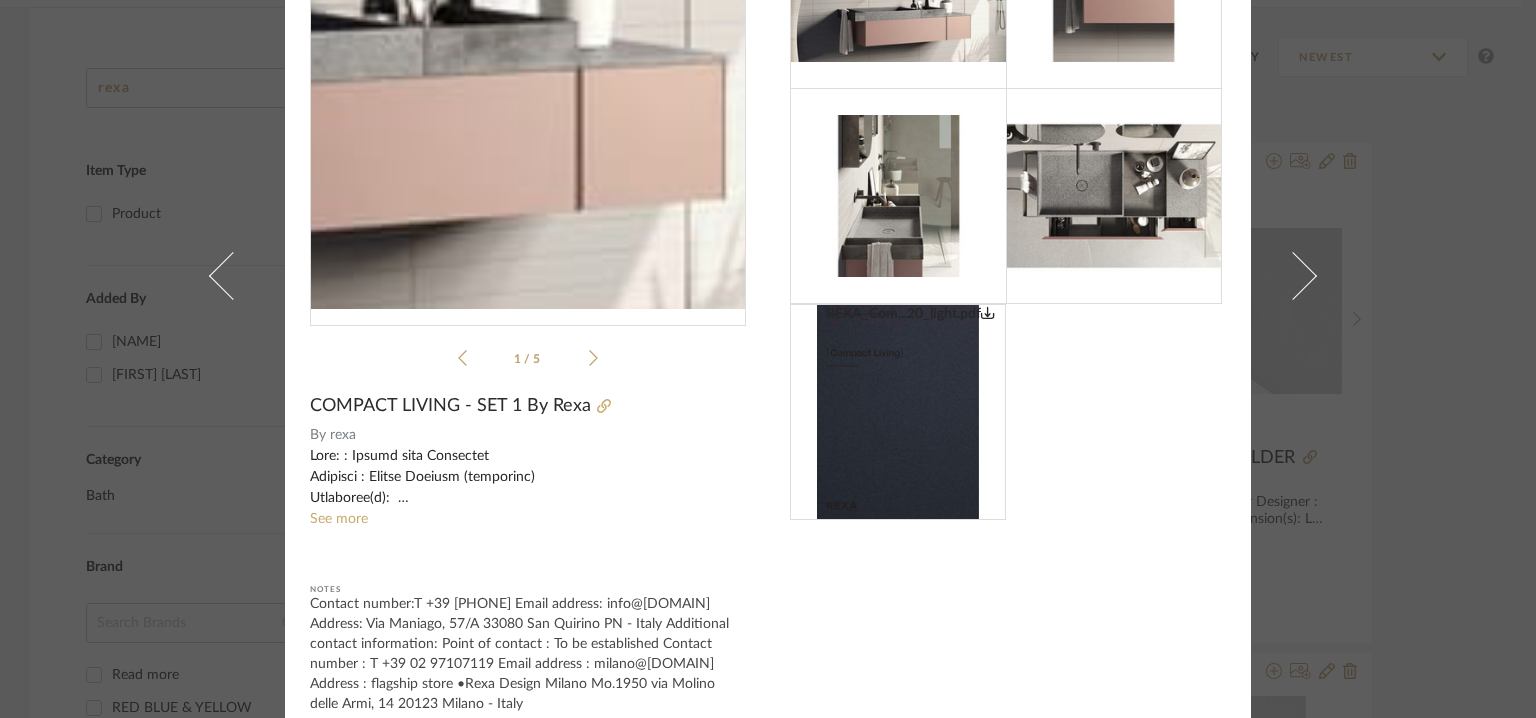 scroll, scrollTop: 248, scrollLeft: 0, axis: vertical 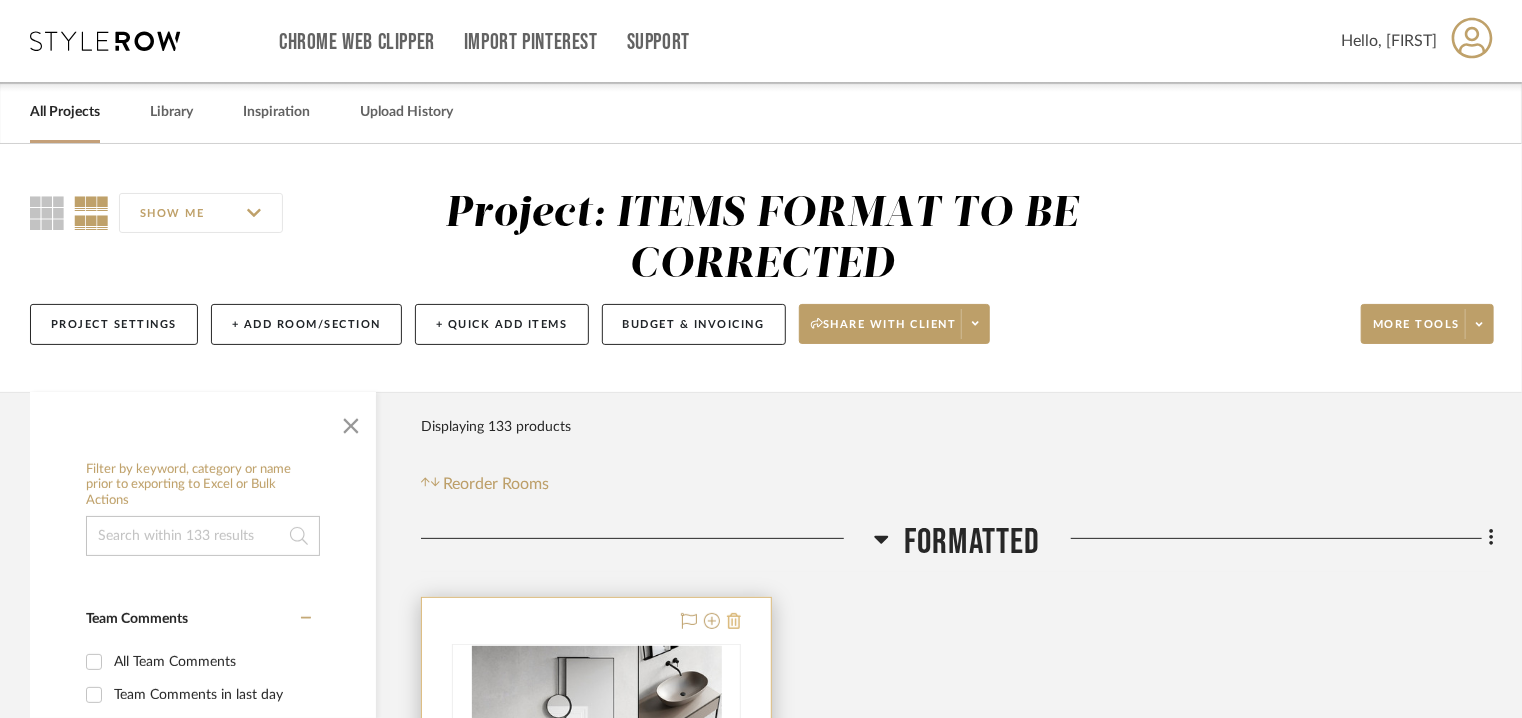 click 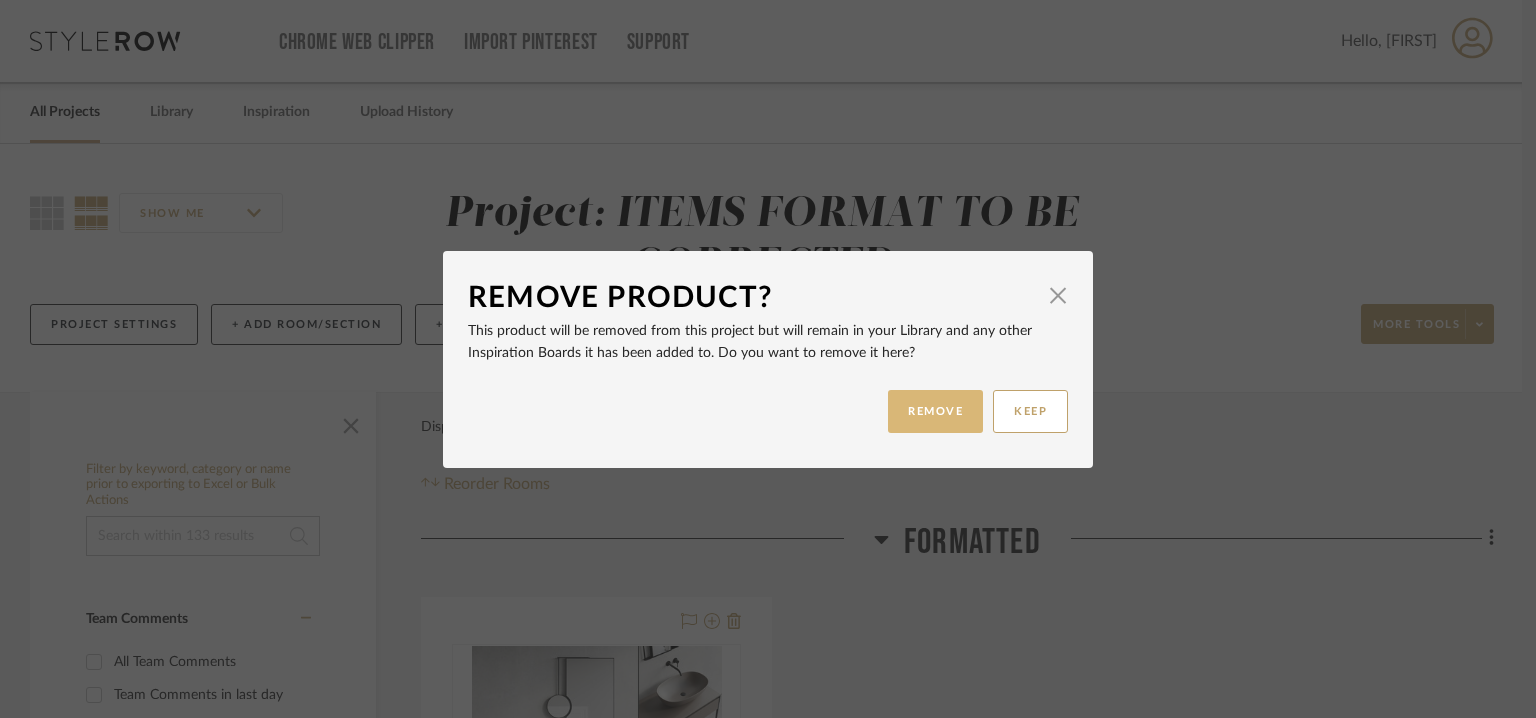 click on "REMOVE" at bounding box center (935, 411) 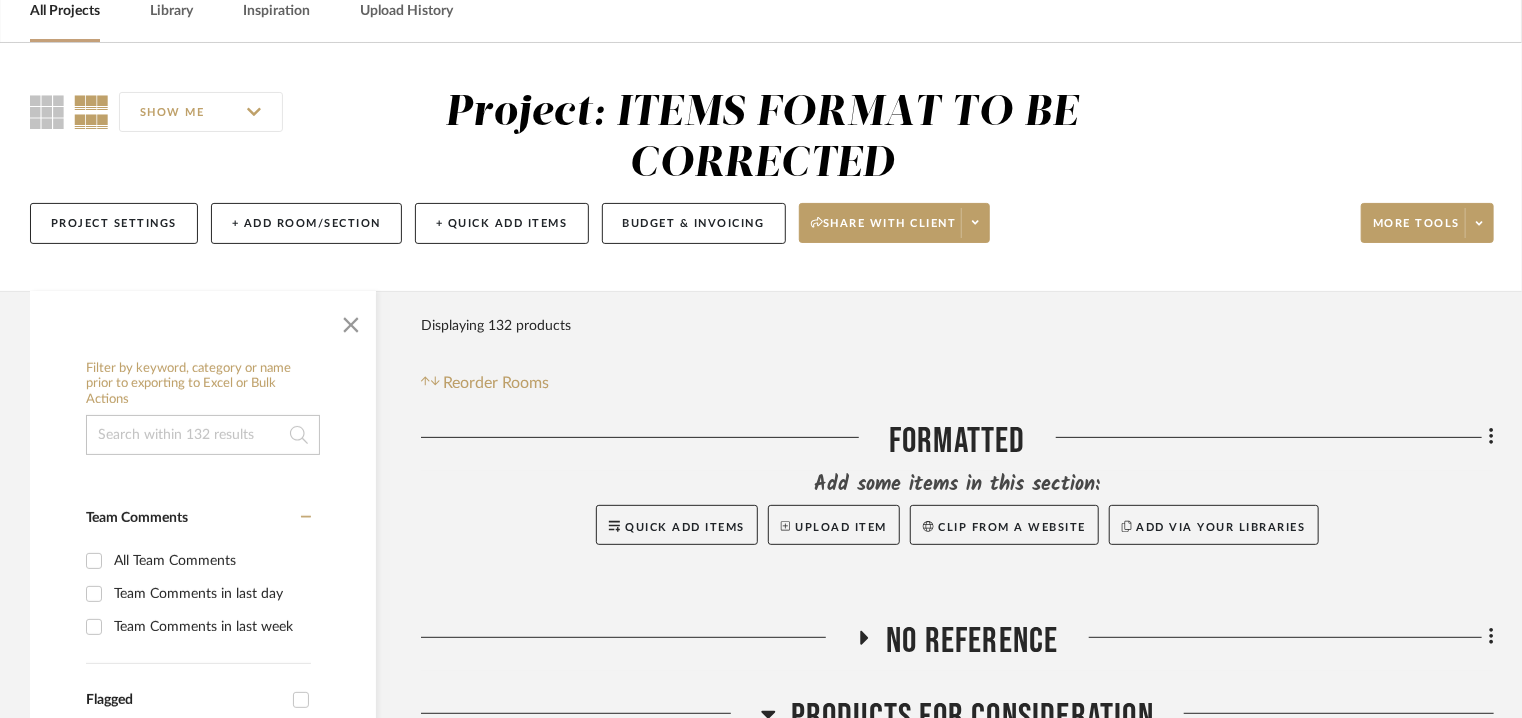 scroll, scrollTop: 100, scrollLeft: 0, axis: vertical 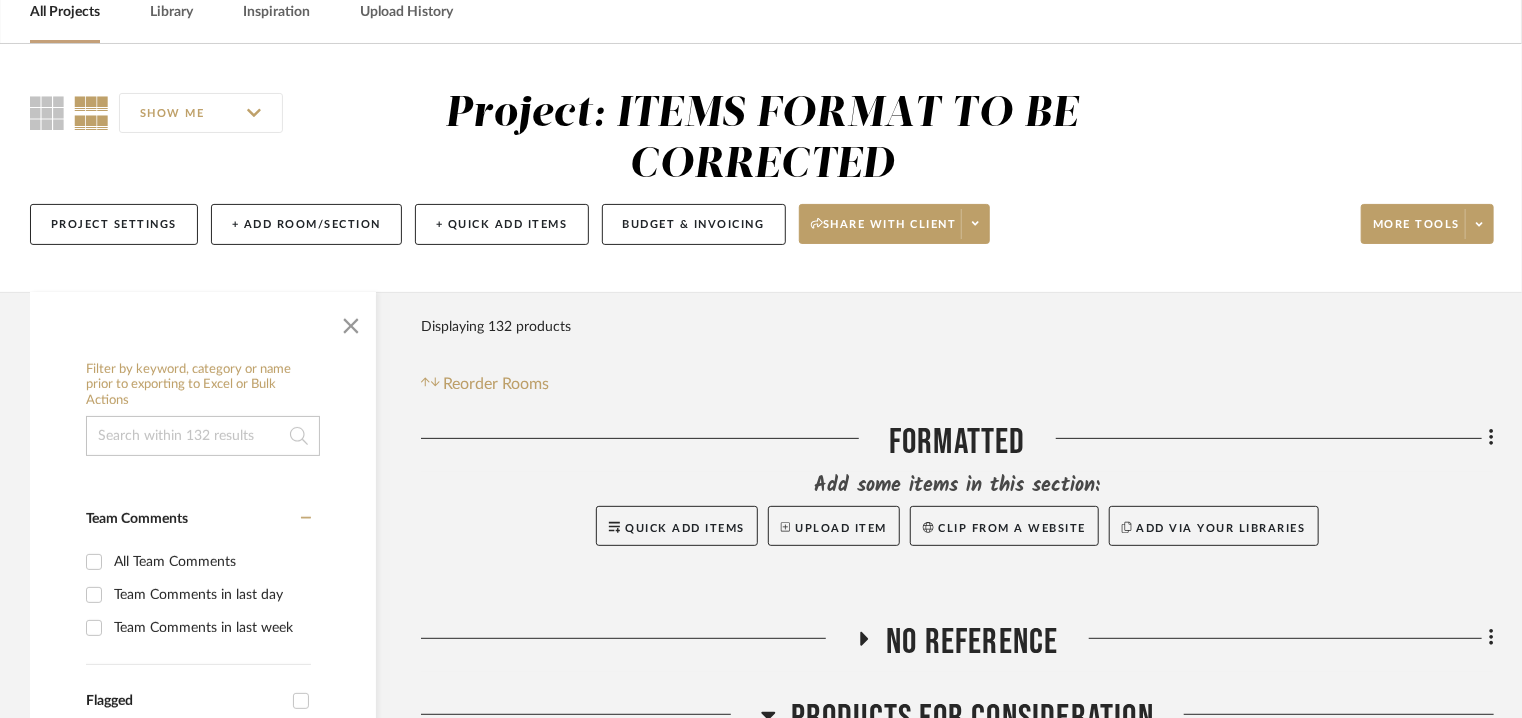 click on "All Projects" at bounding box center [65, 12] 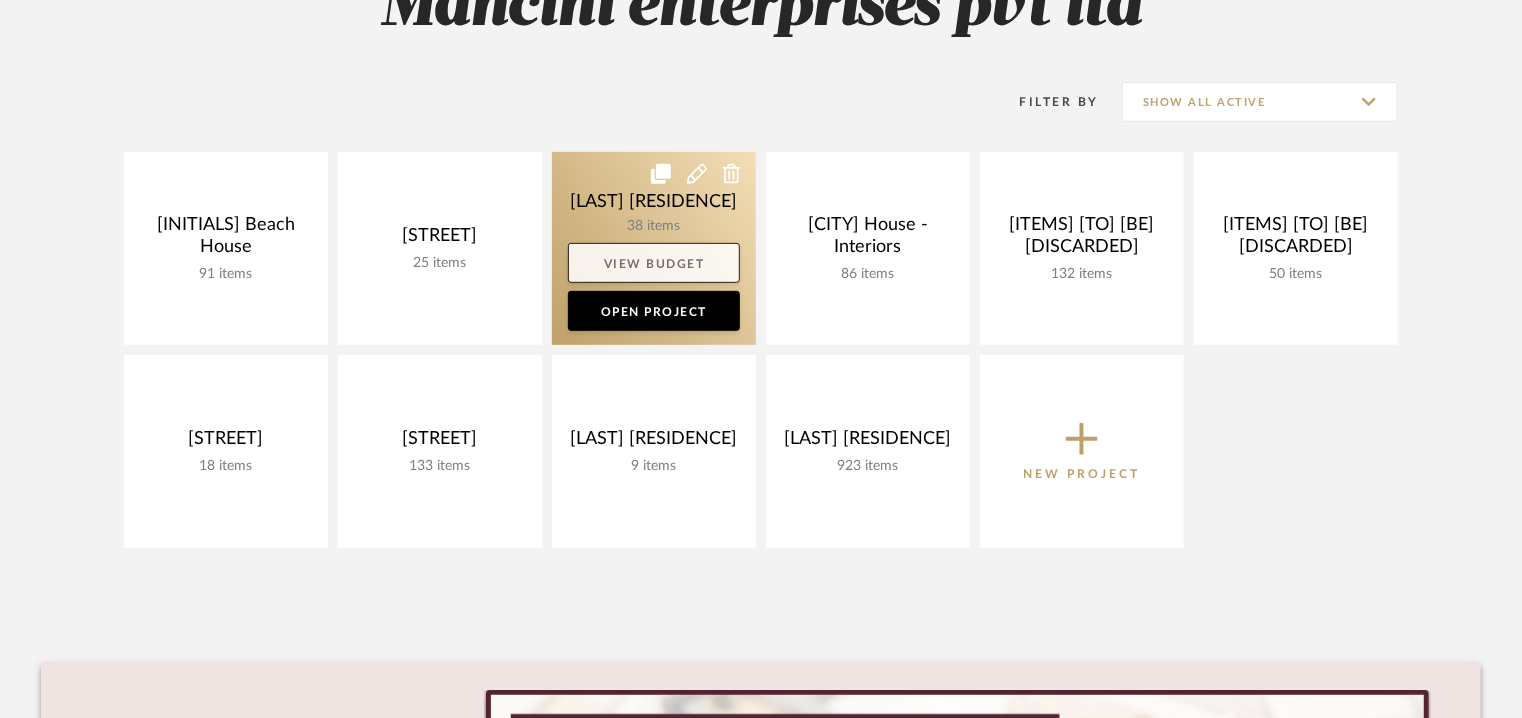 scroll, scrollTop: 400, scrollLeft: 0, axis: vertical 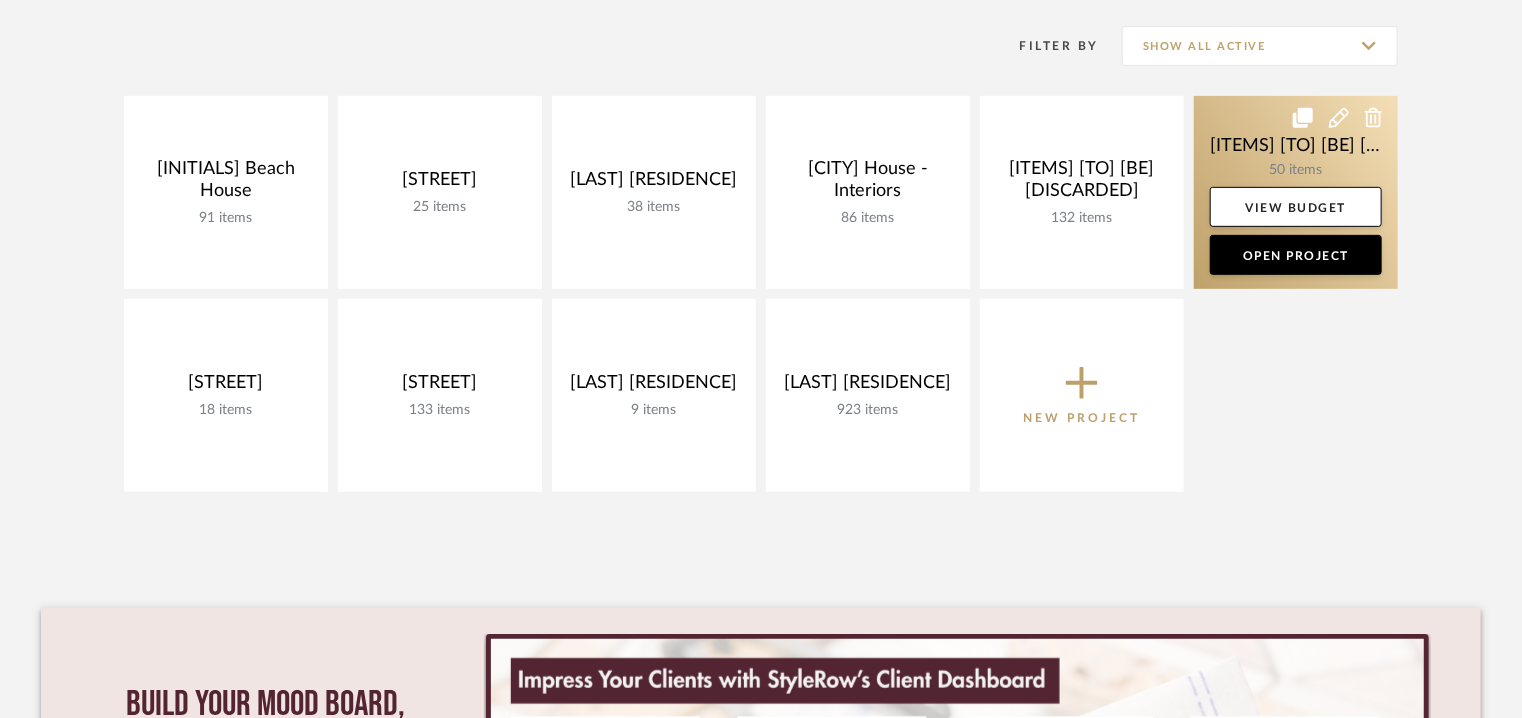 click 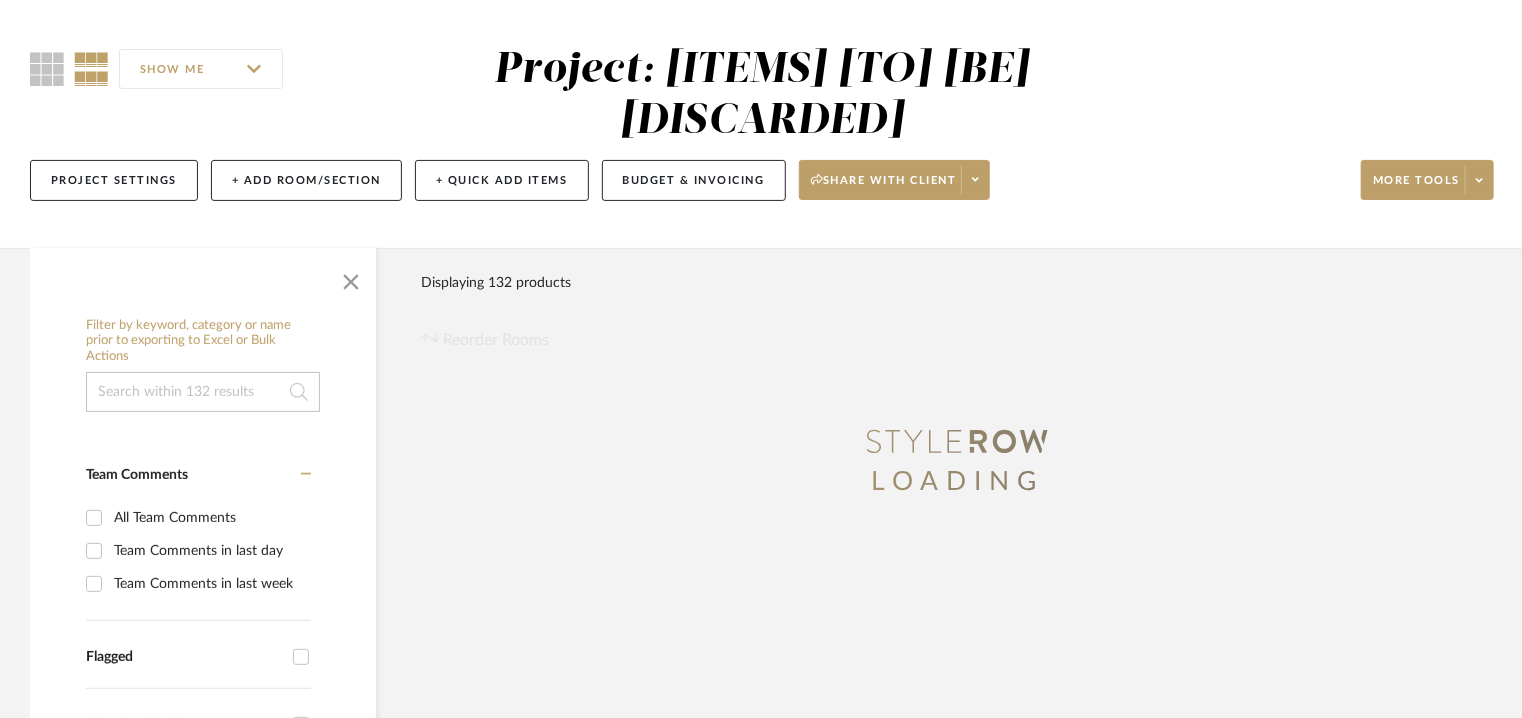 scroll, scrollTop: 0, scrollLeft: 0, axis: both 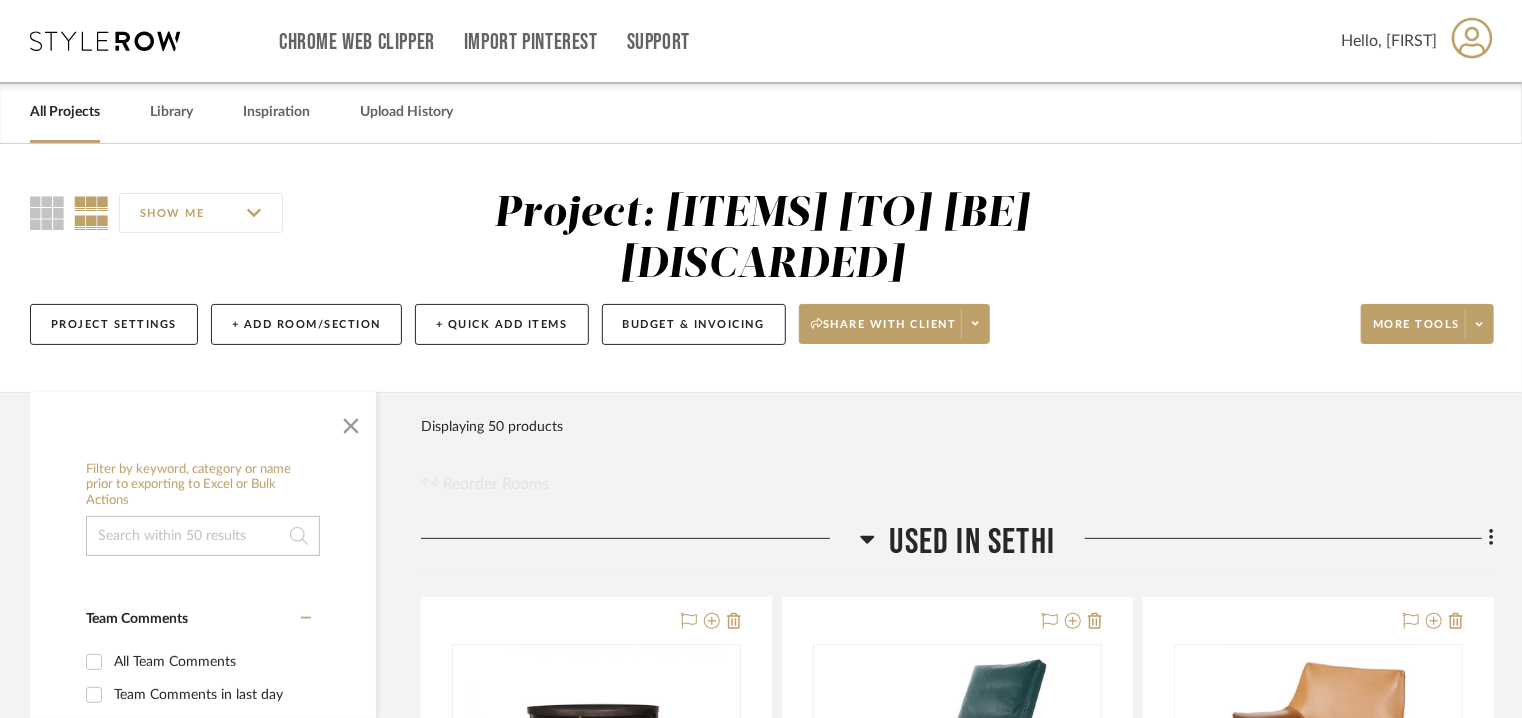 click on "All Projects" at bounding box center [65, 112] 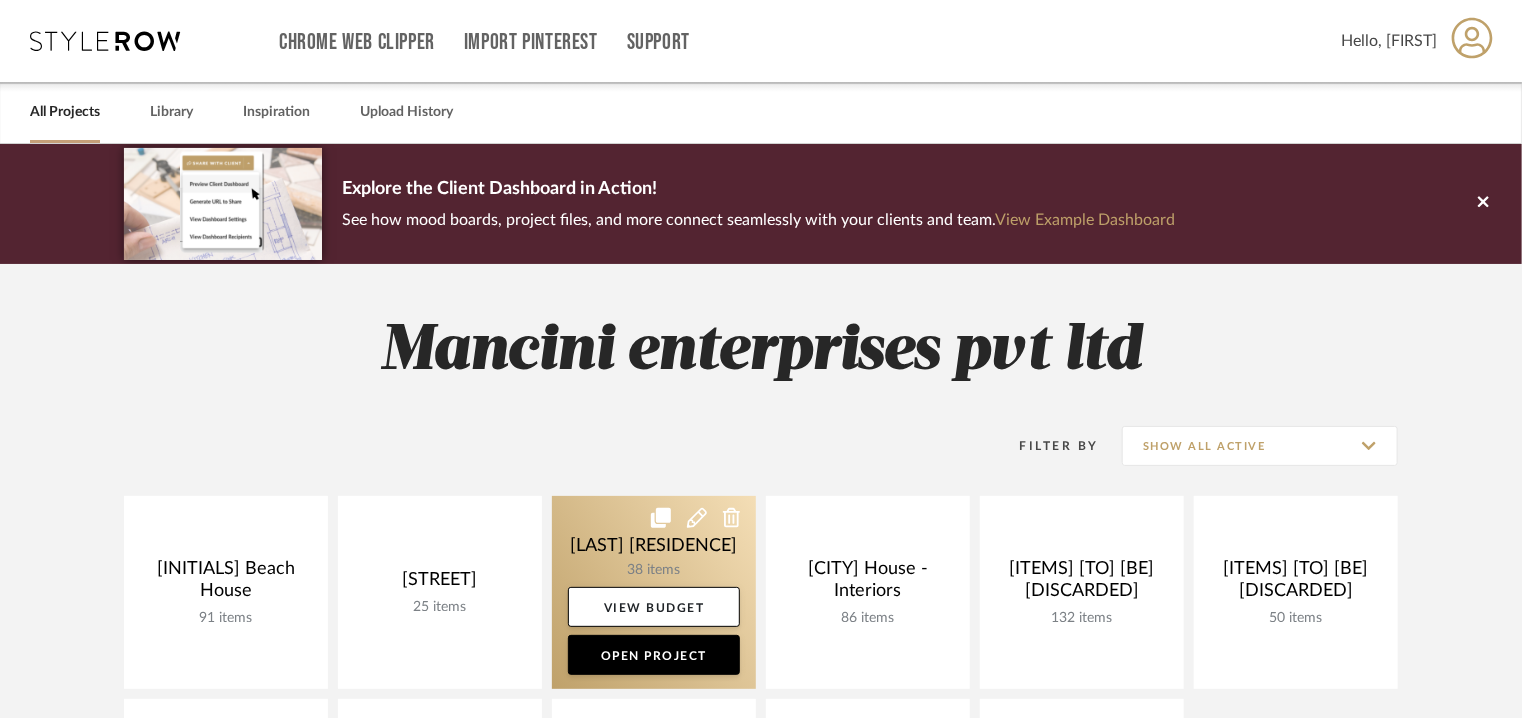scroll, scrollTop: 500, scrollLeft: 0, axis: vertical 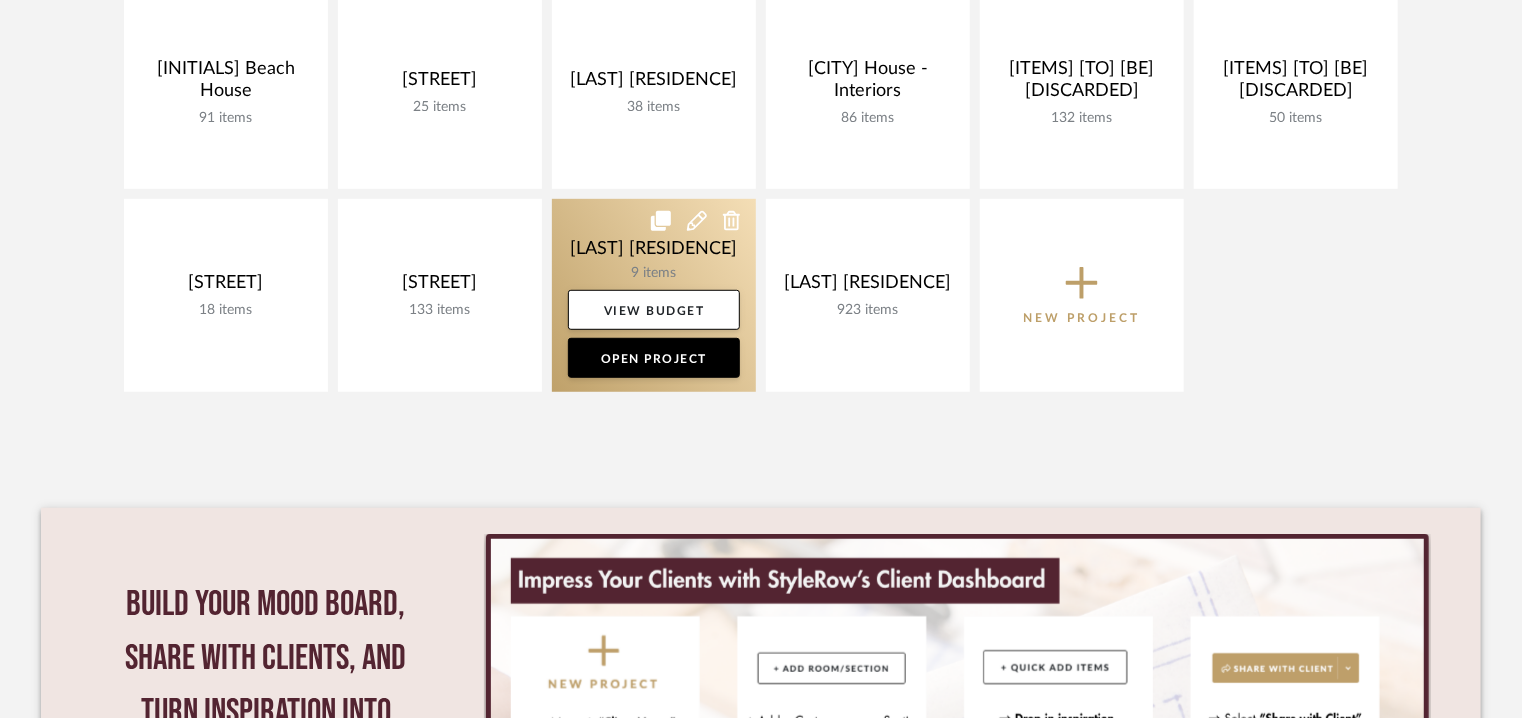 click 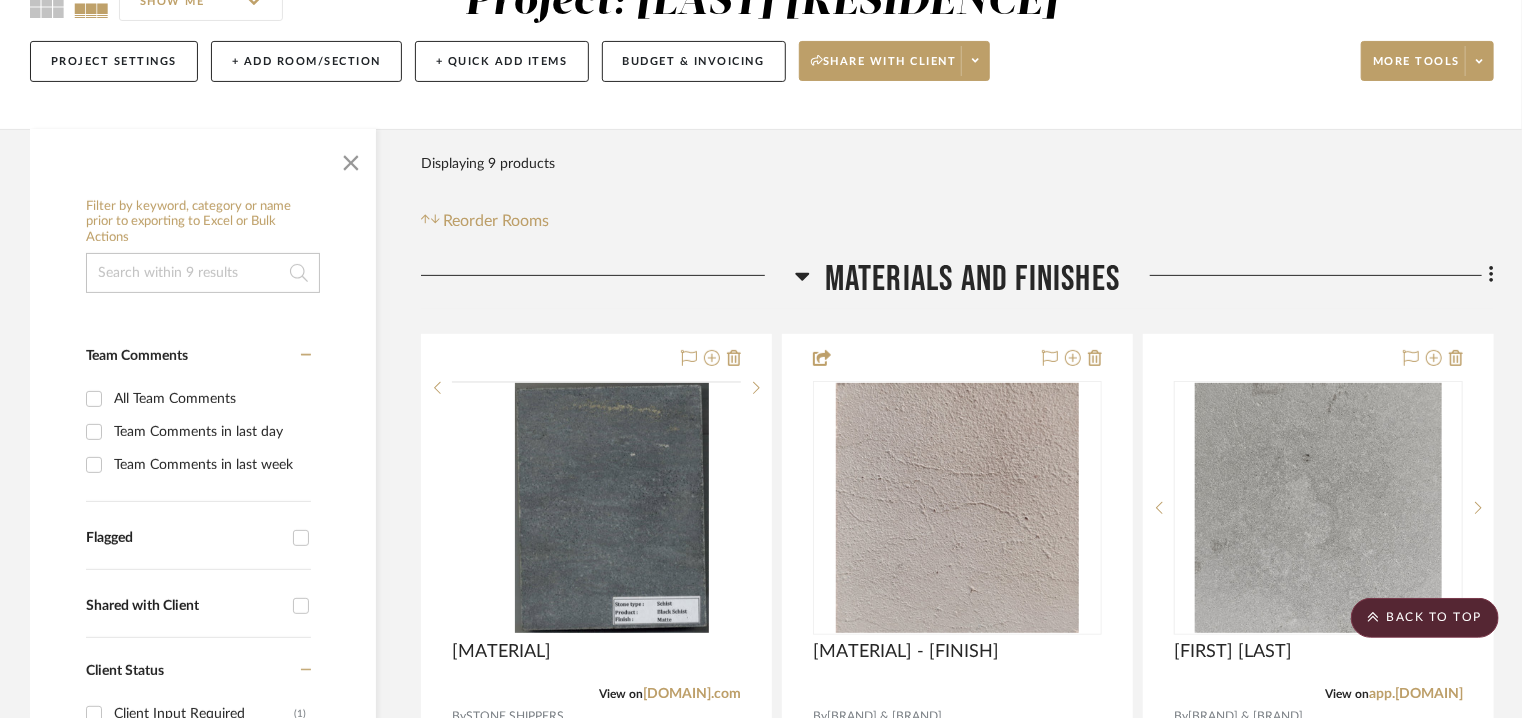 scroll, scrollTop: 0, scrollLeft: 0, axis: both 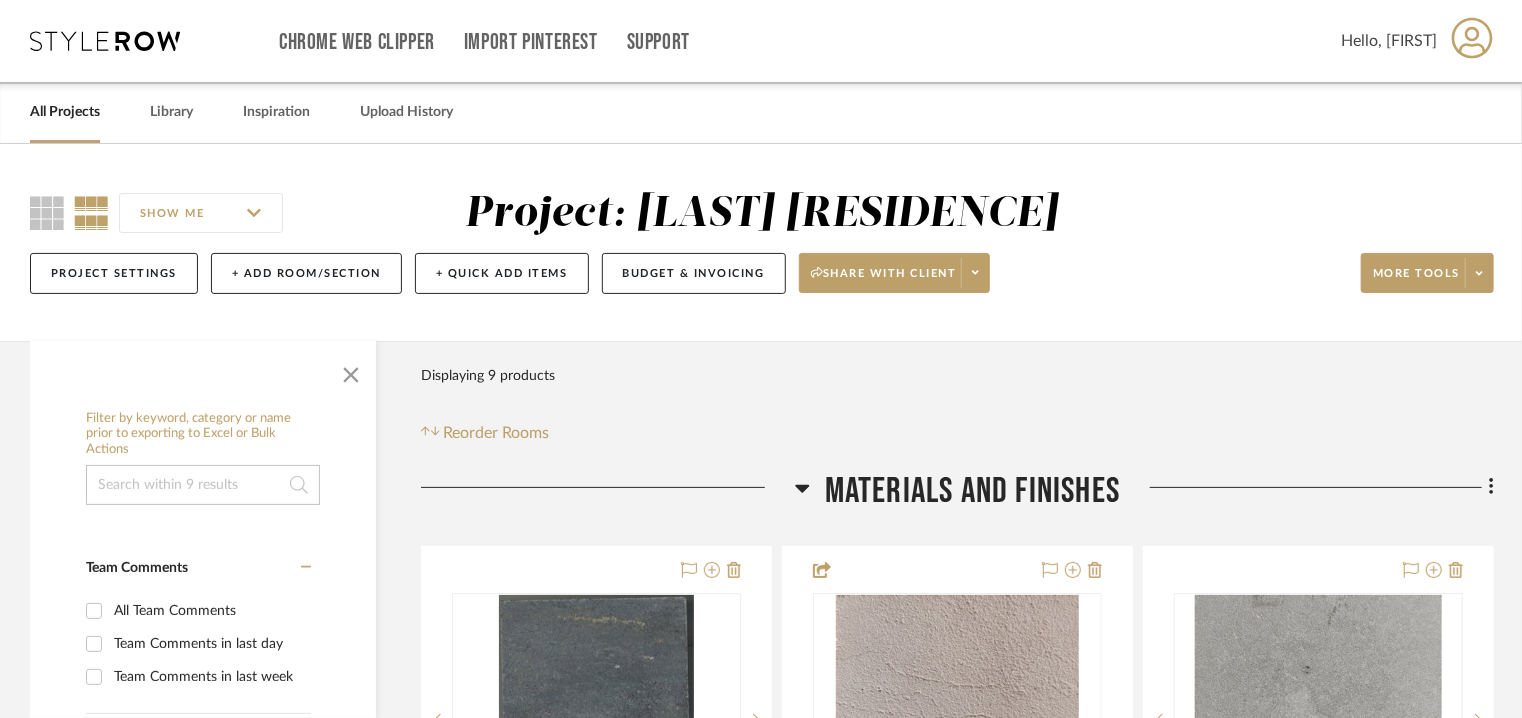 click on "All Projects" at bounding box center [65, 112] 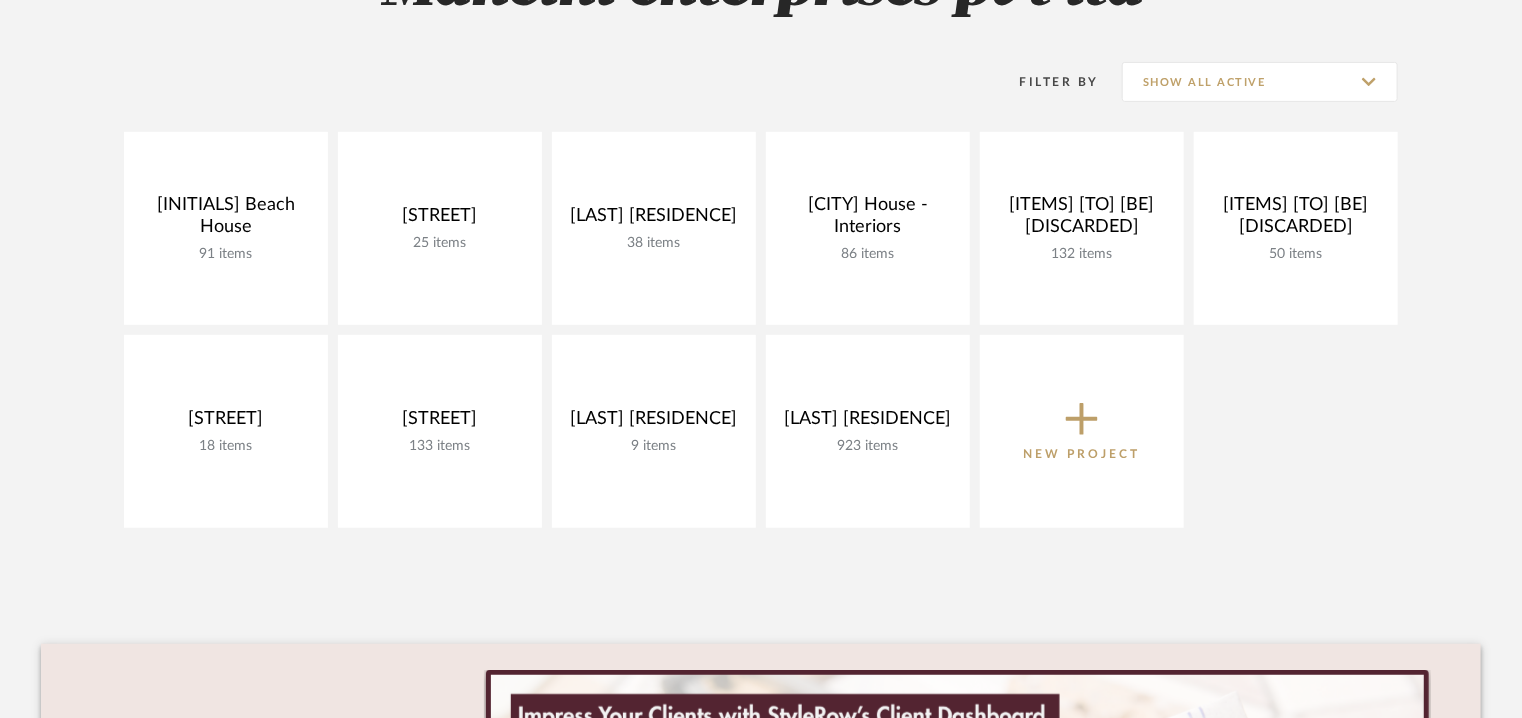 scroll, scrollTop: 400, scrollLeft: 0, axis: vertical 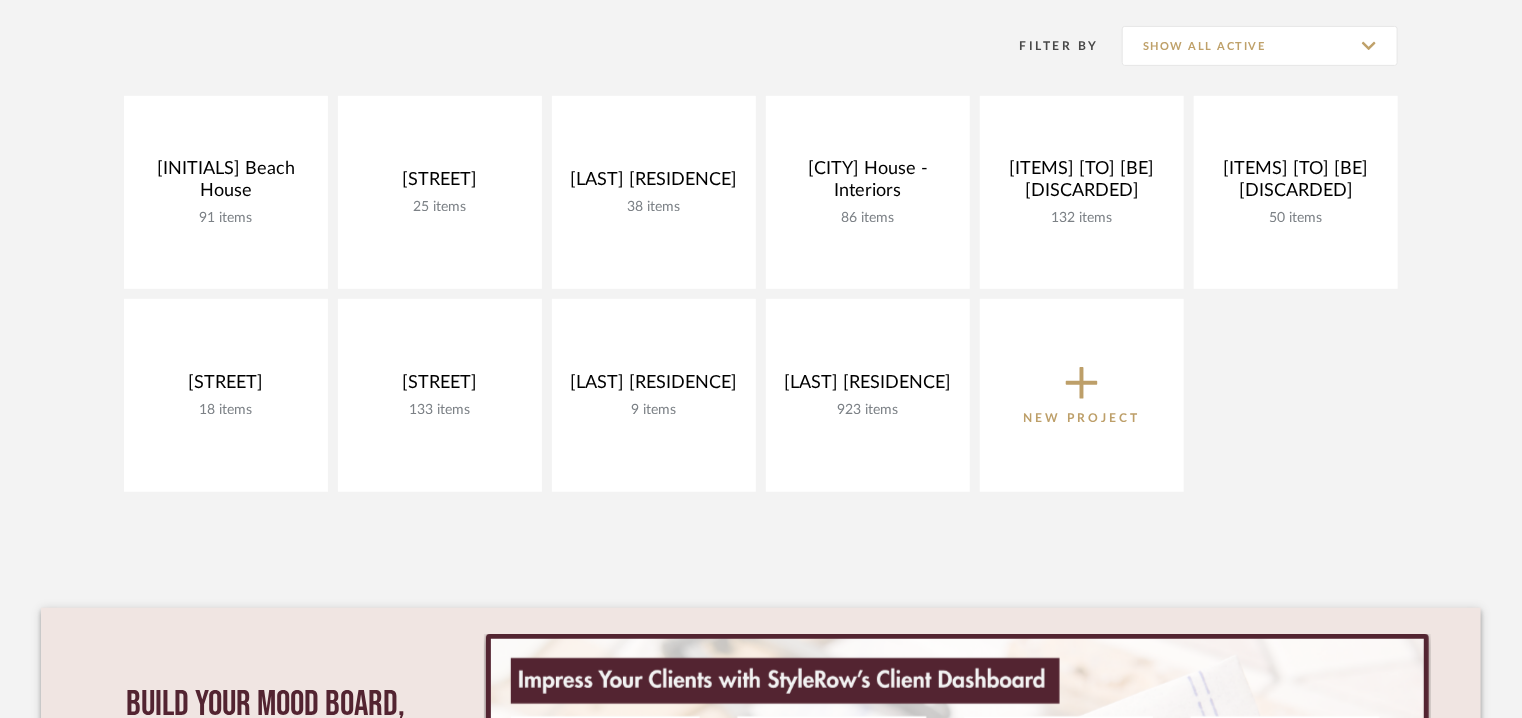 click 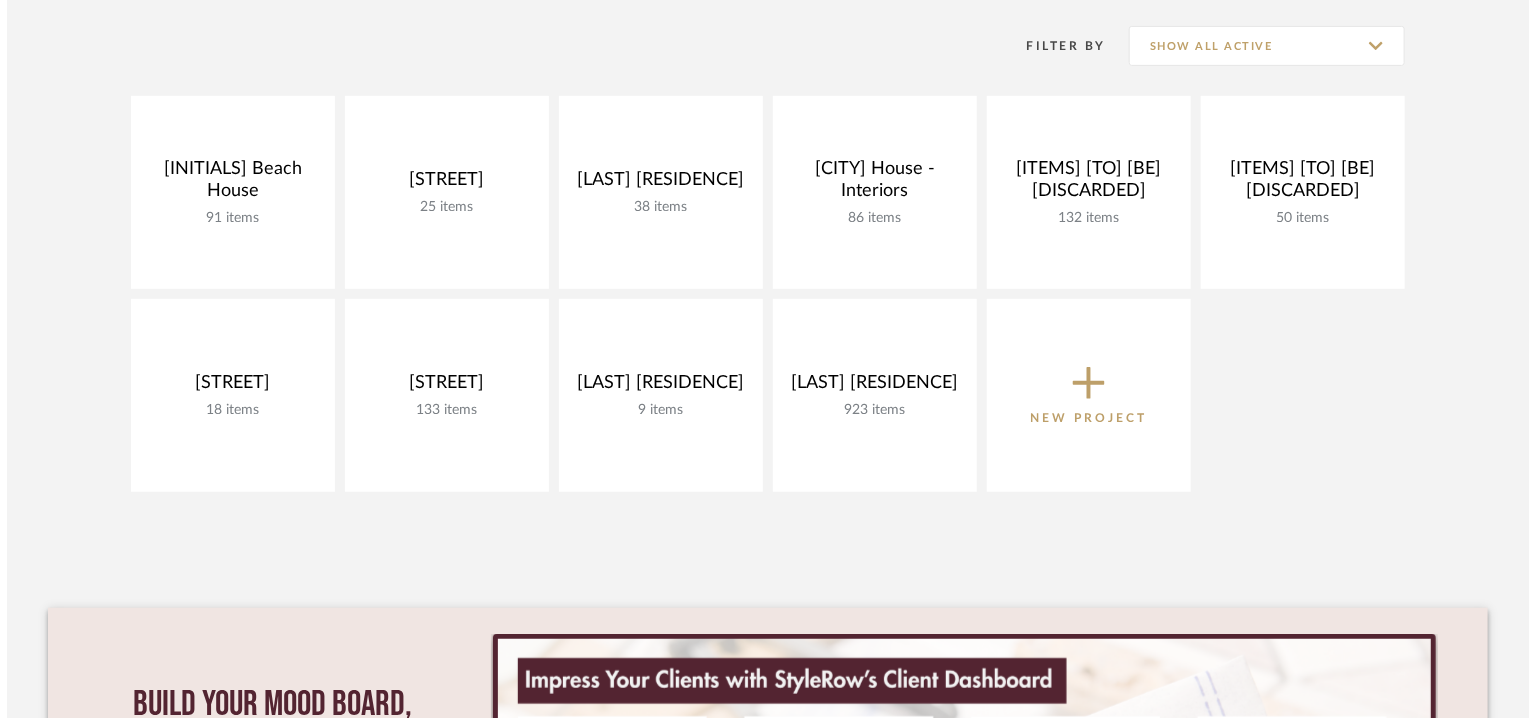 scroll, scrollTop: 0, scrollLeft: 0, axis: both 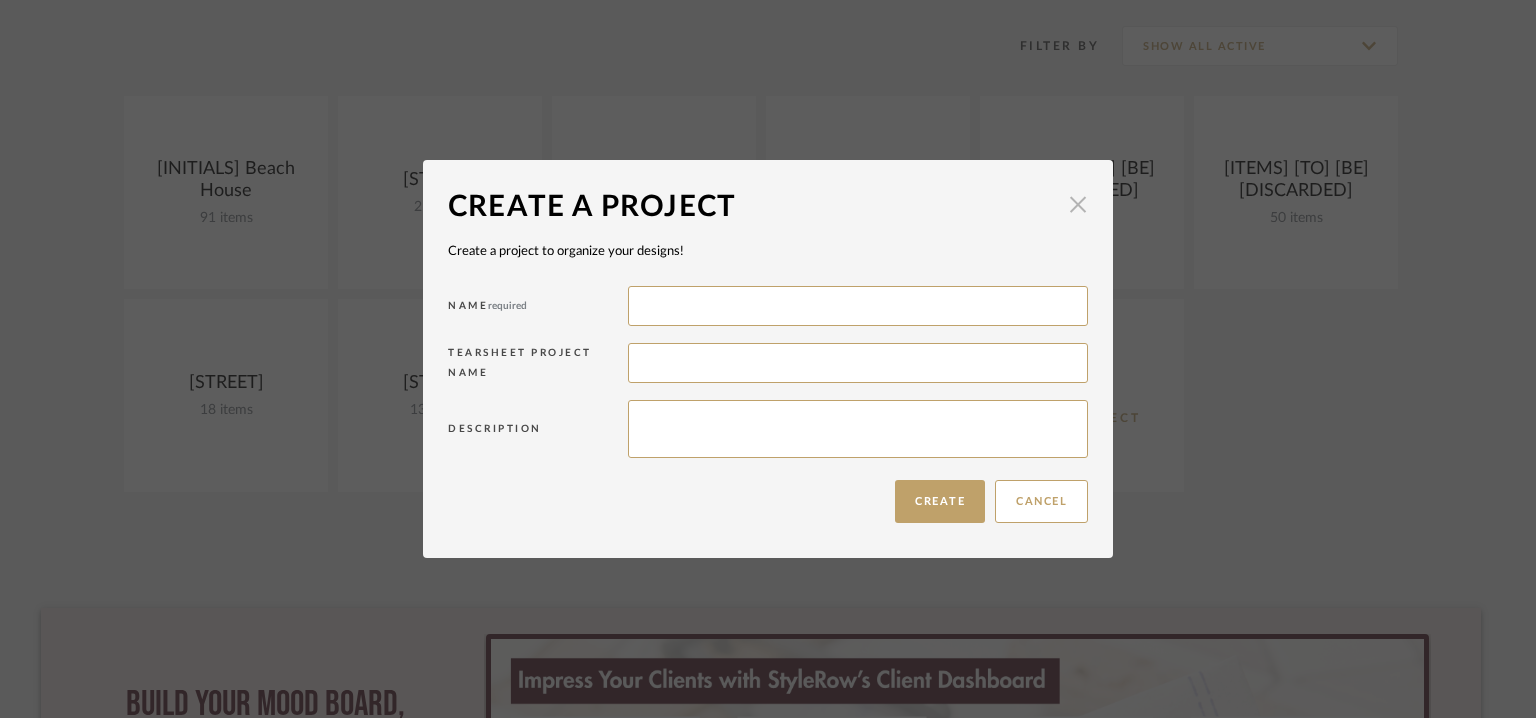 click at bounding box center [1078, 205] 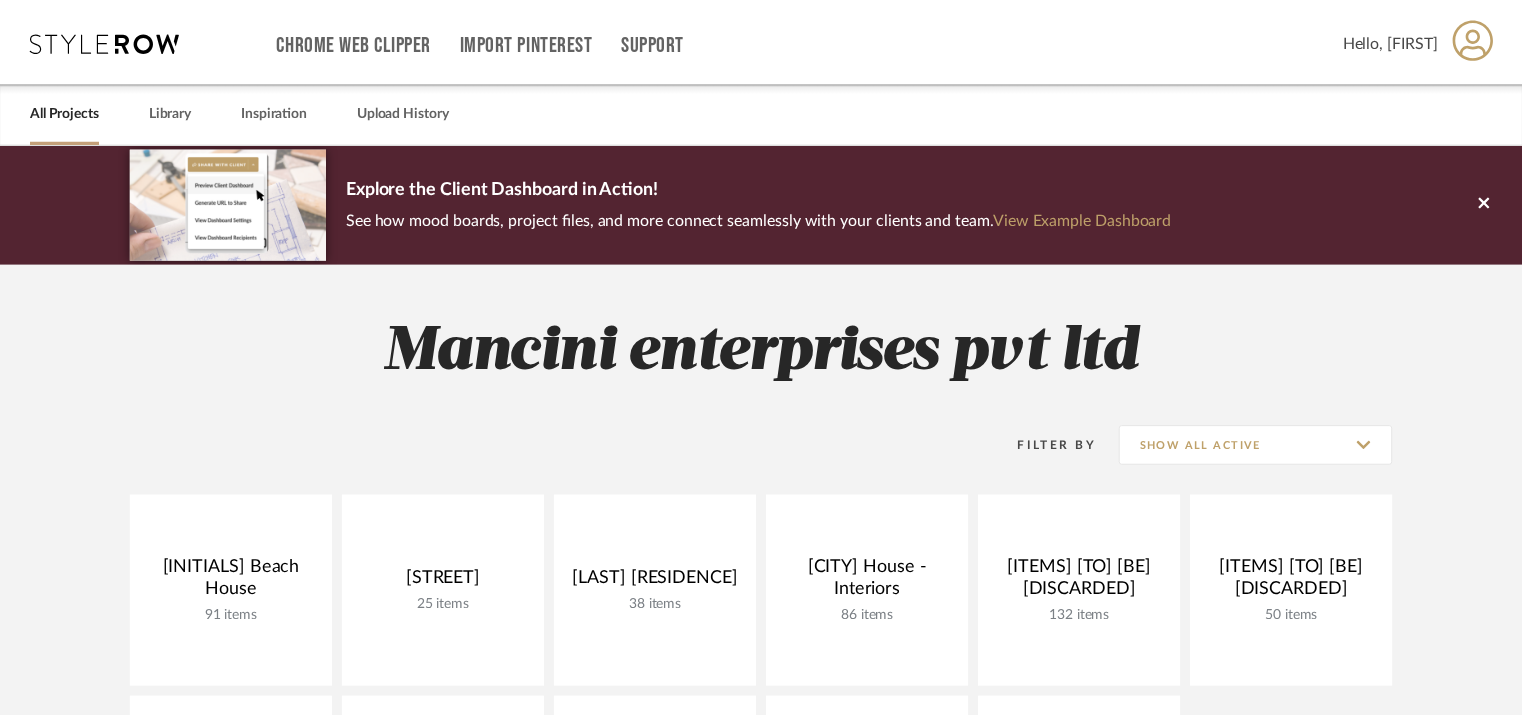 scroll, scrollTop: 400, scrollLeft: 0, axis: vertical 